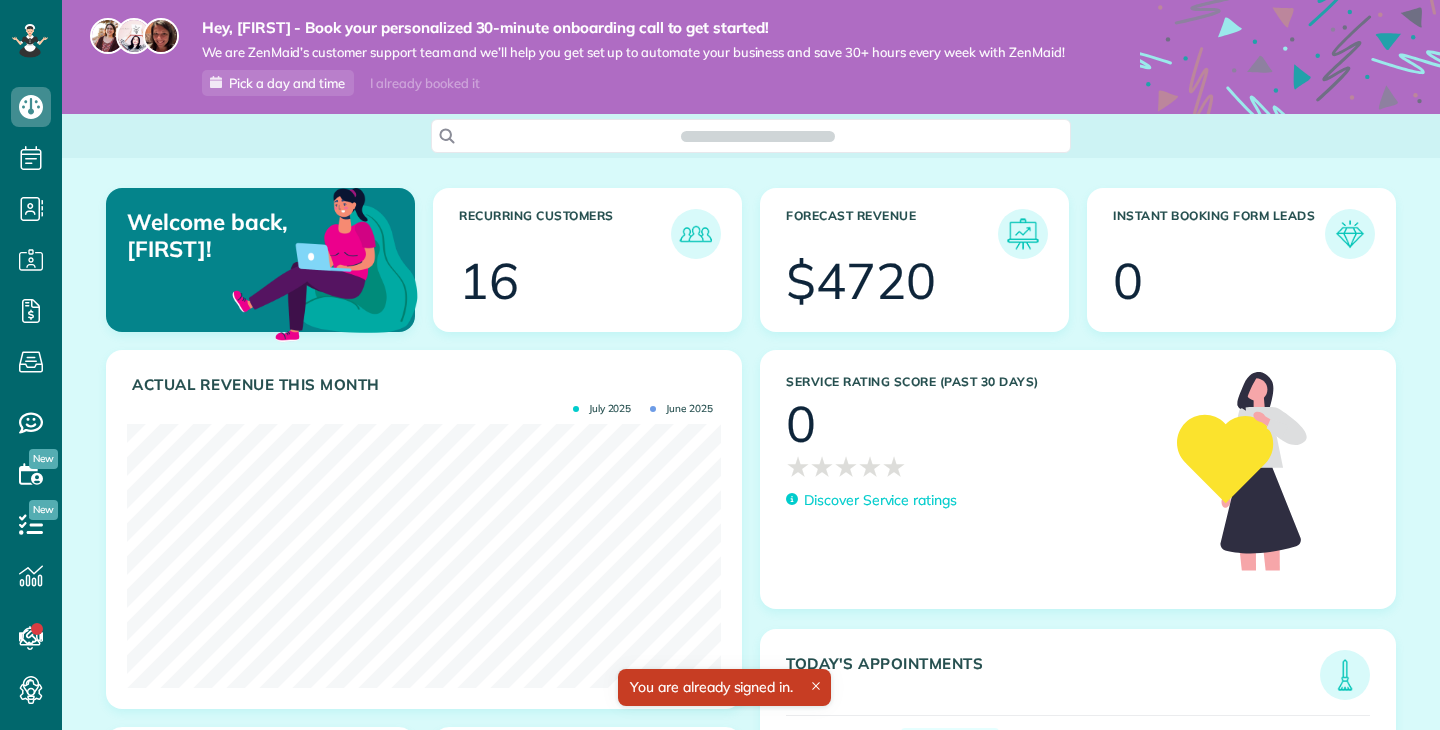 scroll, scrollTop: 0, scrollLeft: 0, axis: both 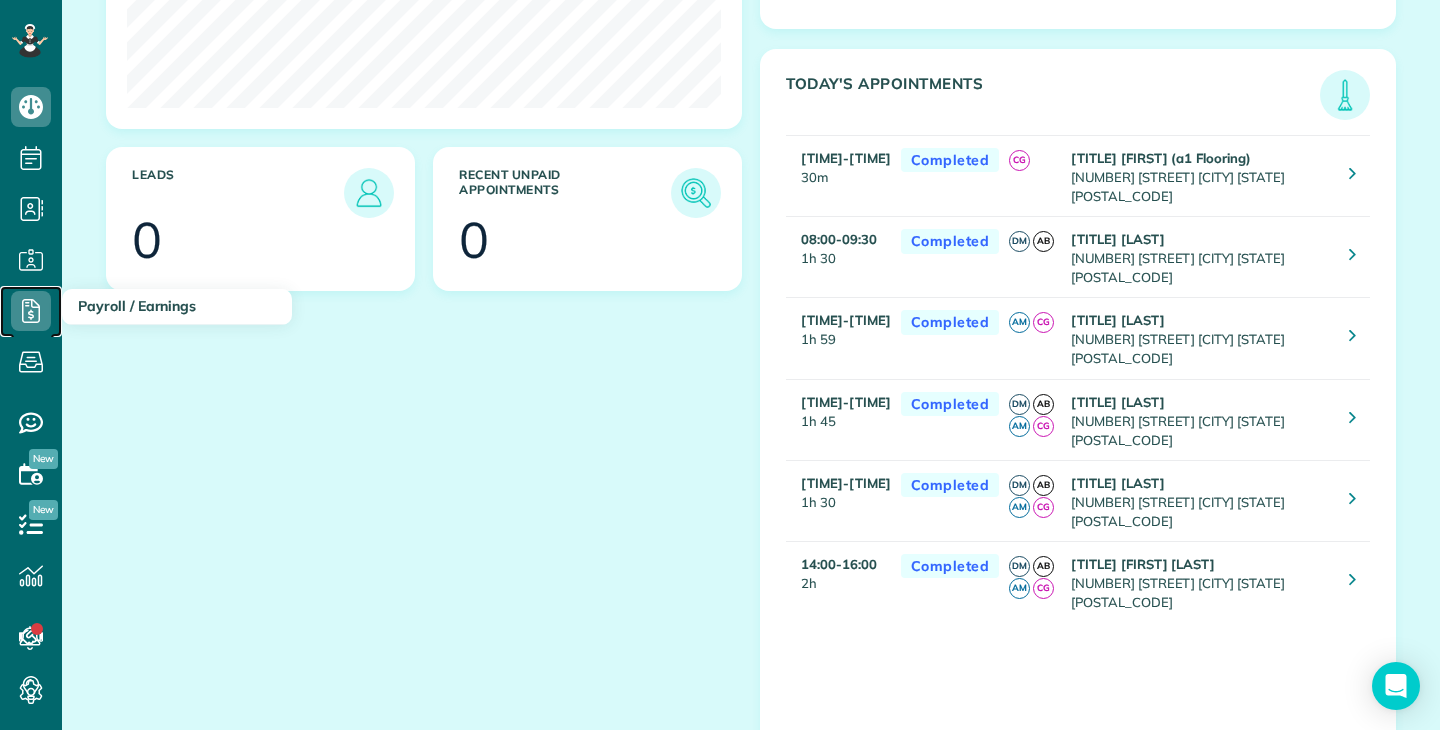click 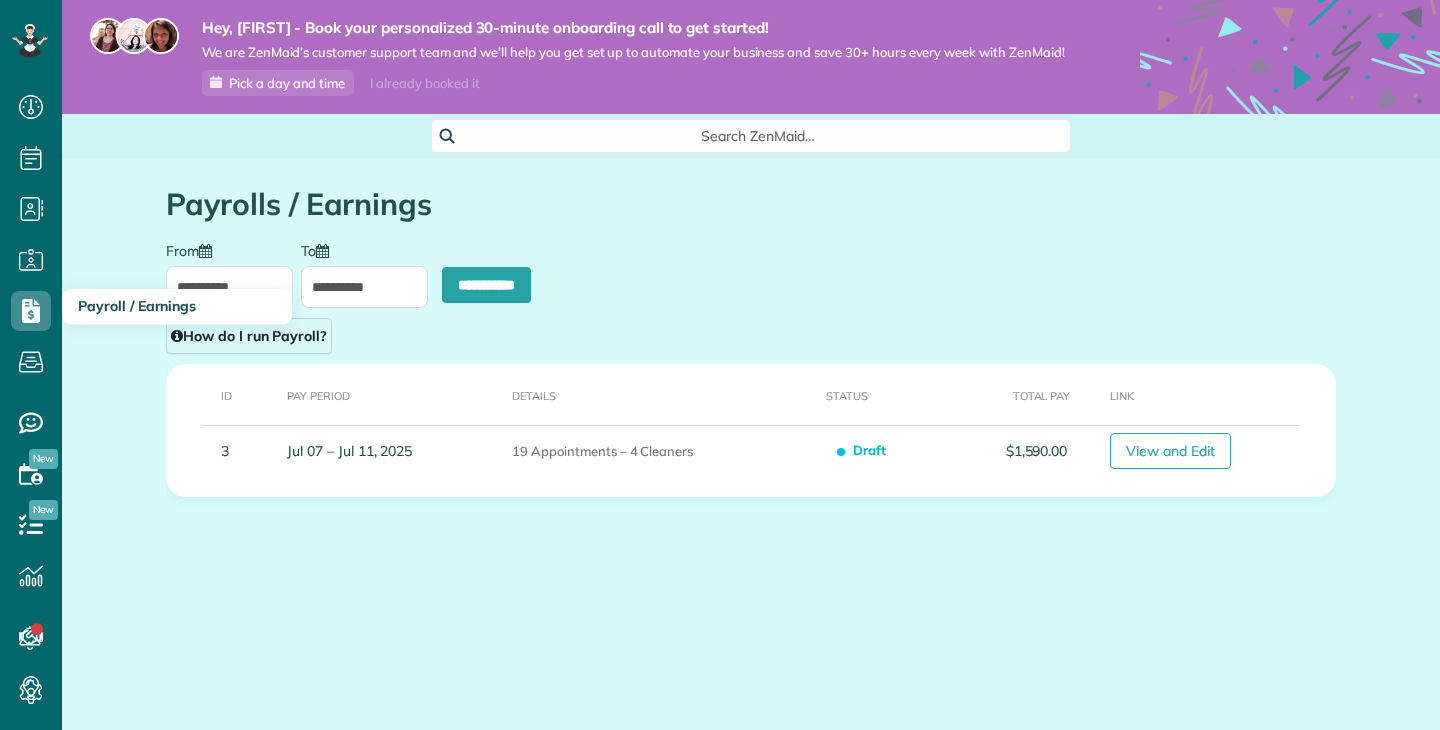 scroll, scrollTop: 0, scrollLeft: 0, axis: both 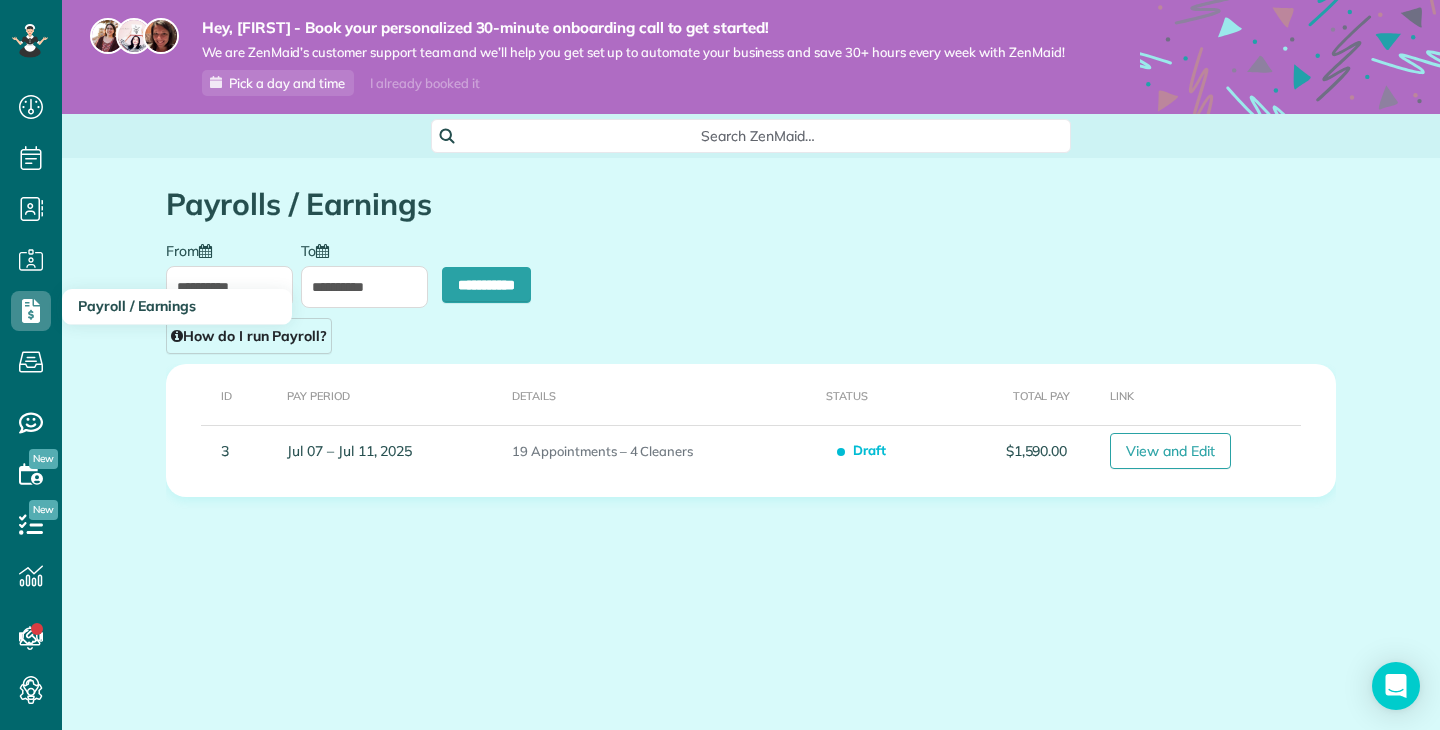 type on "**********" 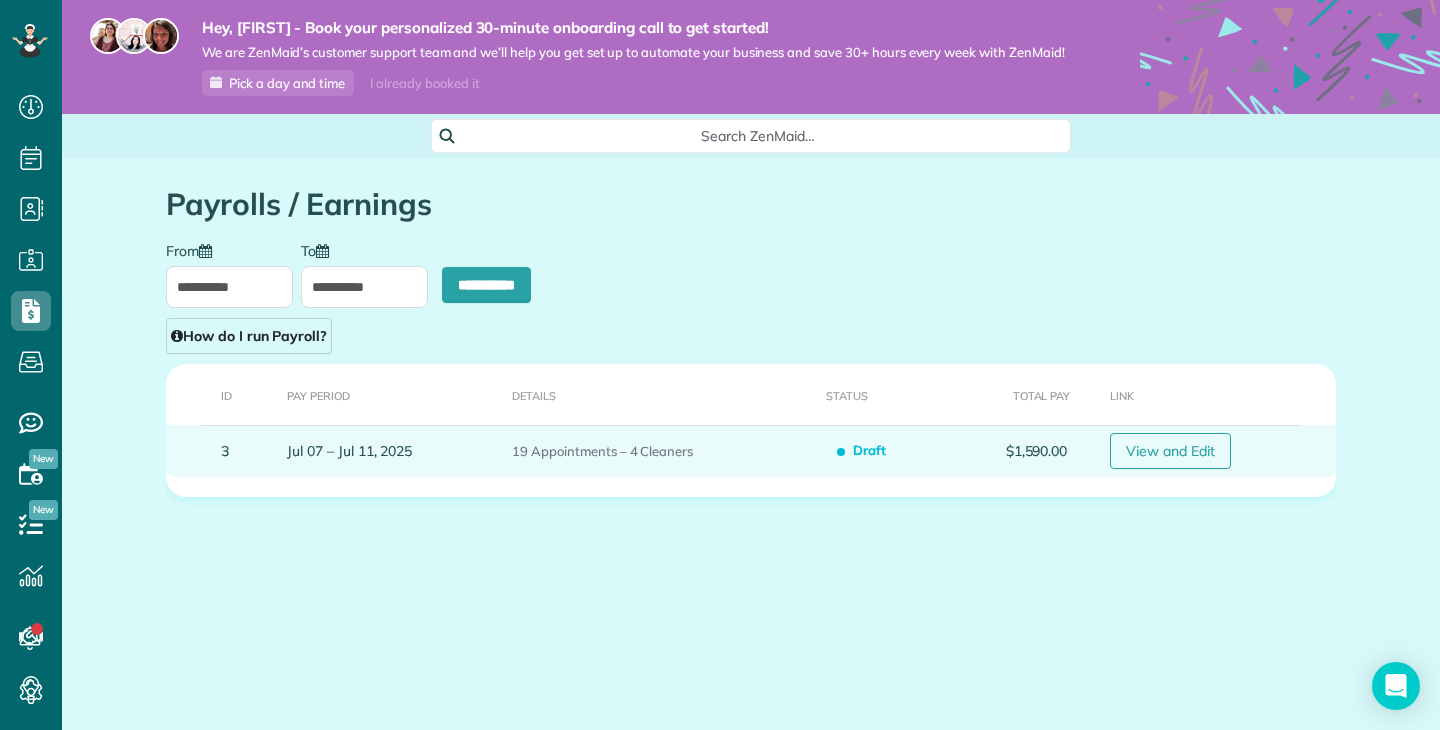 click on "View and Edit" at bounding box center (1170, 451) 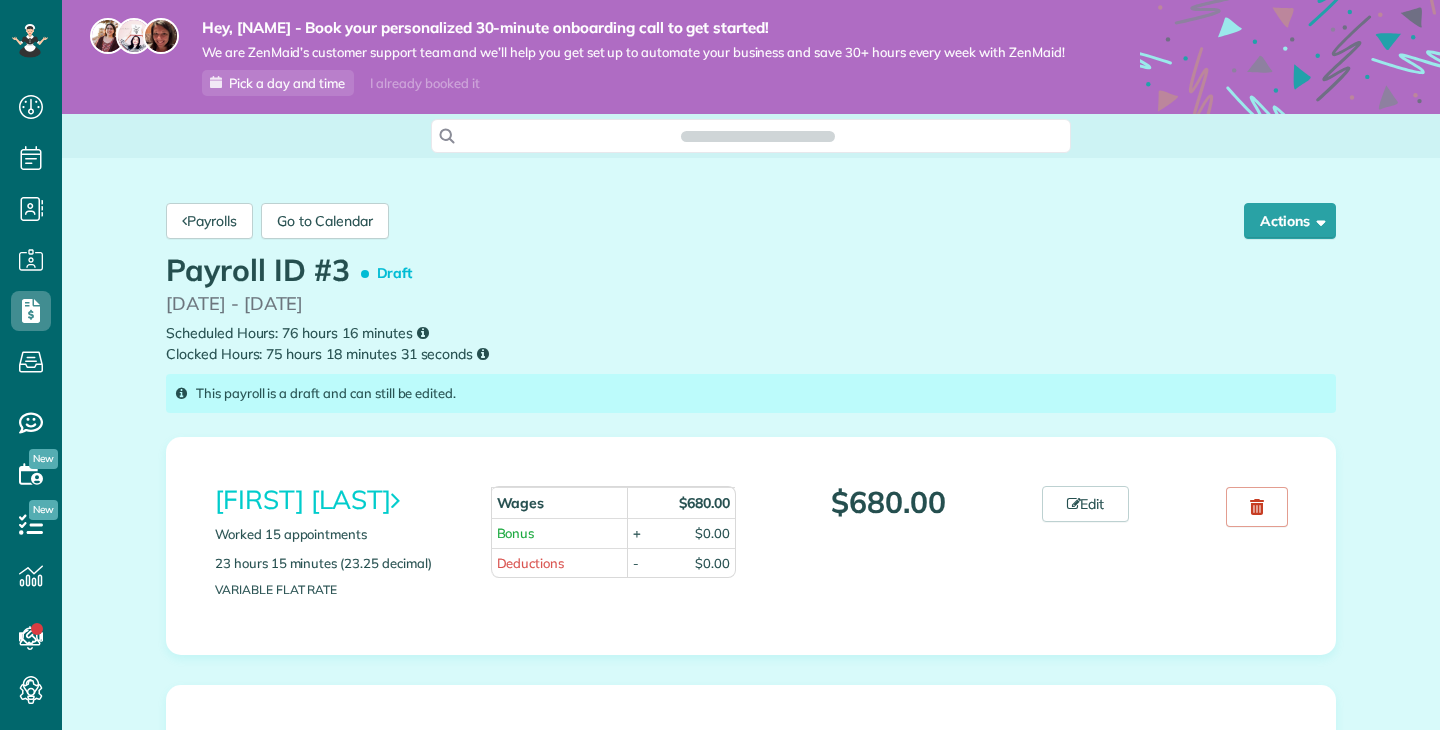 scroll, scrollTop: 0, scrollLeft: 0, axis: both 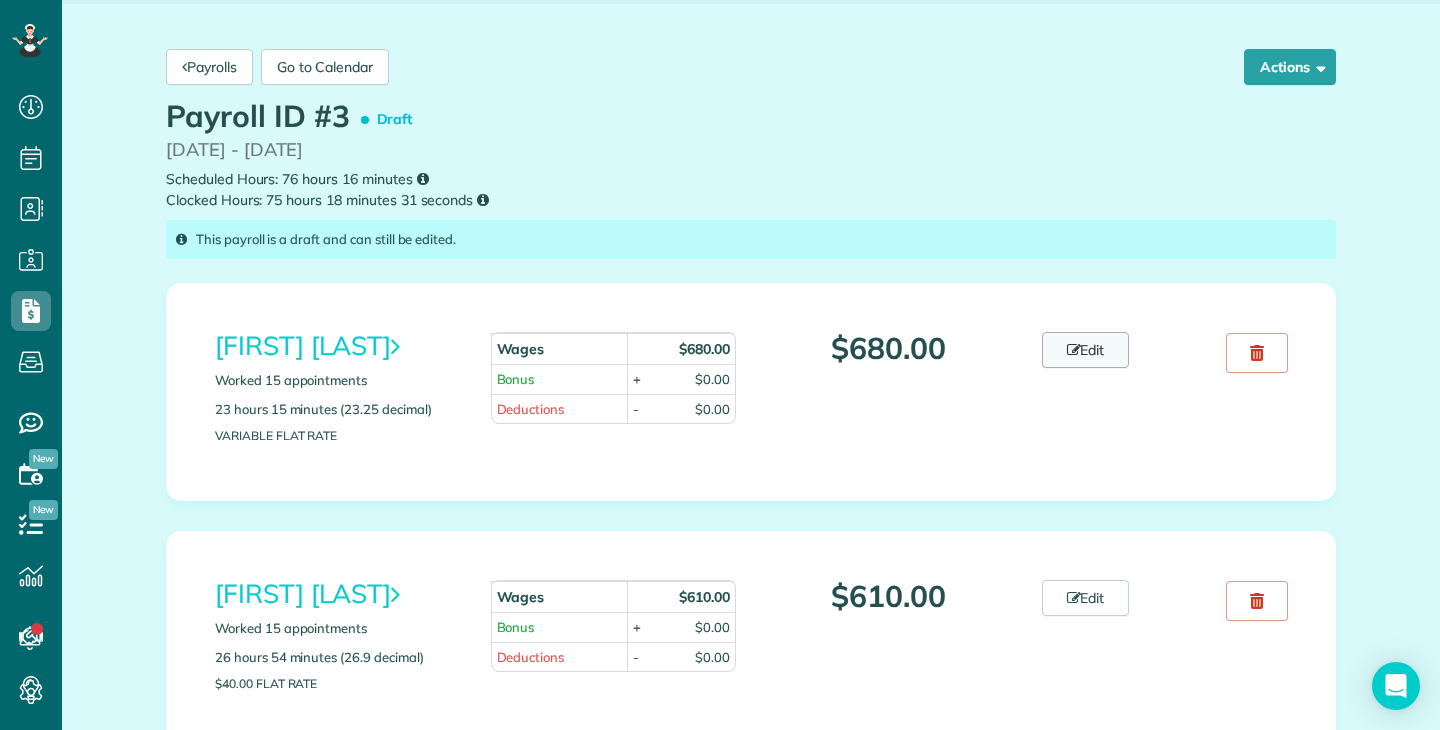 click on "Edit" at bounding box center [1086, 350] 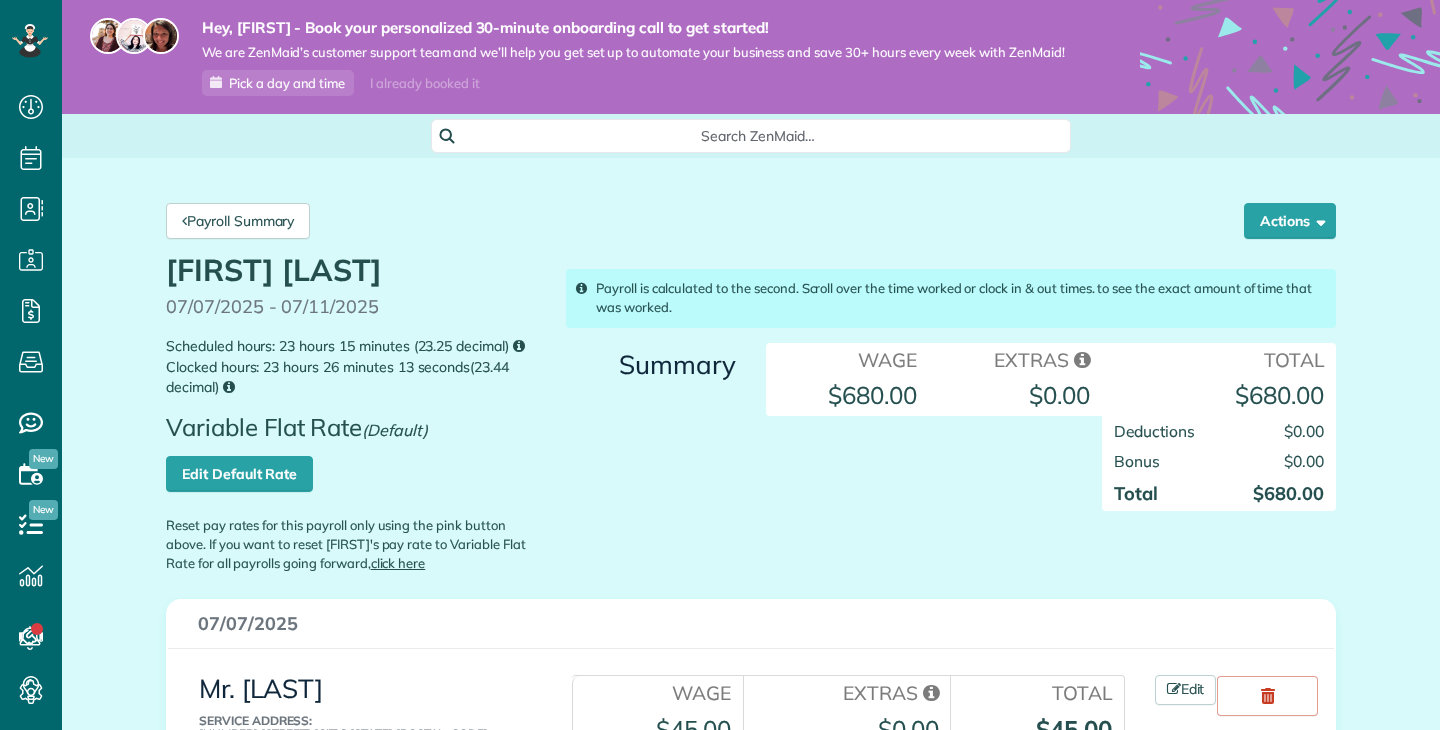 scroll, scrollTop: 0, scrollLeft: 0, axis: both 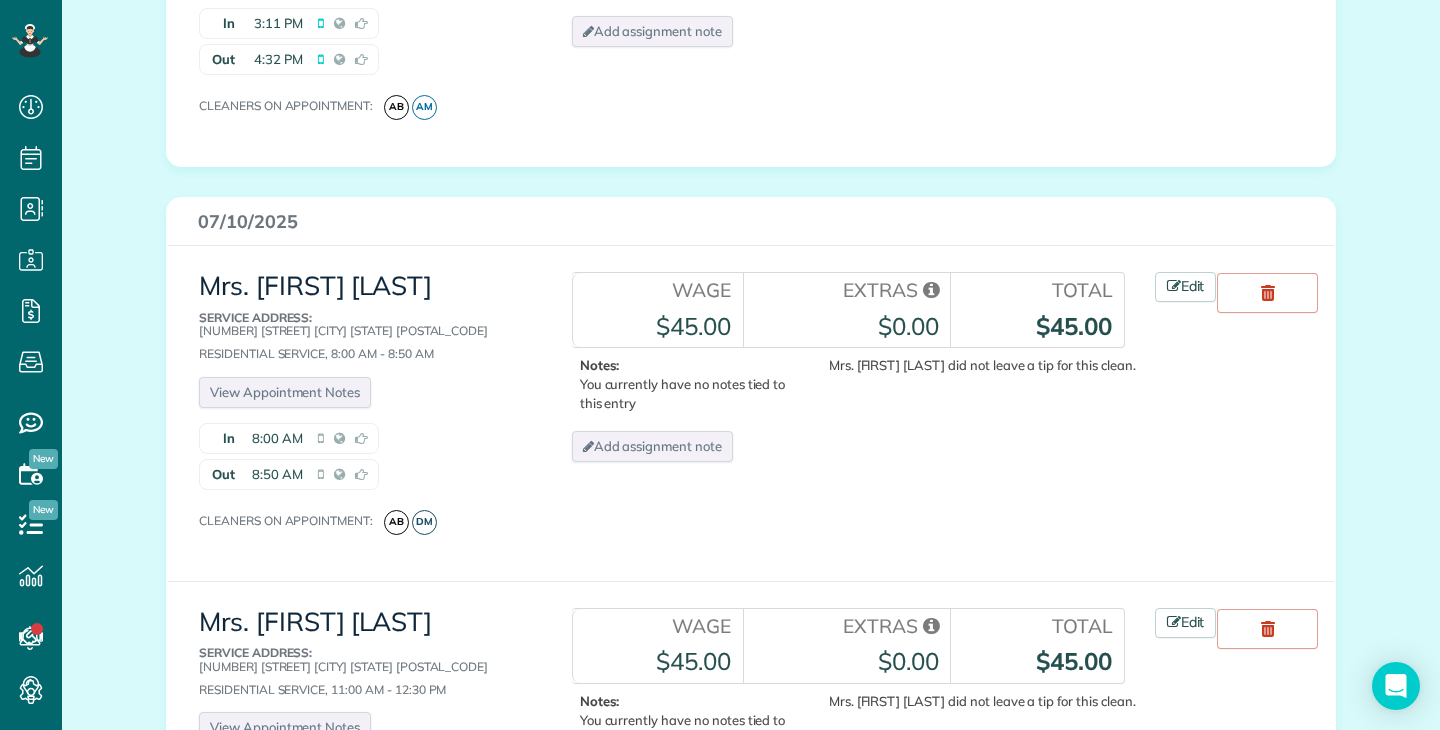 click on "$0.00" at bounding box center (908, 326) 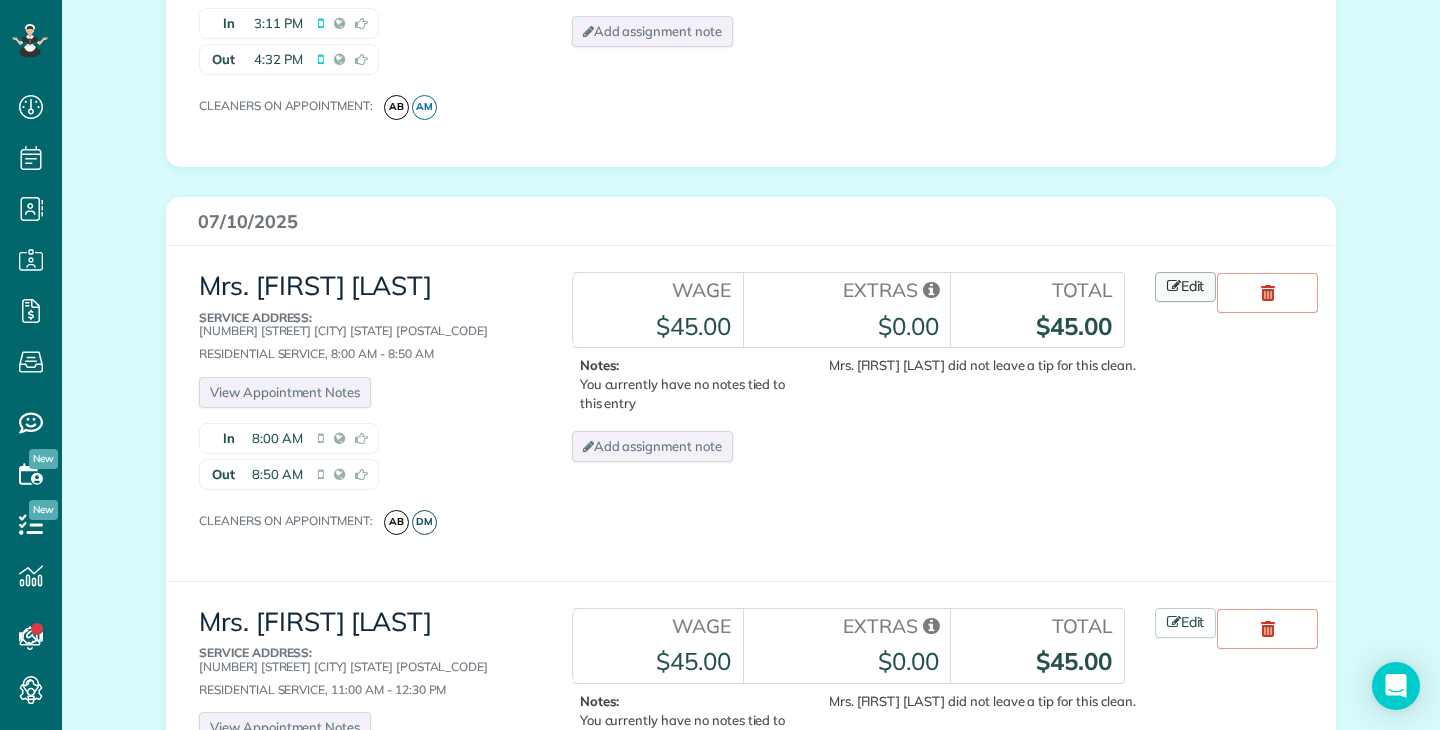 click on "Edit" at bounding box center (1186, 287) 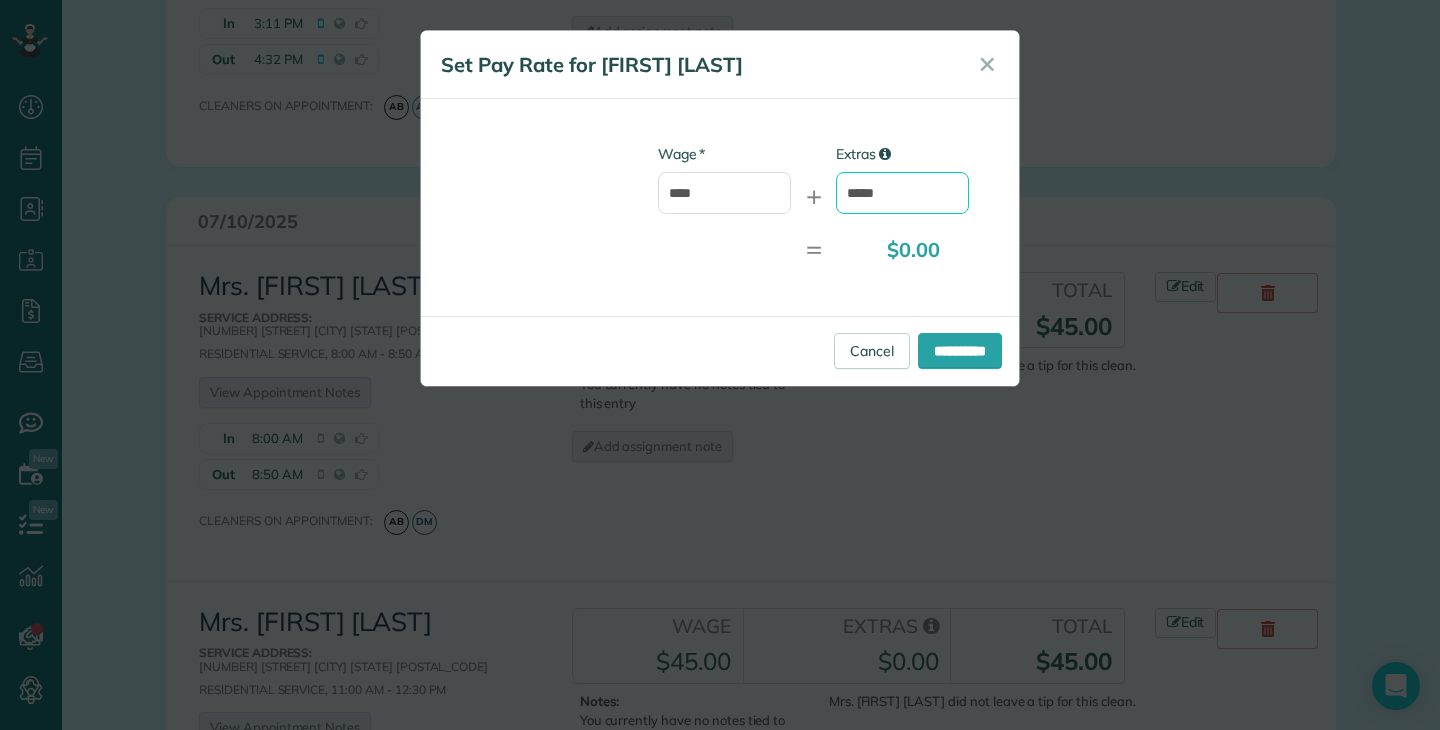 click on "*****" at bounding box center [902, 193] 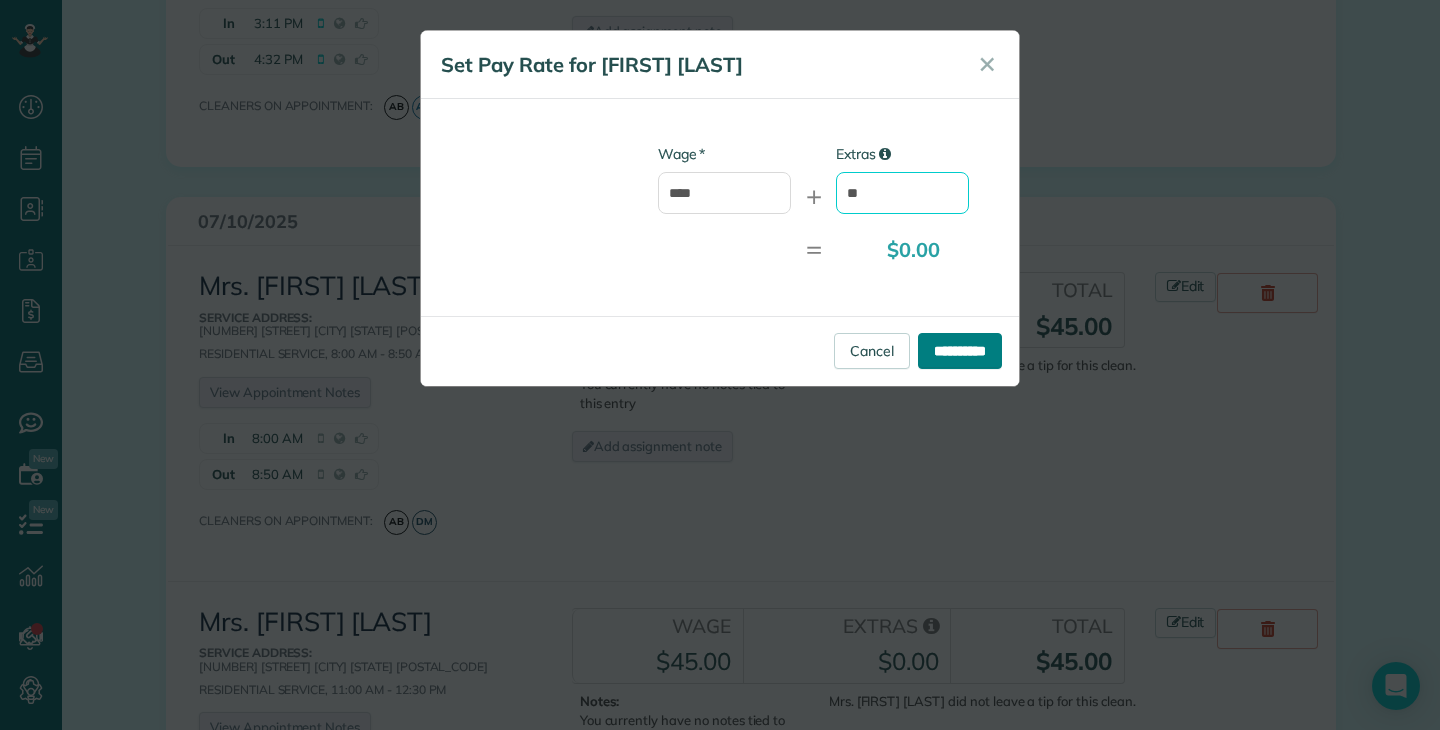 type on "**" 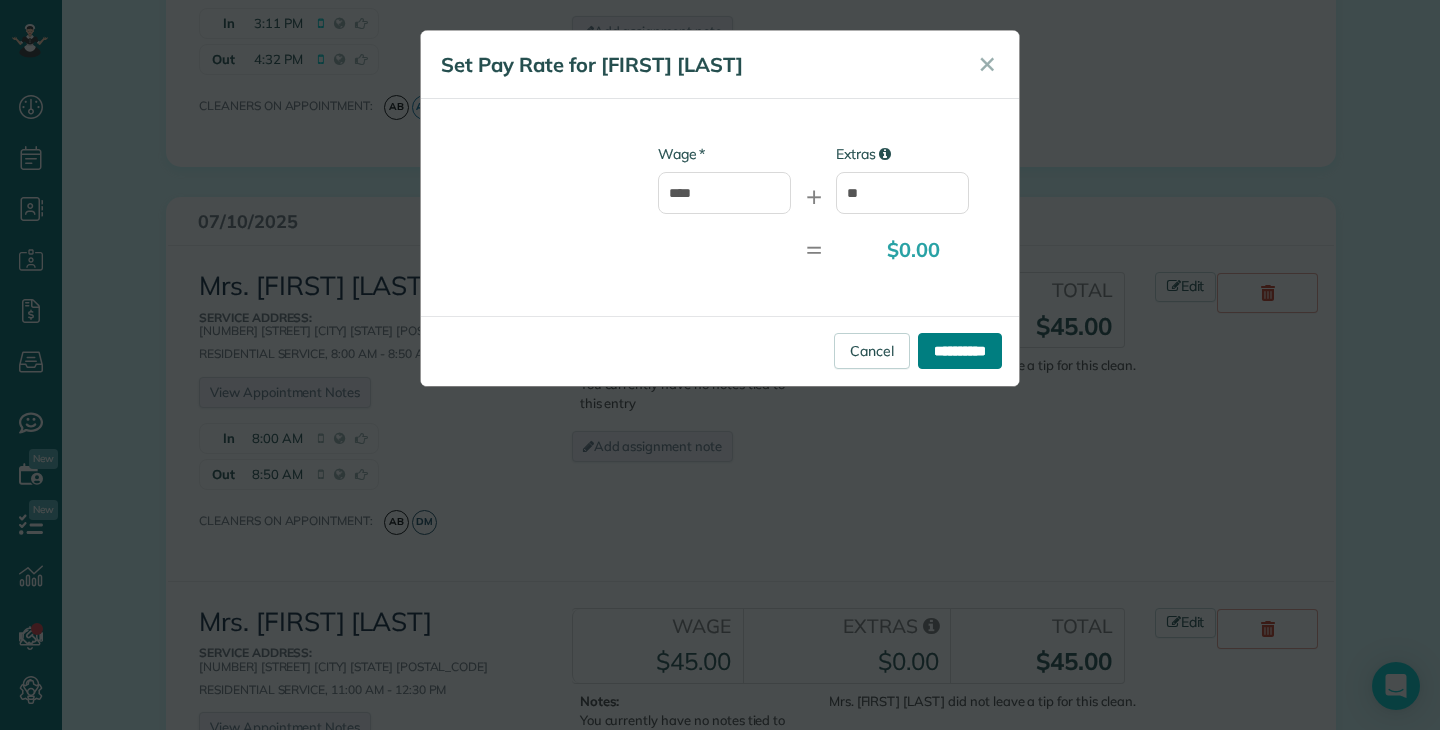click on "**********" at bounding box center (960, 351) 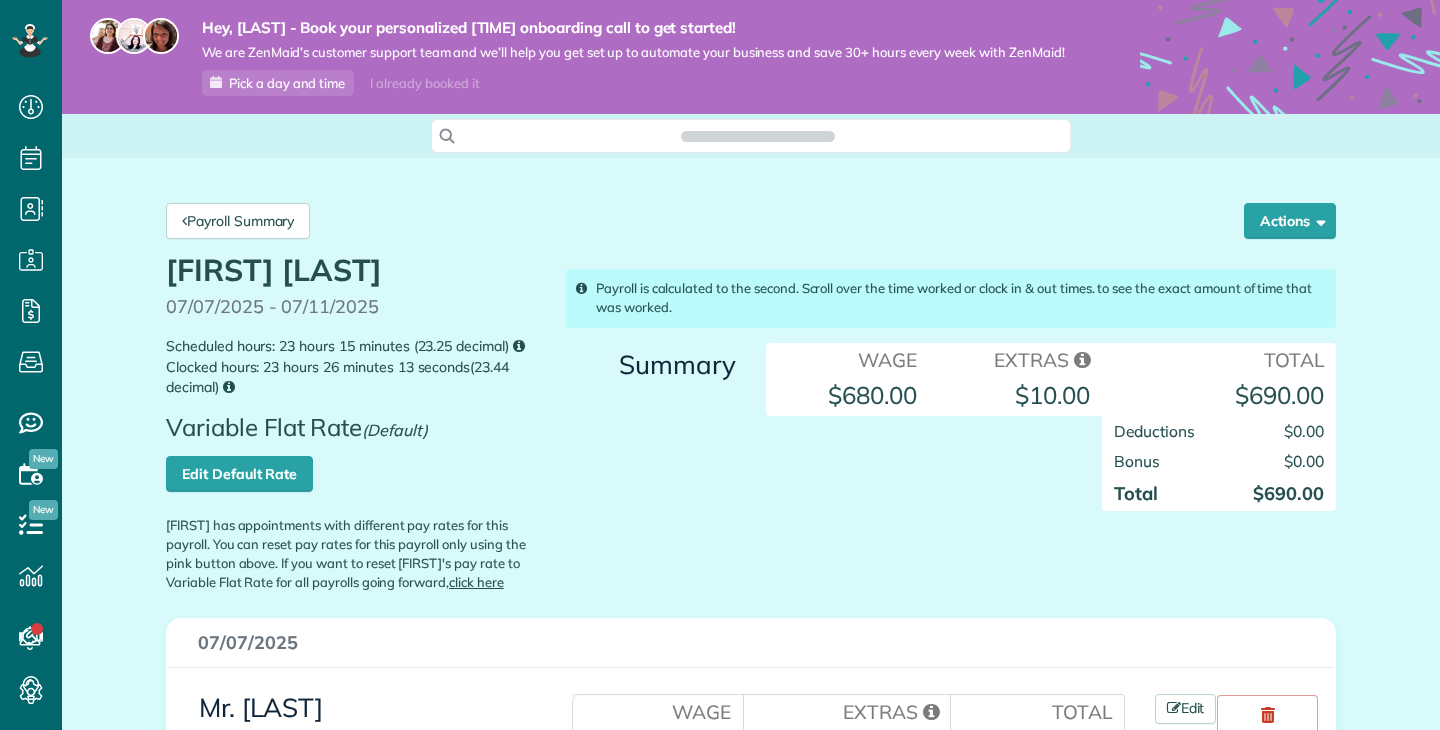 scroll, scrollTop: 0, scrollLeft: 0, axis: both 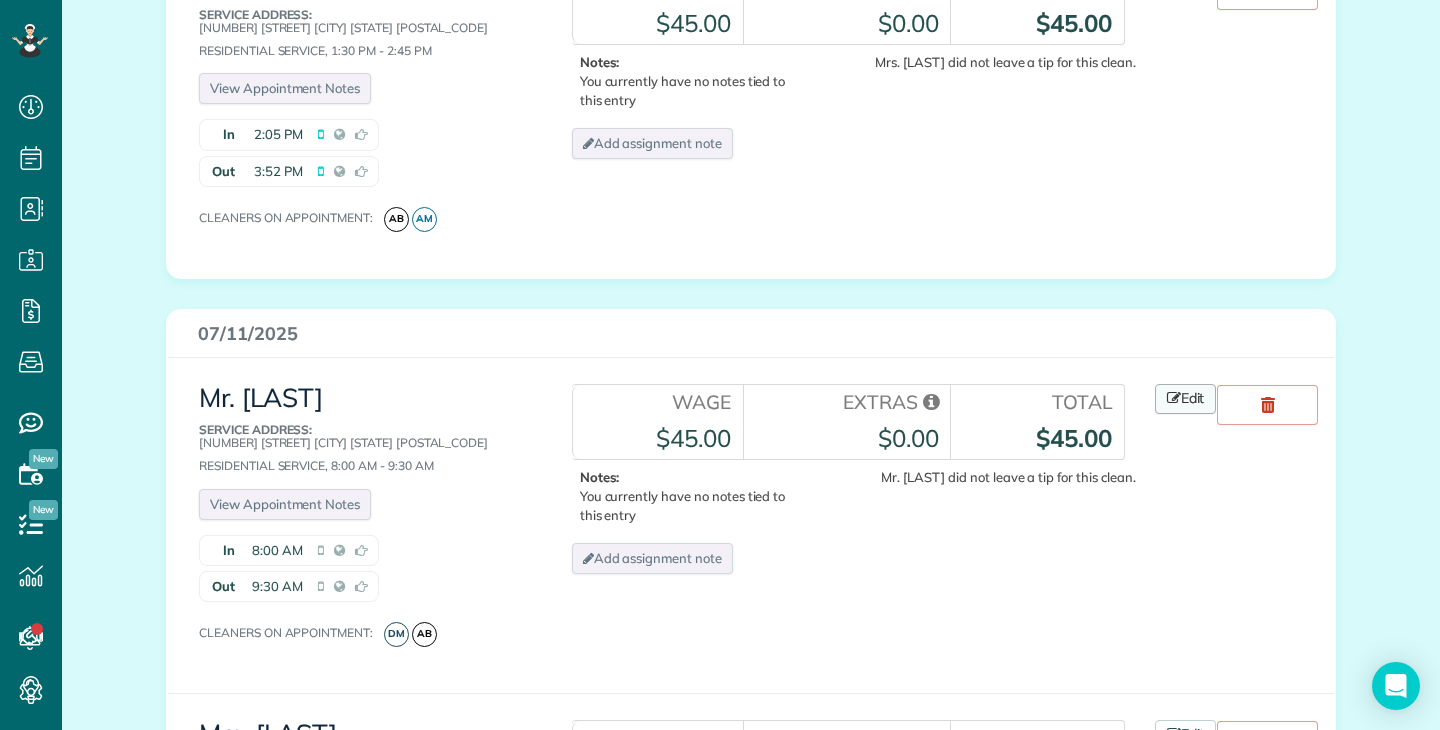 click on "Edit" at bounding box center (1186, 399) 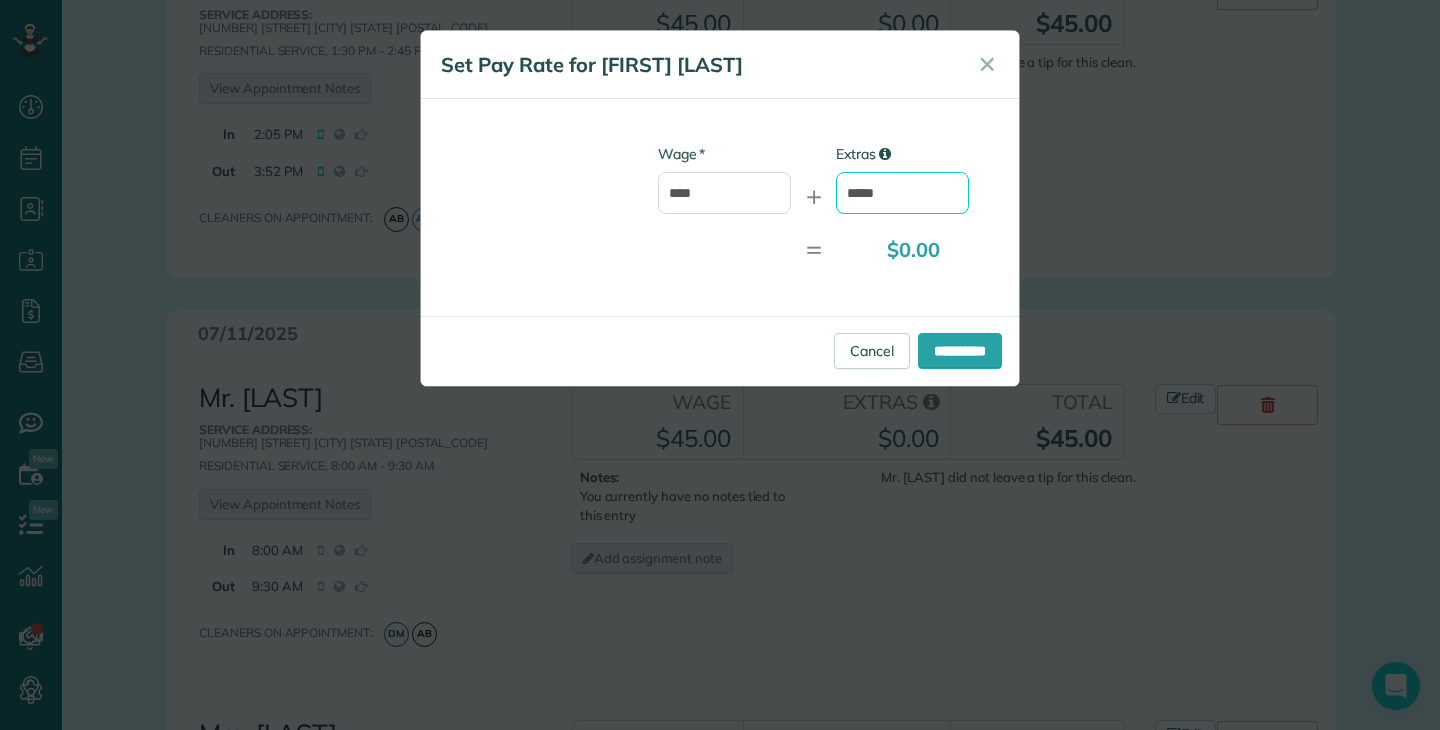 click on "*****" at bounding box center [902, 193] 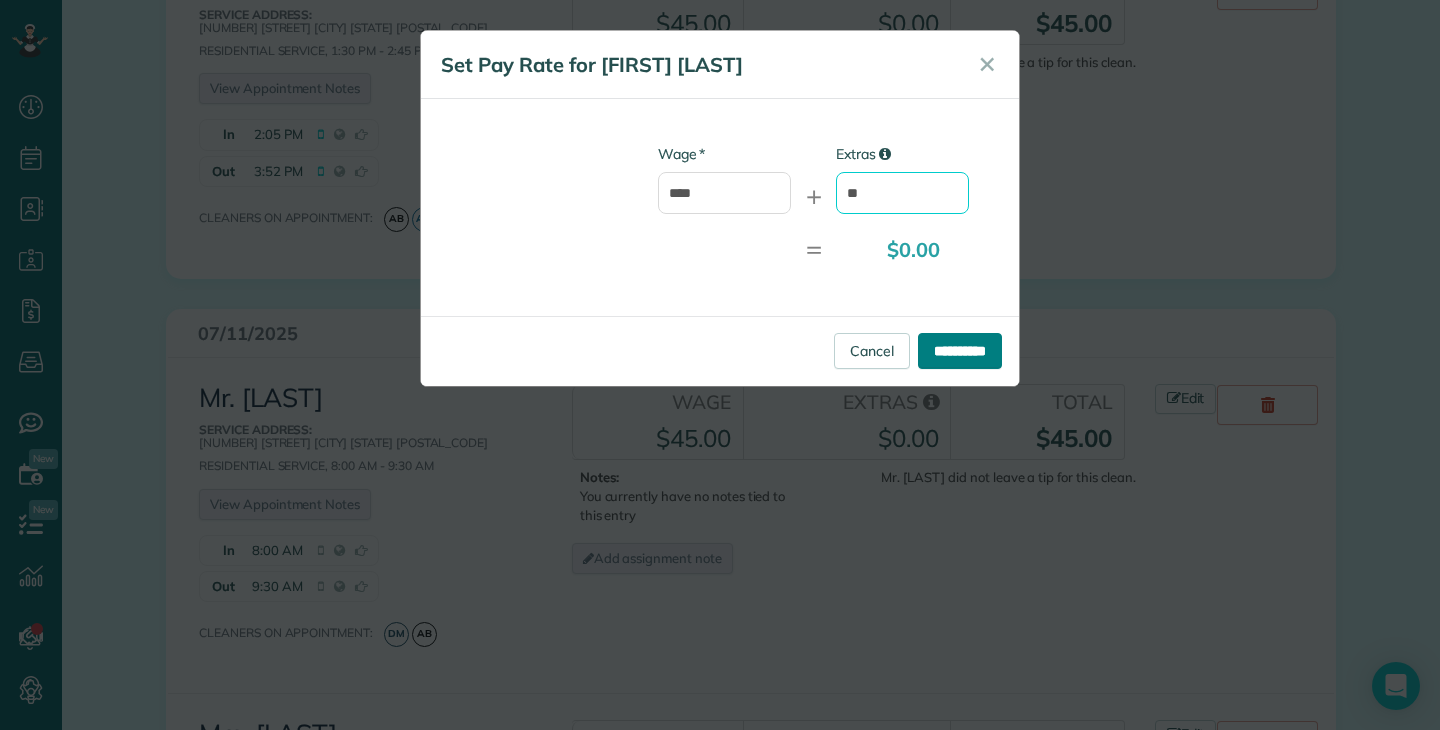 type on "**" 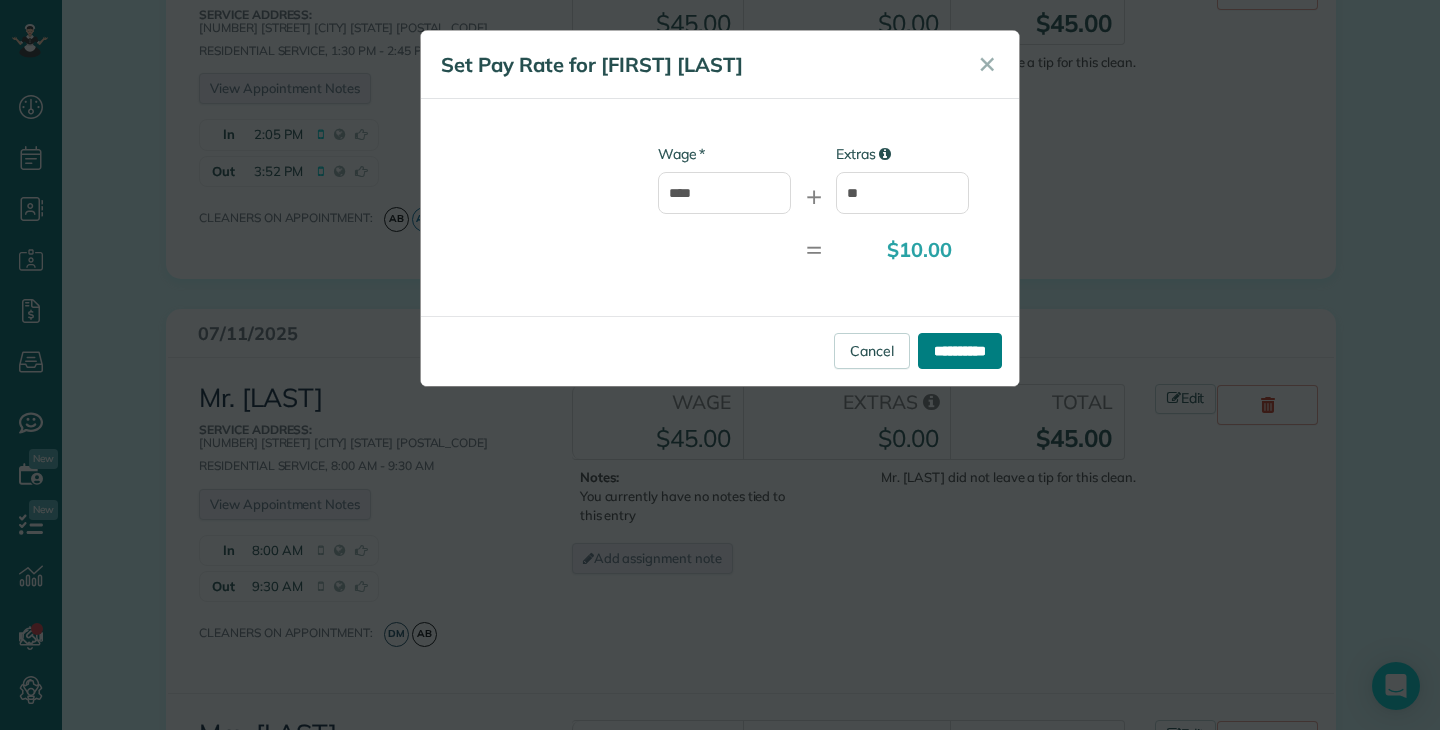 click on "**********" at bounding box center [960, 351] 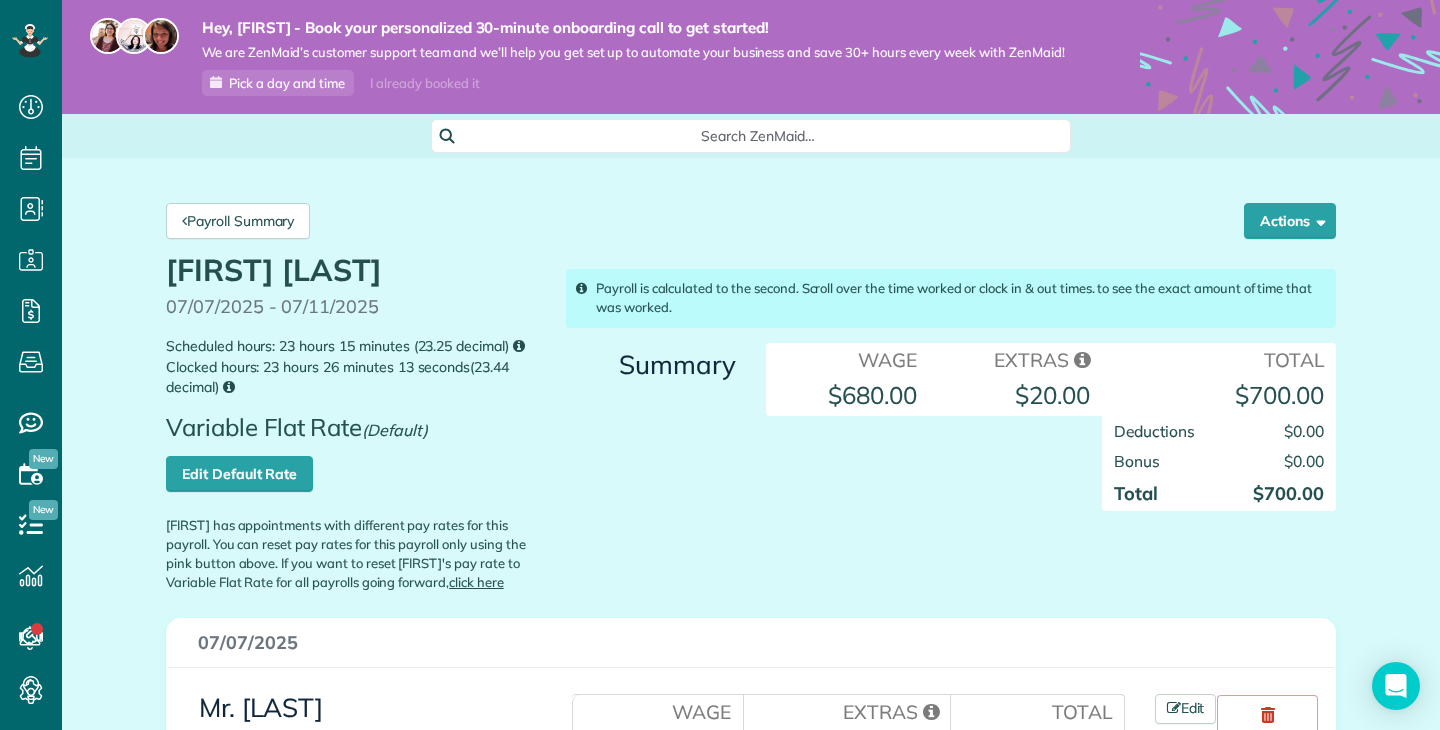 scroll, scrollTop: 0, scrollLeft: 0, axis: both 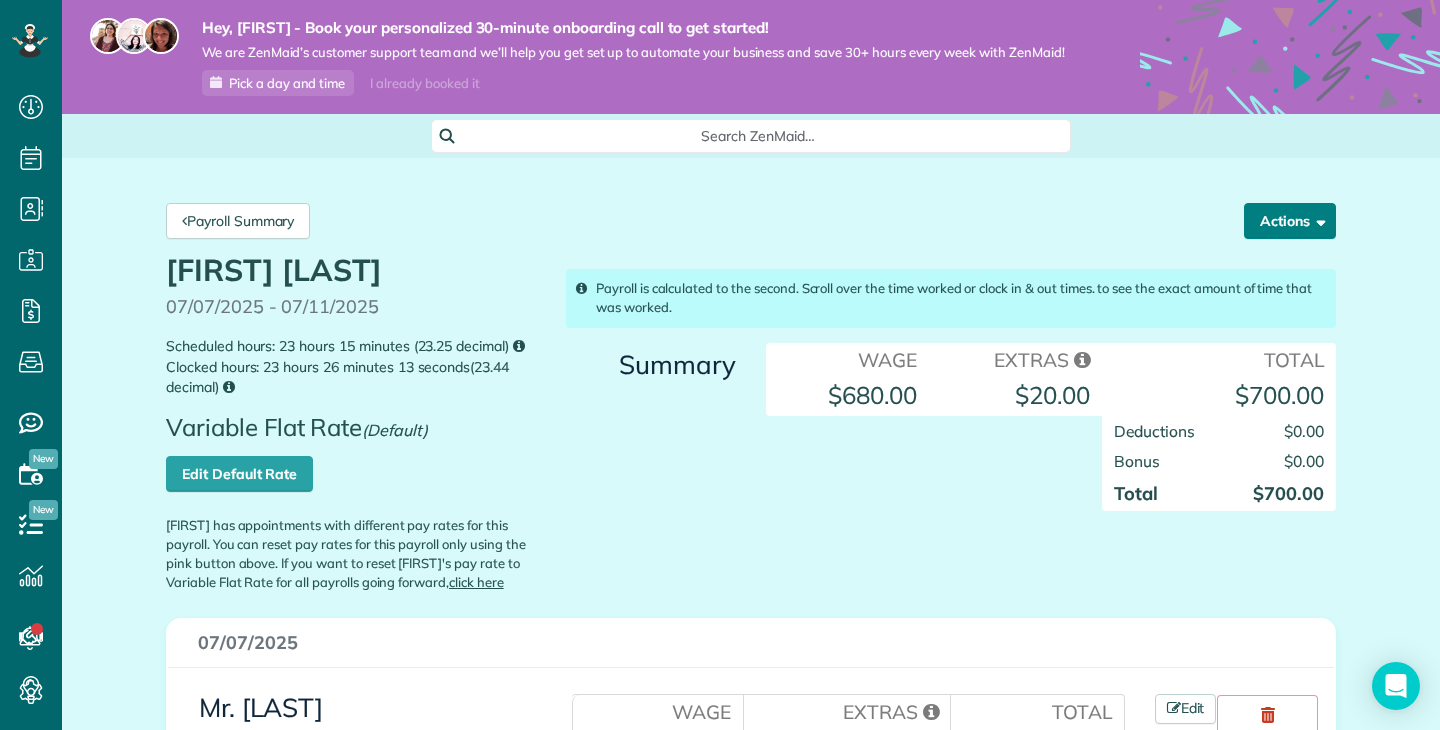 click on "Actions" at bounding box center (1290, 221) 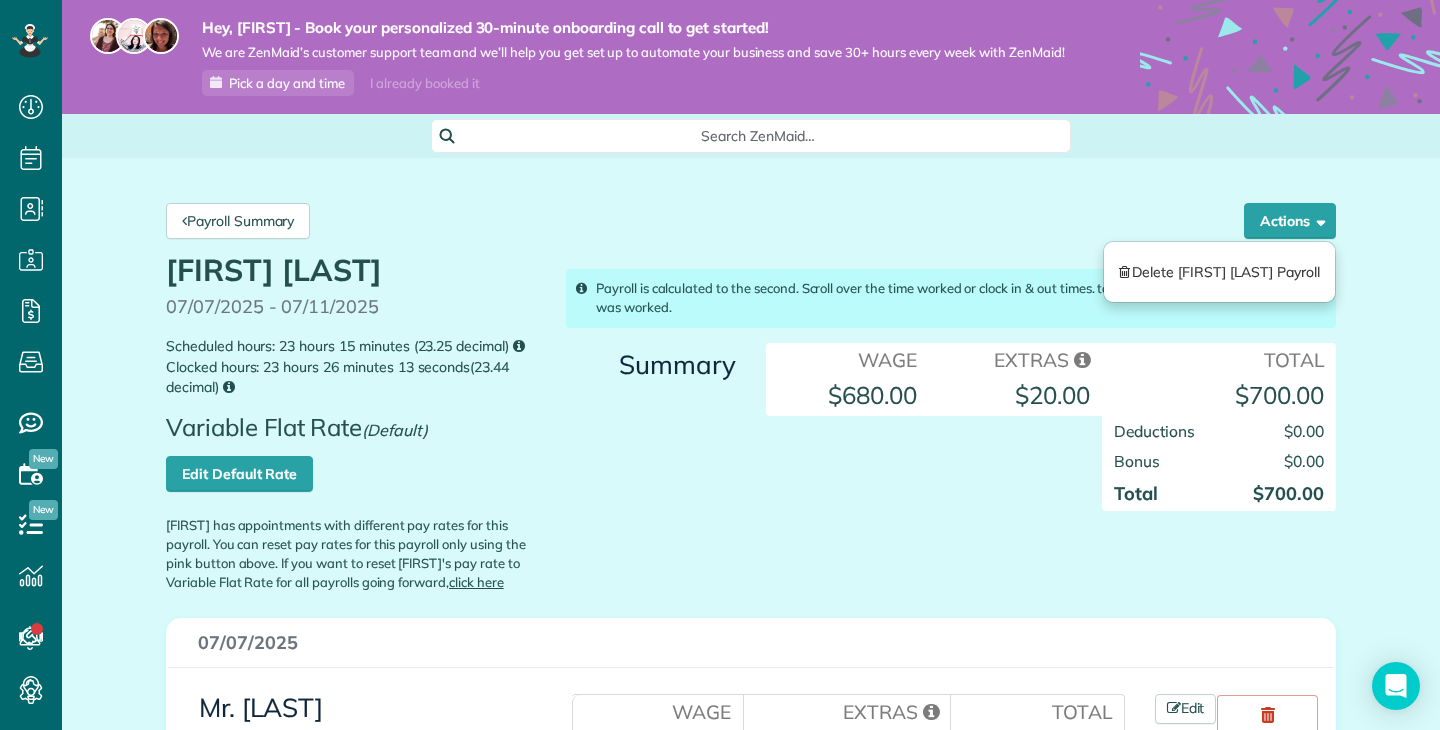 click on "Payroll Summary
Actions
Delete [FIRST] [LAST] Payroll
[FIRST] [LAST]
07/07/2025 - 07/11/2025
Scheduled hours: 23 hours 15 minutes (23.25 decimal)
Clocked hours: 23 hours 26 minutes 13 seconds(23.44 decimal)
Variable Flat Rate
(Default)
Edit Default Rate
click here
Summary
$700.00" at bounding box center (751, 3319) 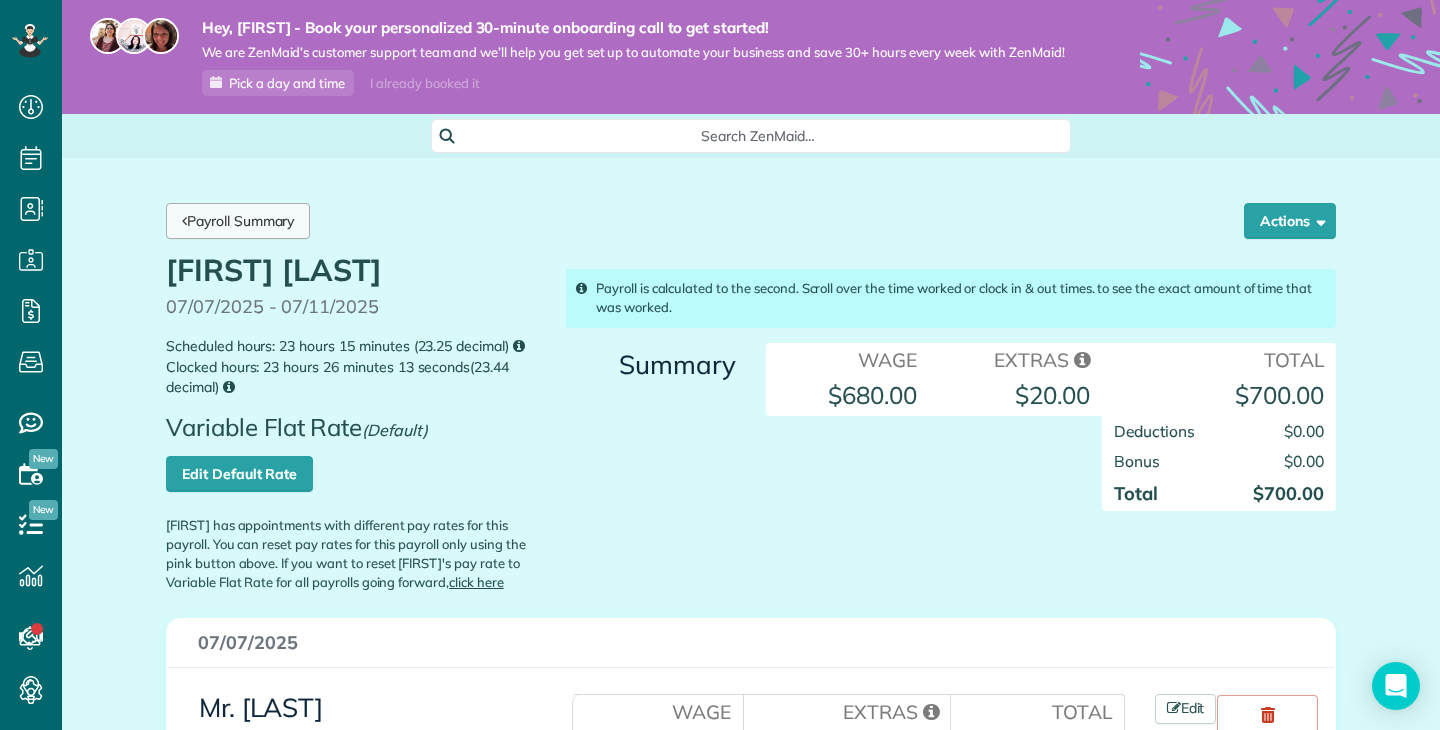 click on "Payroll Summary" at bounding box center [238, 221] 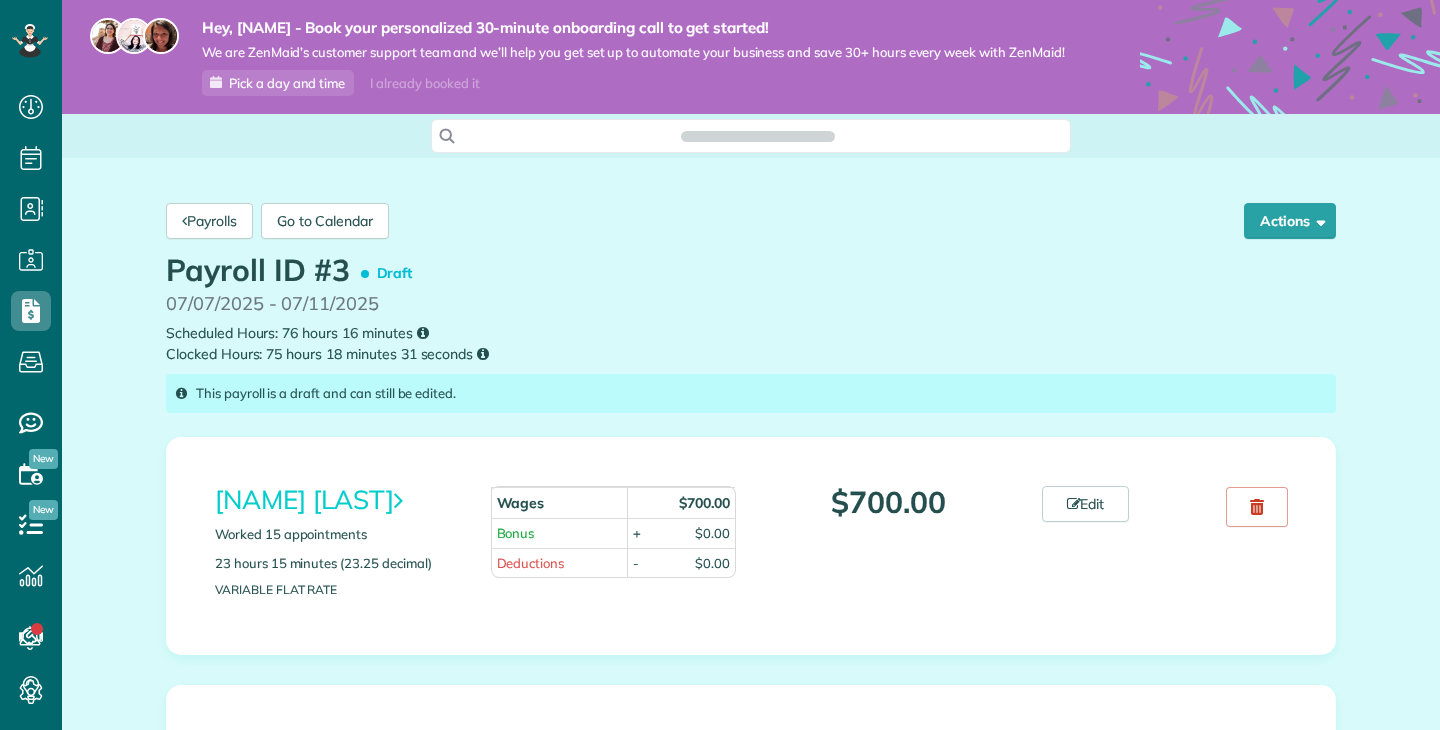 scroll, scrollTop: 0, scrollLeft: 0, axis: both 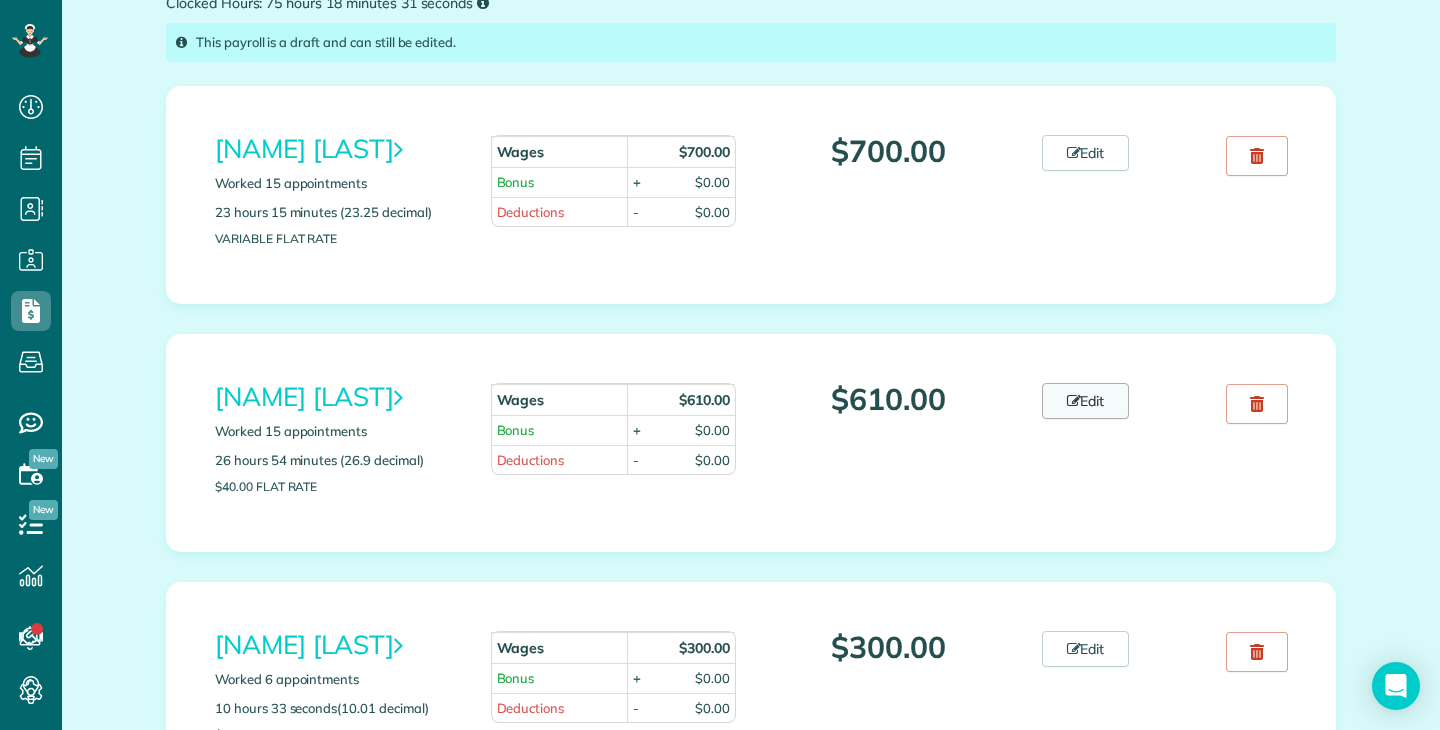 click on "Edit" at bounding box center (1086, 401) 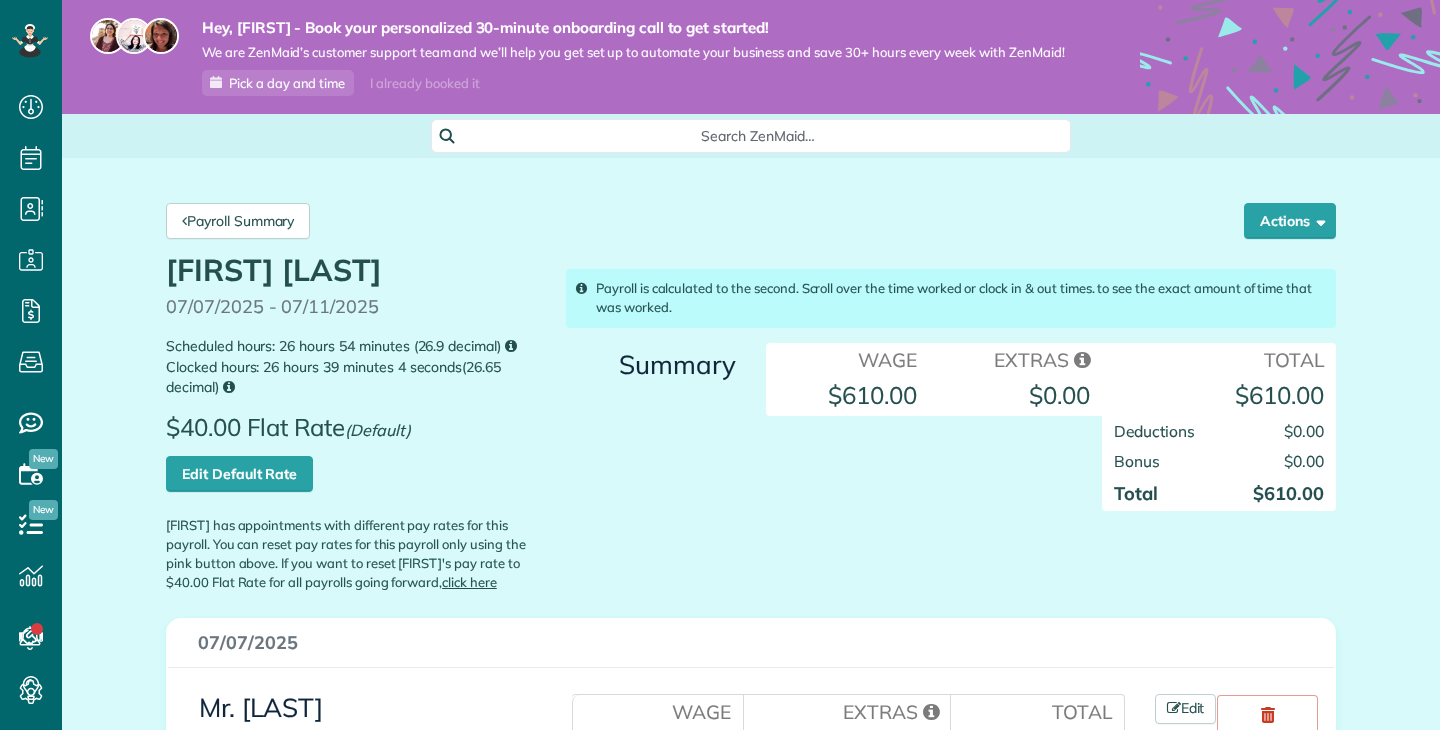 scroll, scrollTop: 0, scrollLeft: 0, axis: both 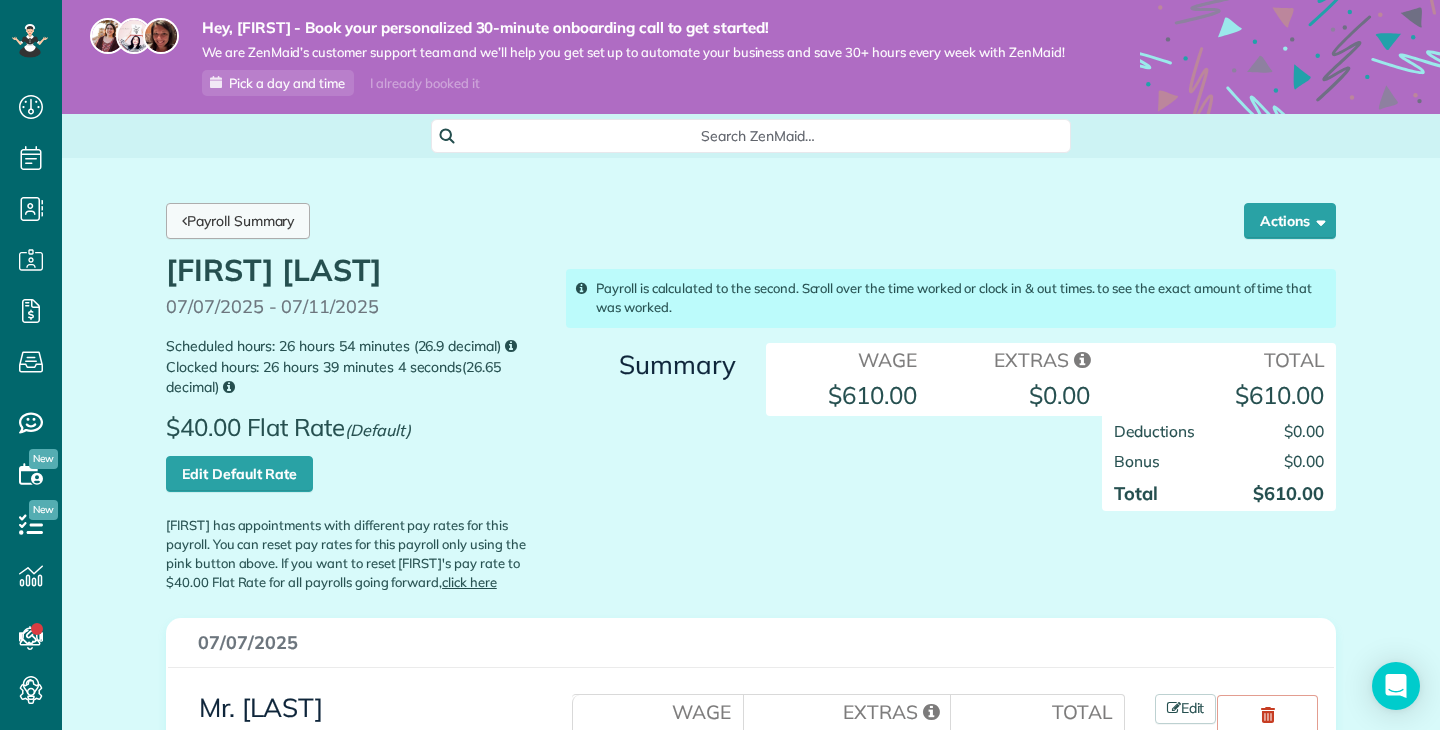 click on "Payroll Summary" at bounding box center [238, 221] 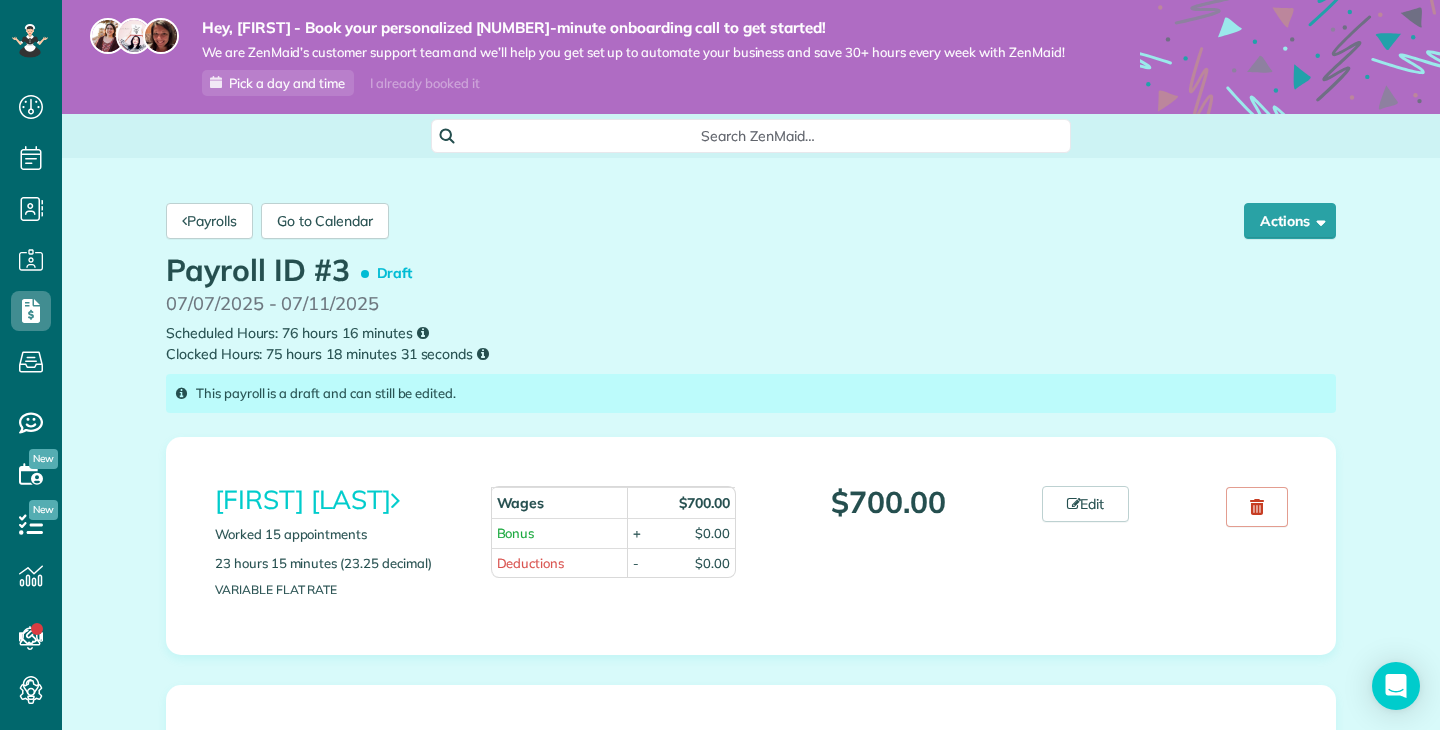 scroll, scrollTop: 0, scrollLeft: 0, axis: both 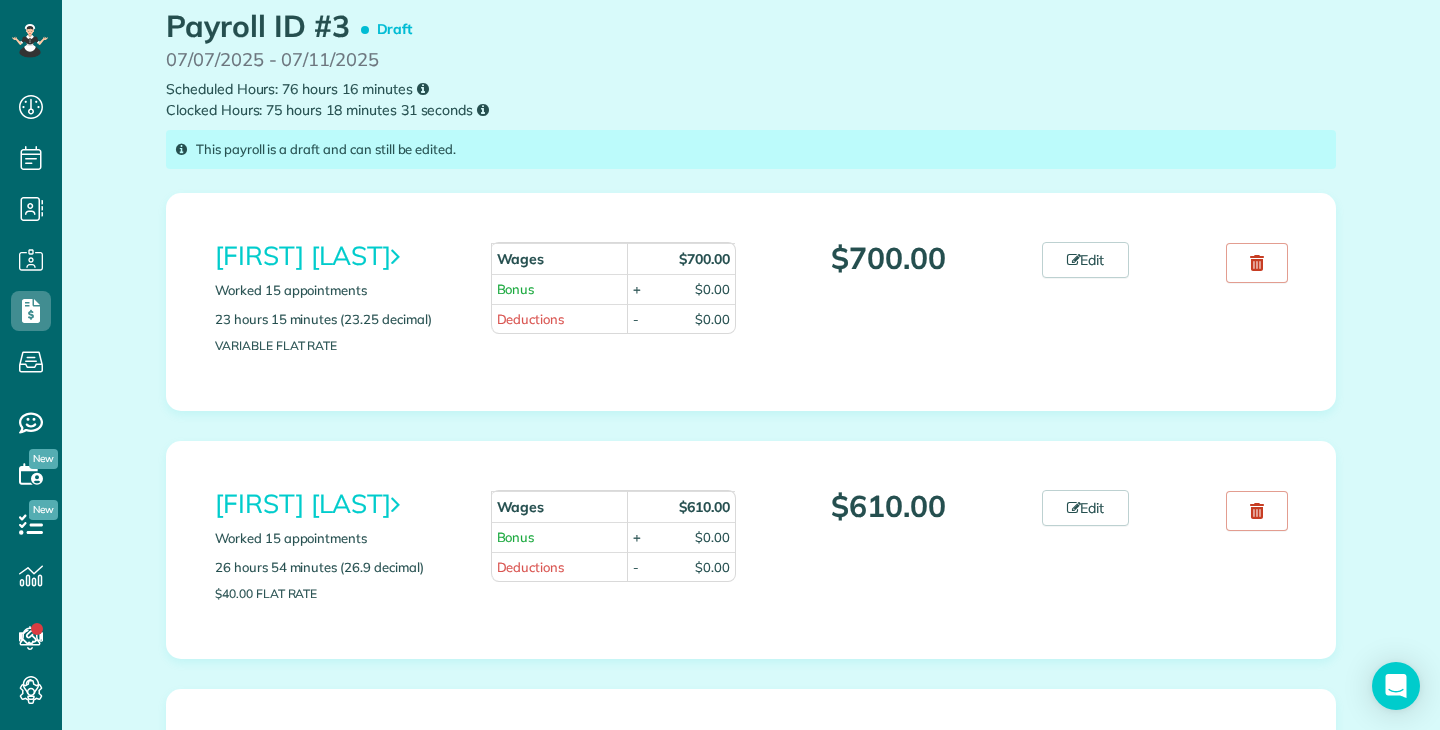 click on "$700.00" at bounding box center [889, 258] 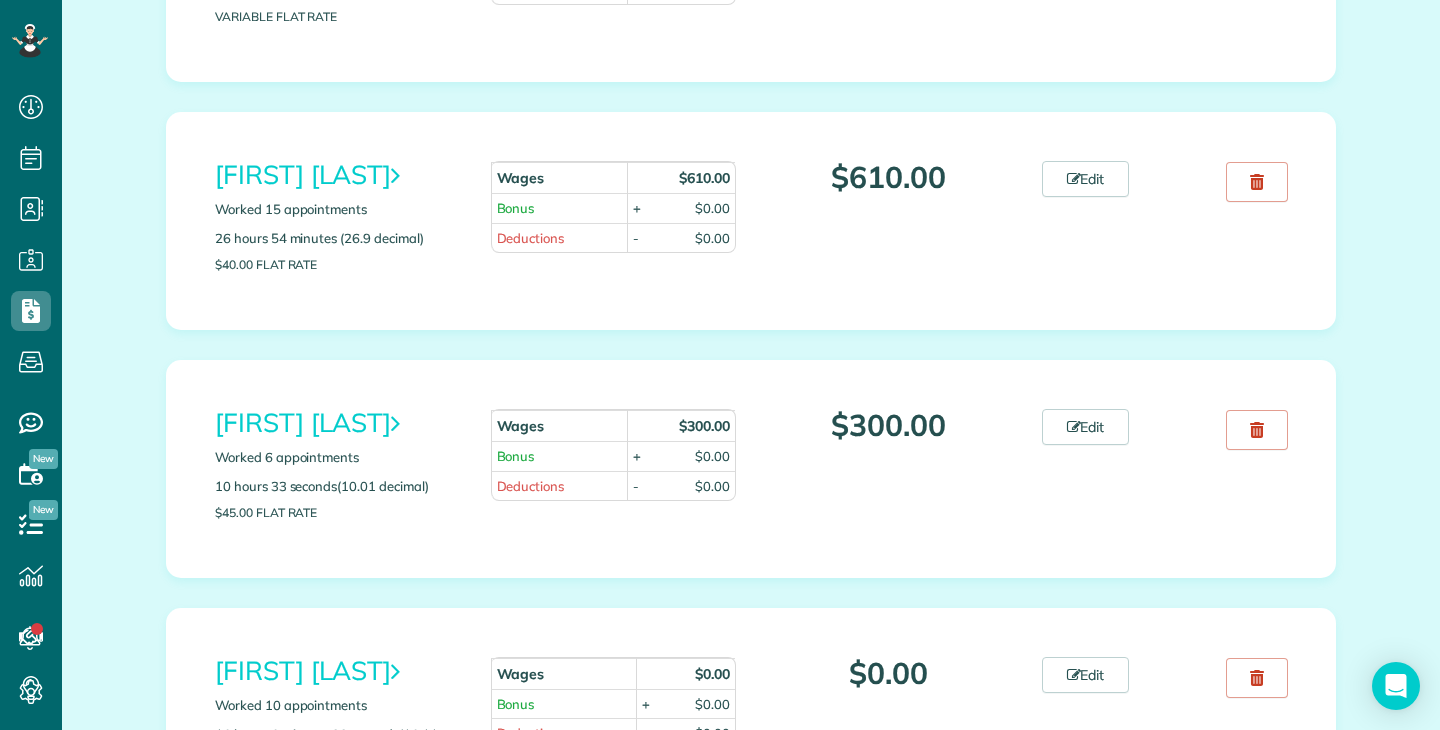 scroll, scrollTop: 579, scrollLeft: 0, axis: vertical 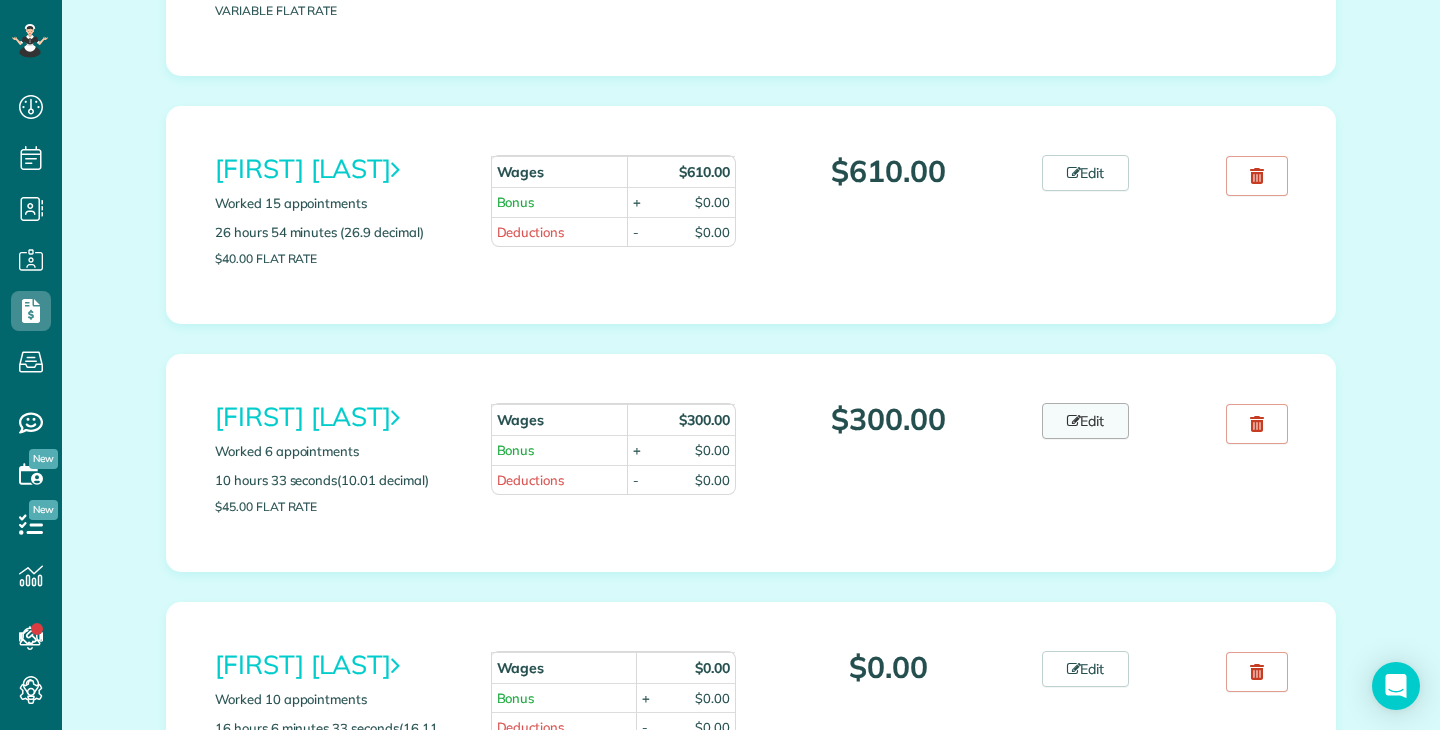 click on "Edit" at bounding box center (1086, 421) 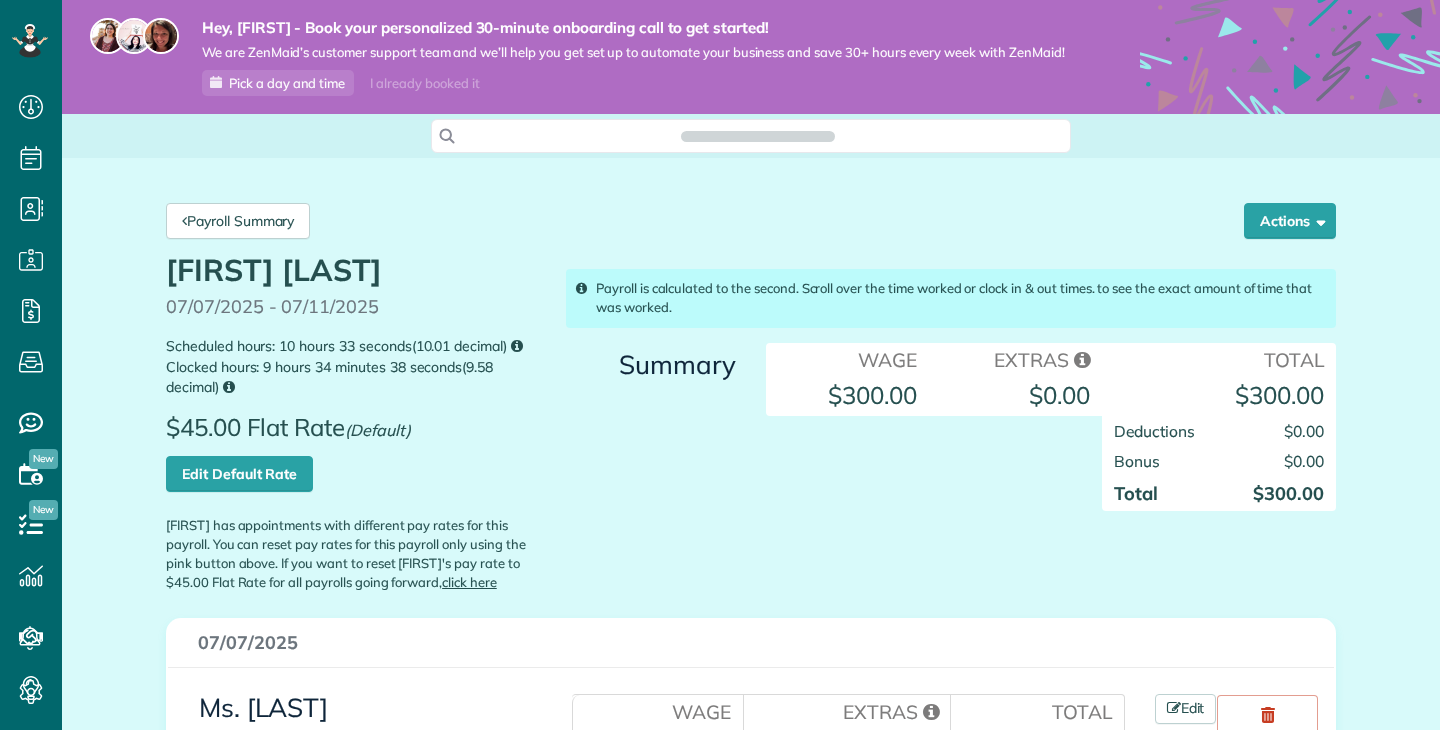 scroll, scrollTop: 0, scrollLeft: 0, axis: both 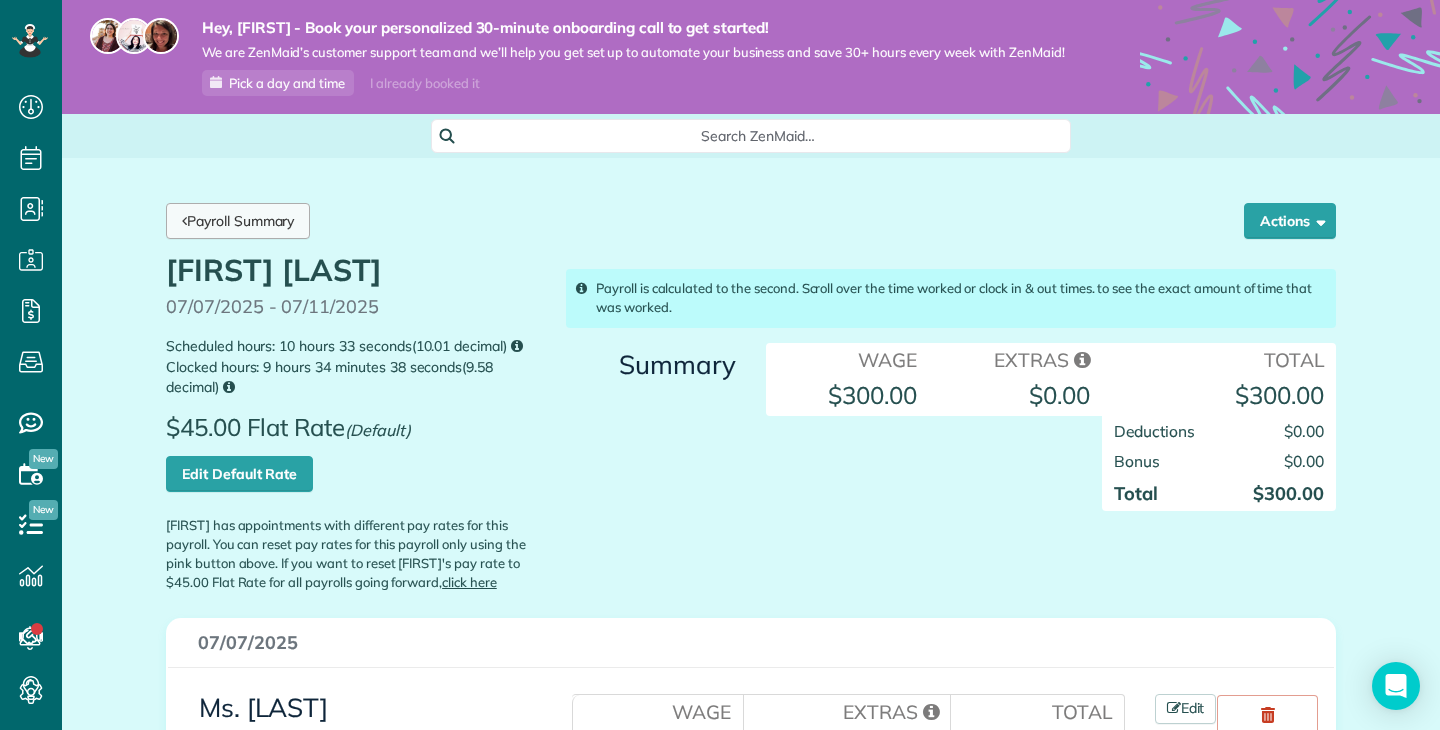 click on "Payroll Summary" at bounding box center (238, 221) 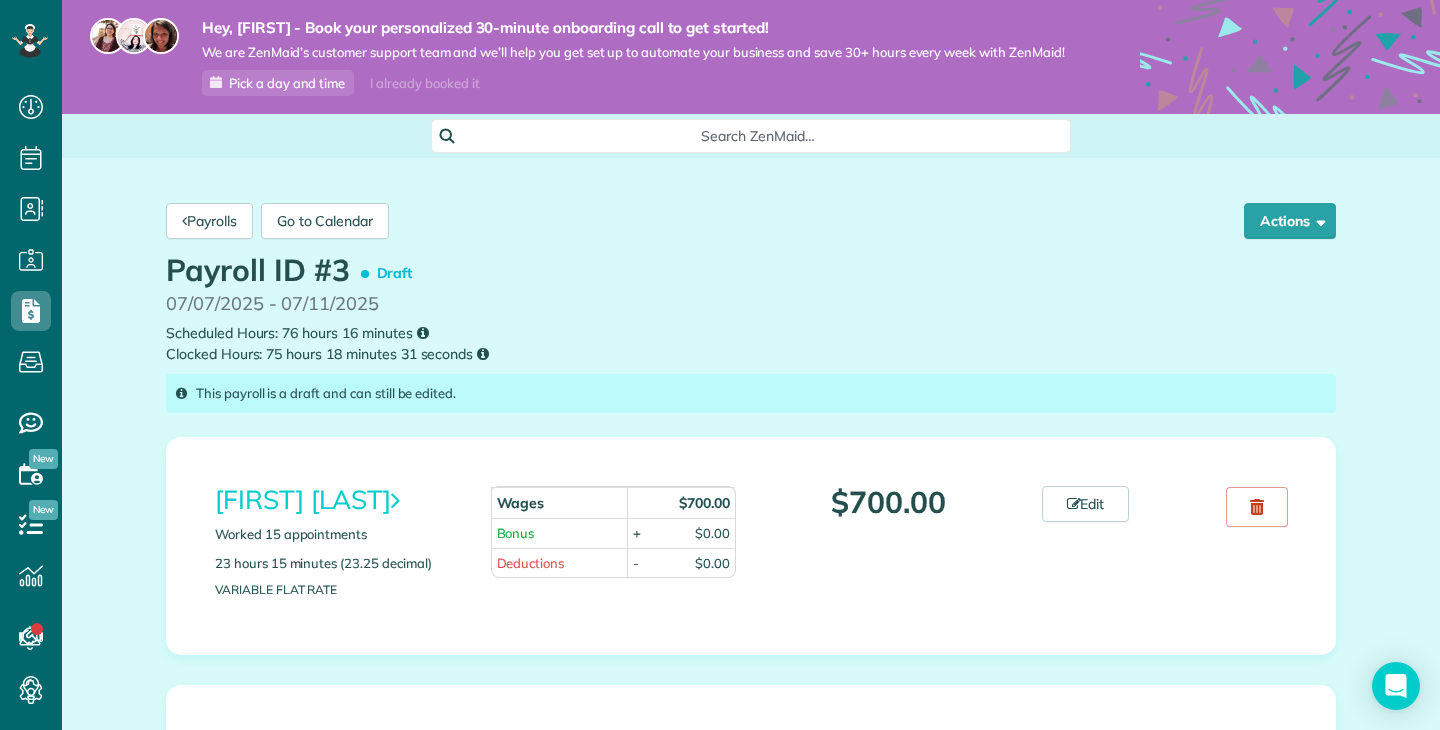 scroll, scrollTop: 0, scrollLeft: 0, axis: both 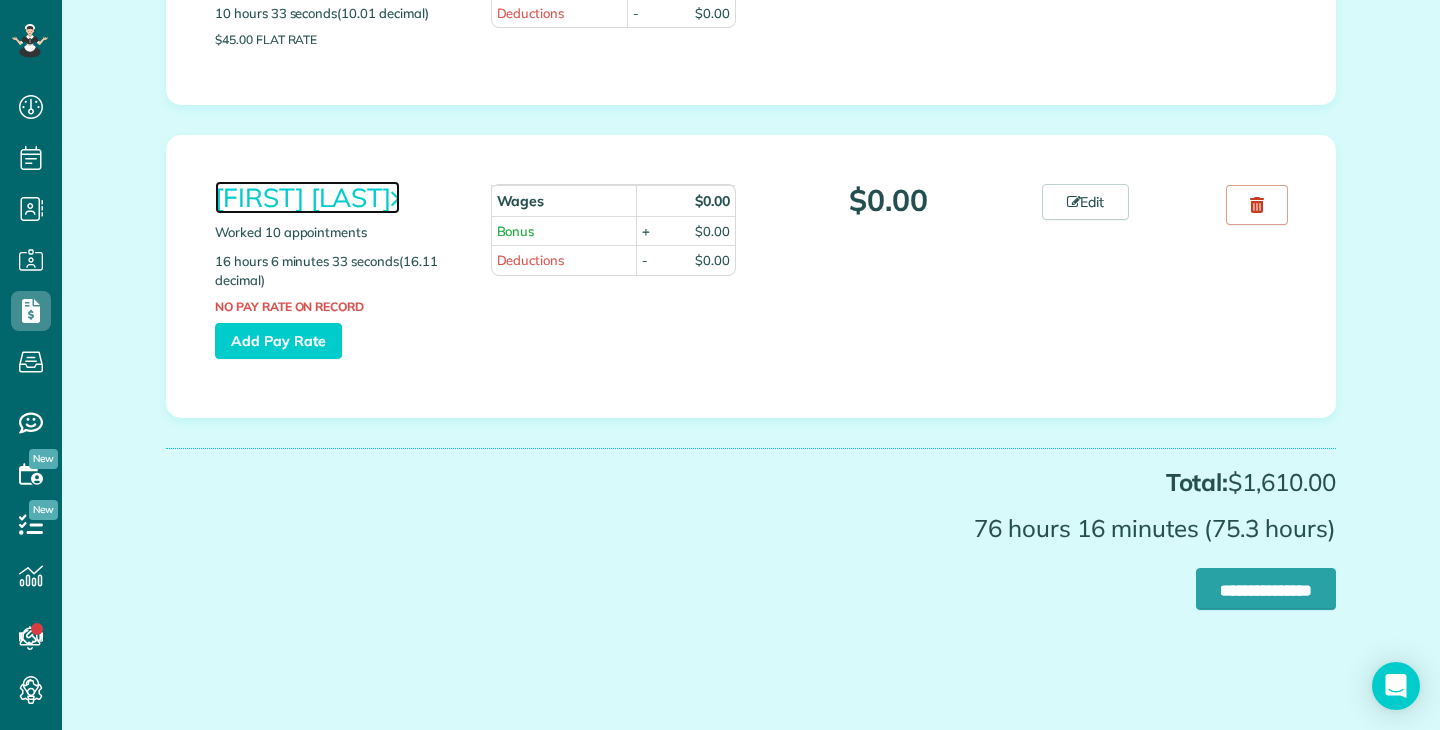 click on "[FIRST] [LAST]" at bounding box center (307, 197) 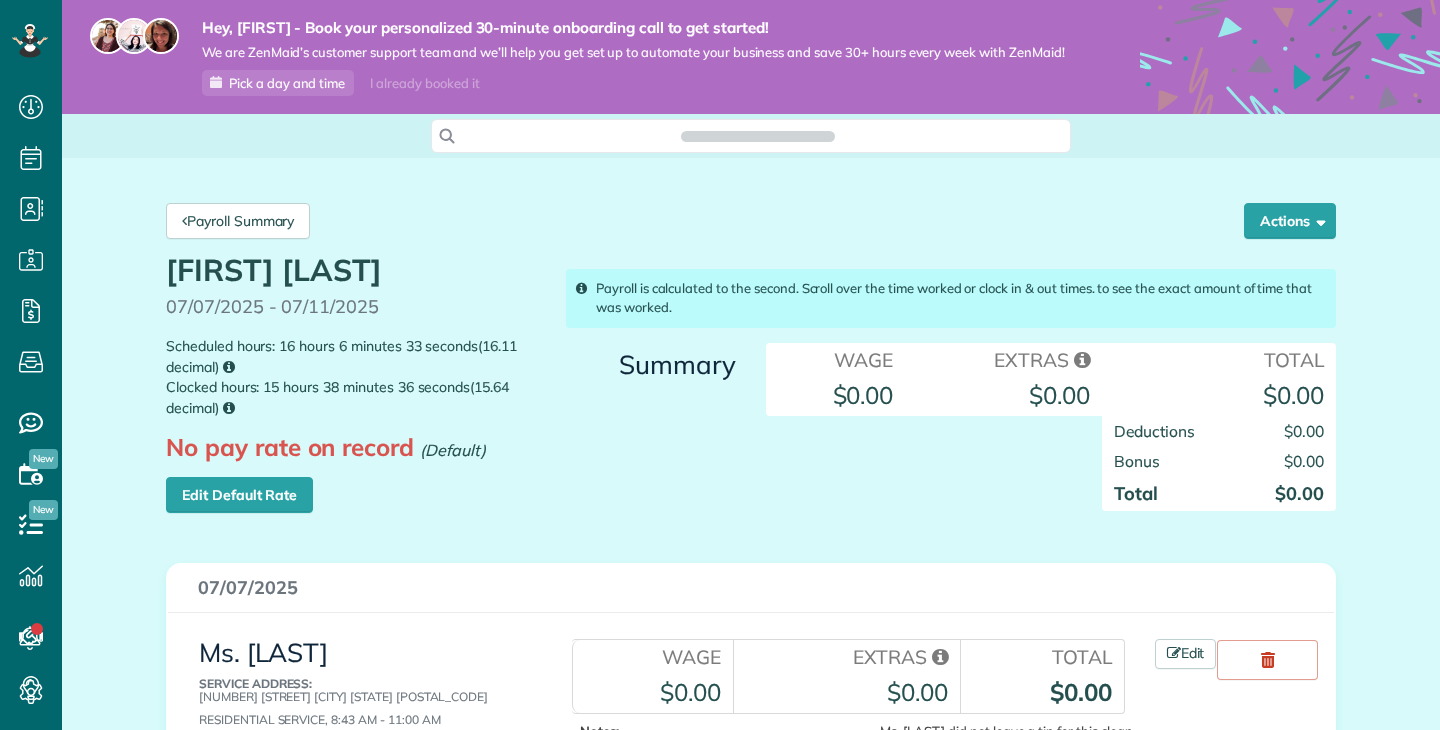 scroll, scrollTop: 0, scrollLeft: 0, axis: both 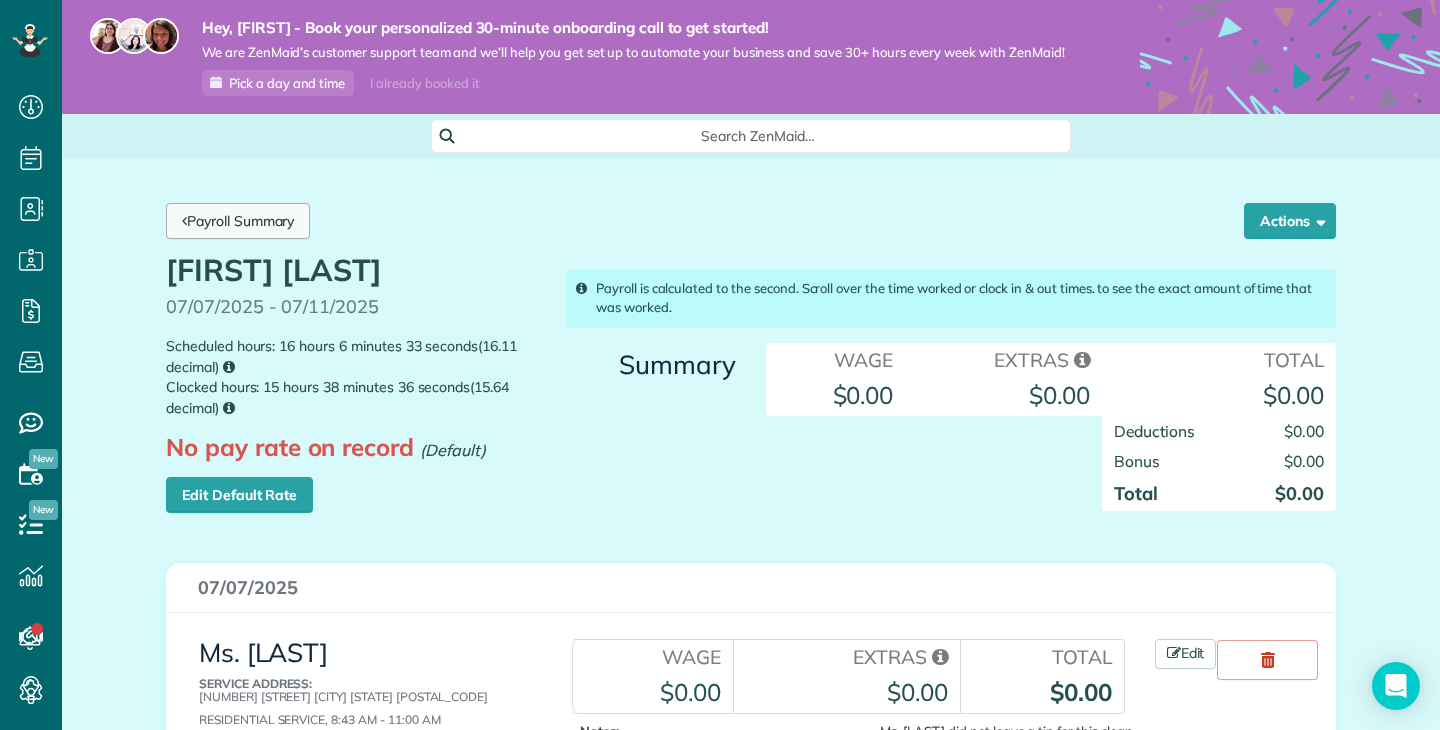 click on "Payroll Summary" at bounding box center [238, 221] 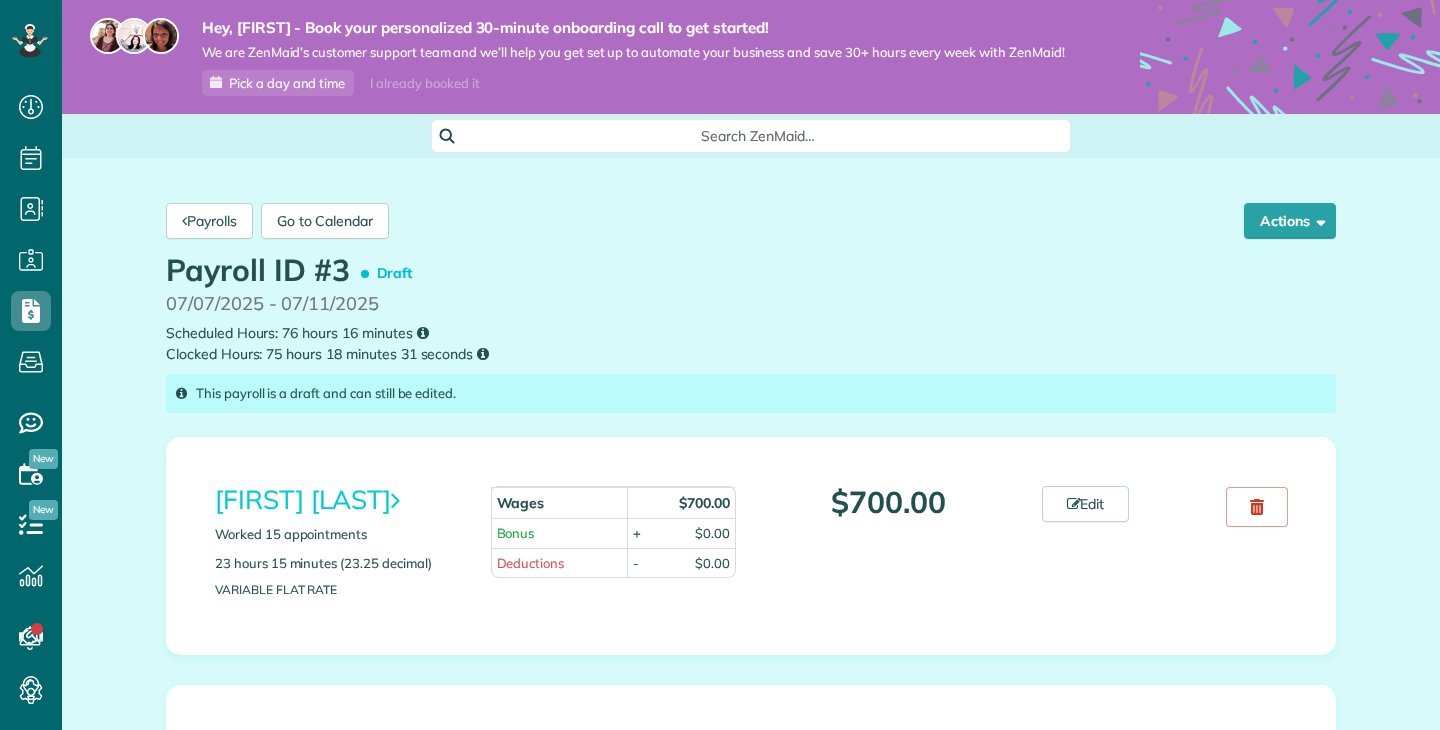 scroll, scrollTop: 0, scrollLeft: 0, axis: both 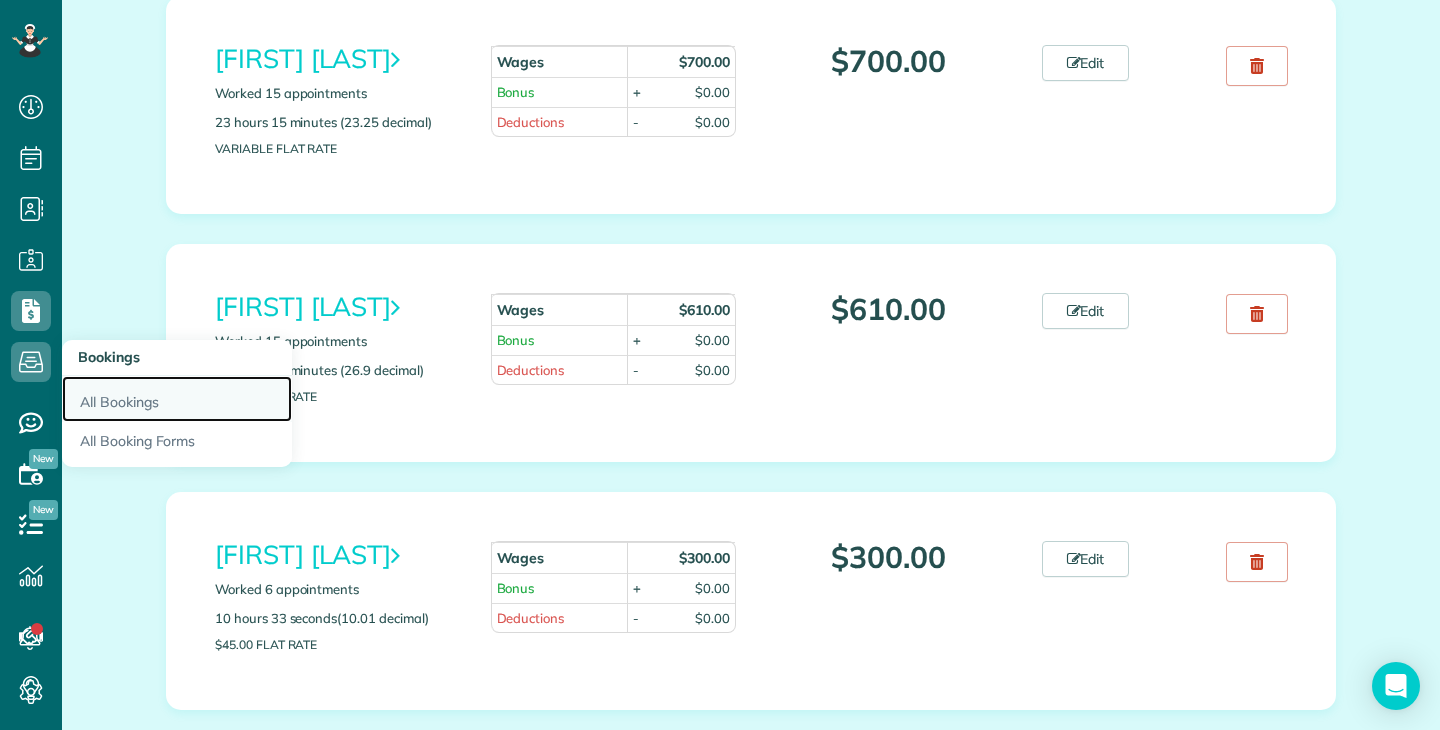 click on "All Bookings" at bounding box center (177, 399) 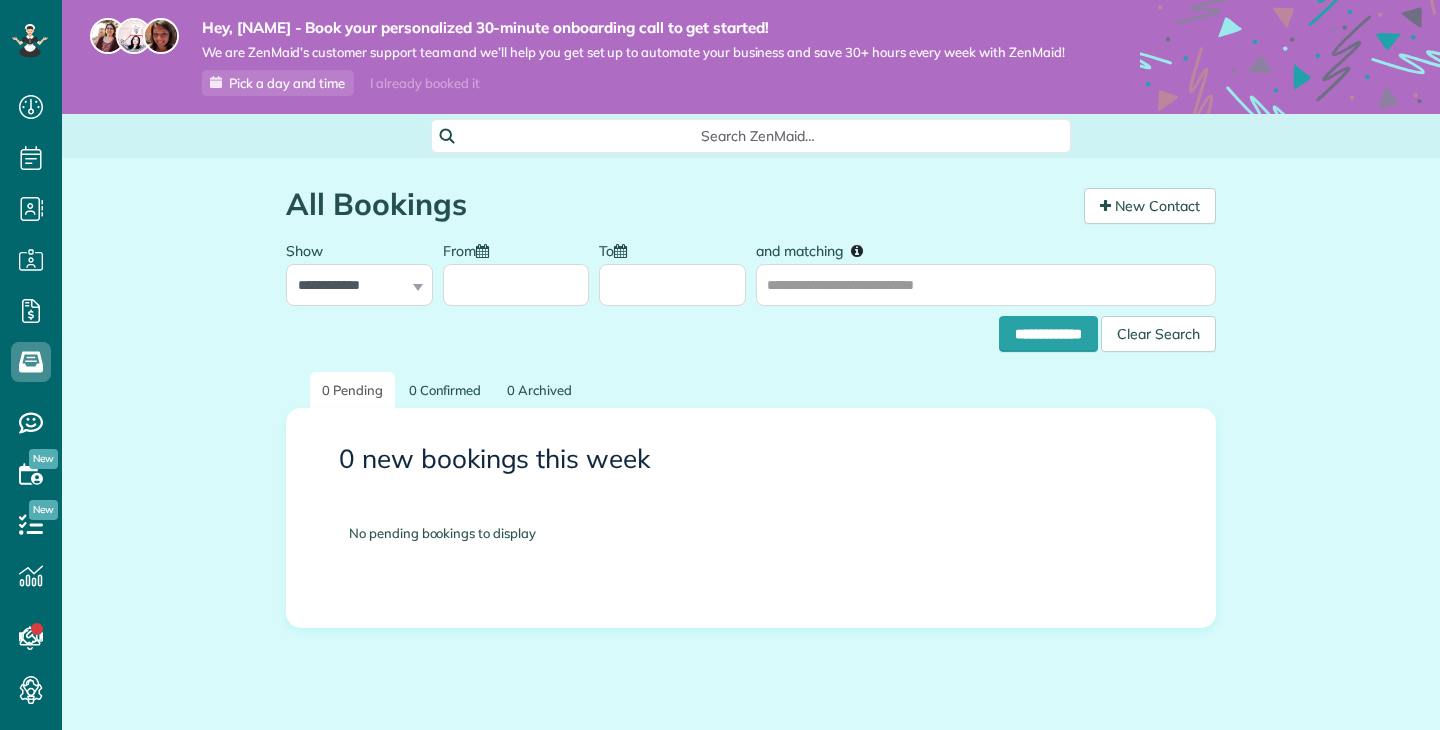 scroll, scrollTop: 0, scrollLeft: 0, axis: both 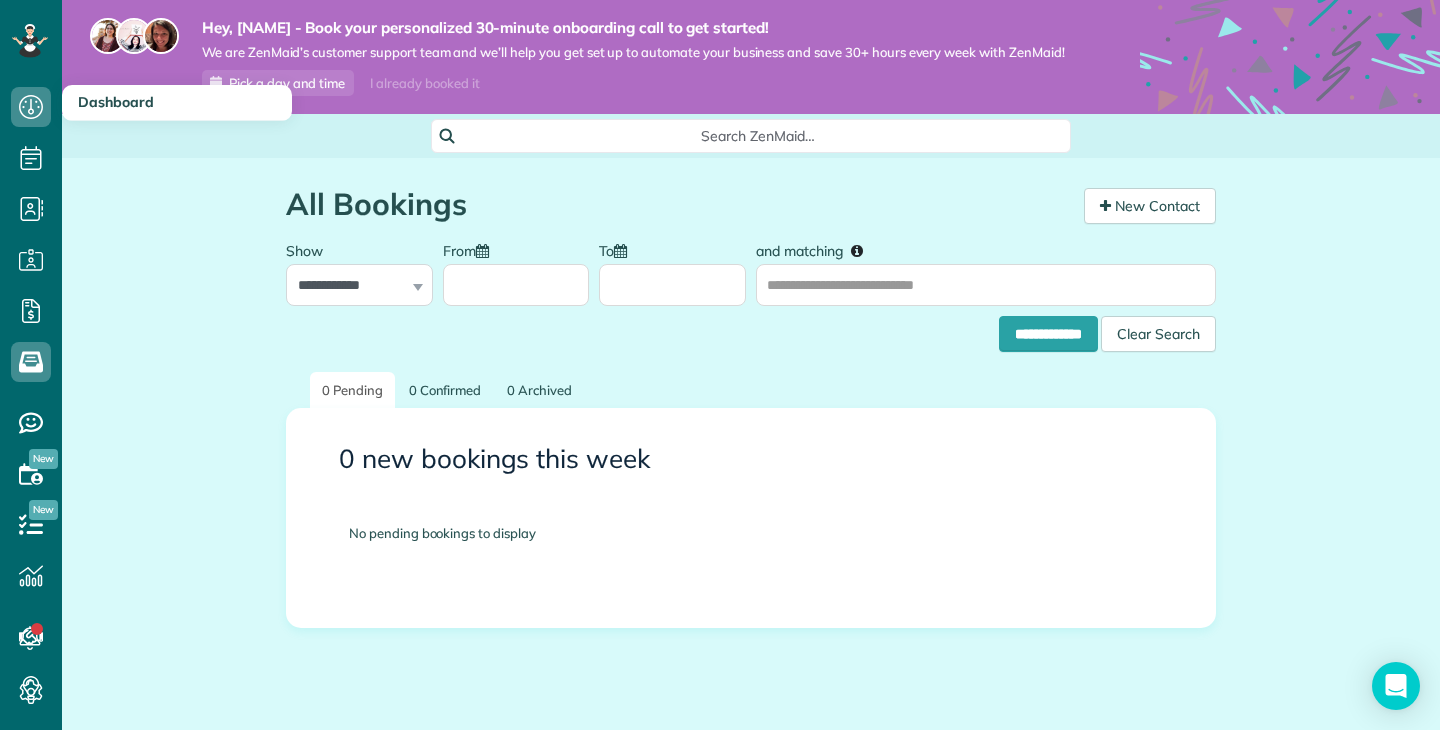 click on "Dashboard" at bounding box center (116, 102) 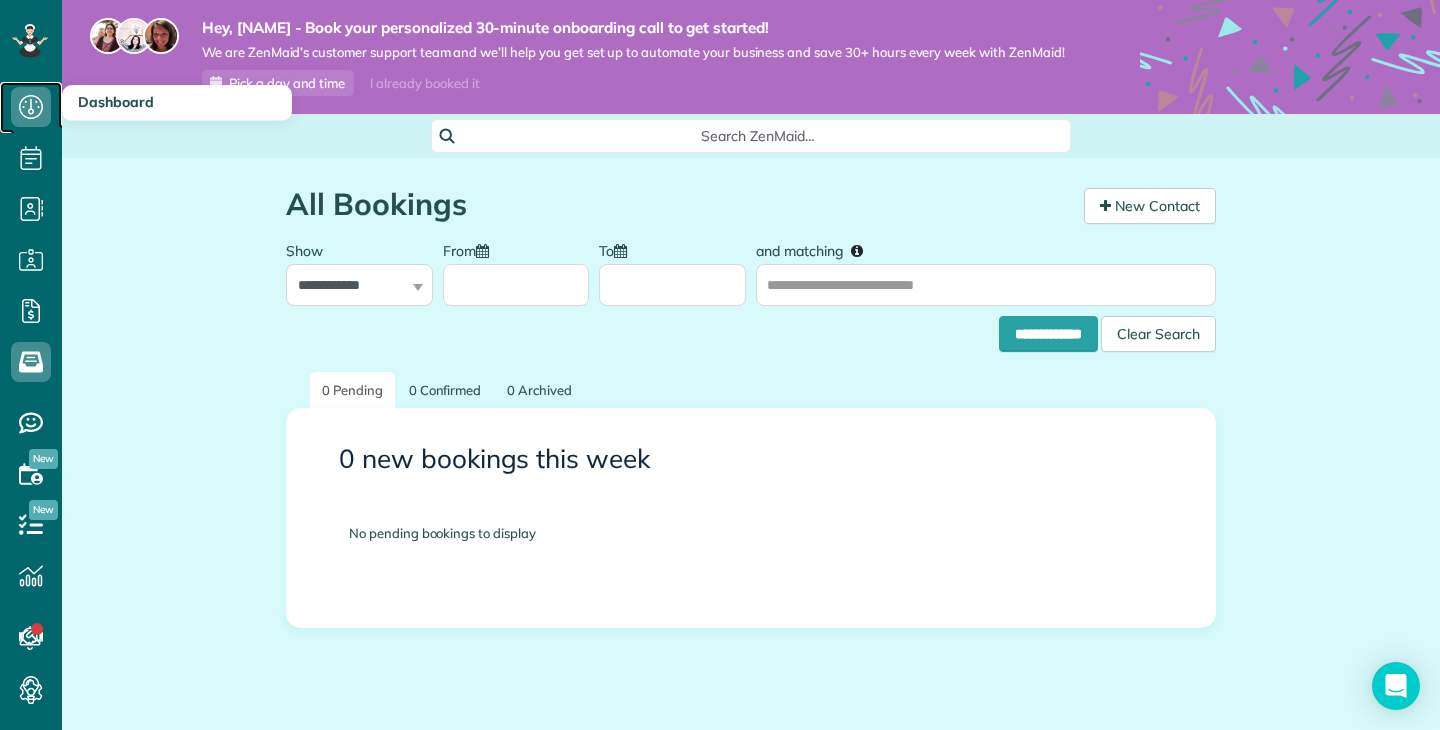 click 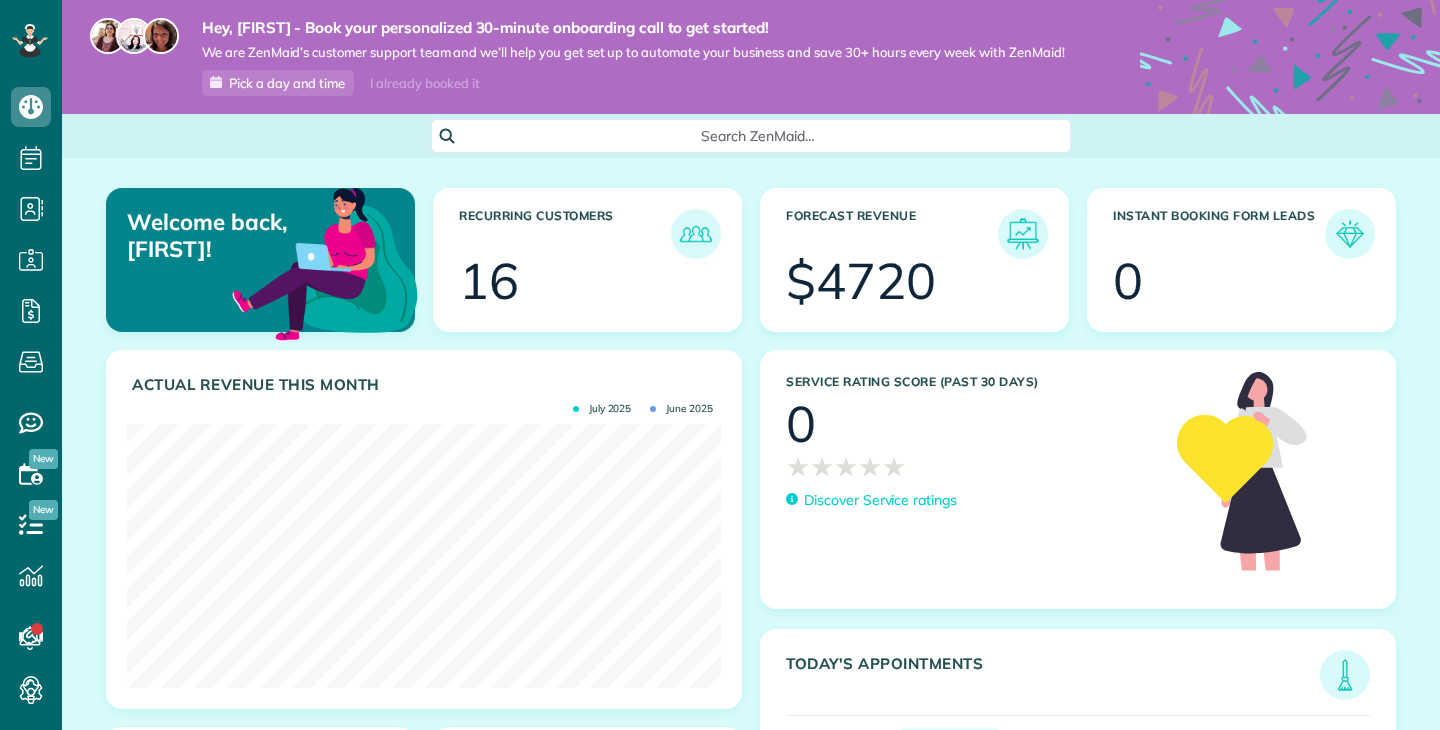scroll, scrollTop: 0, scrollLeft: 0, axis: both 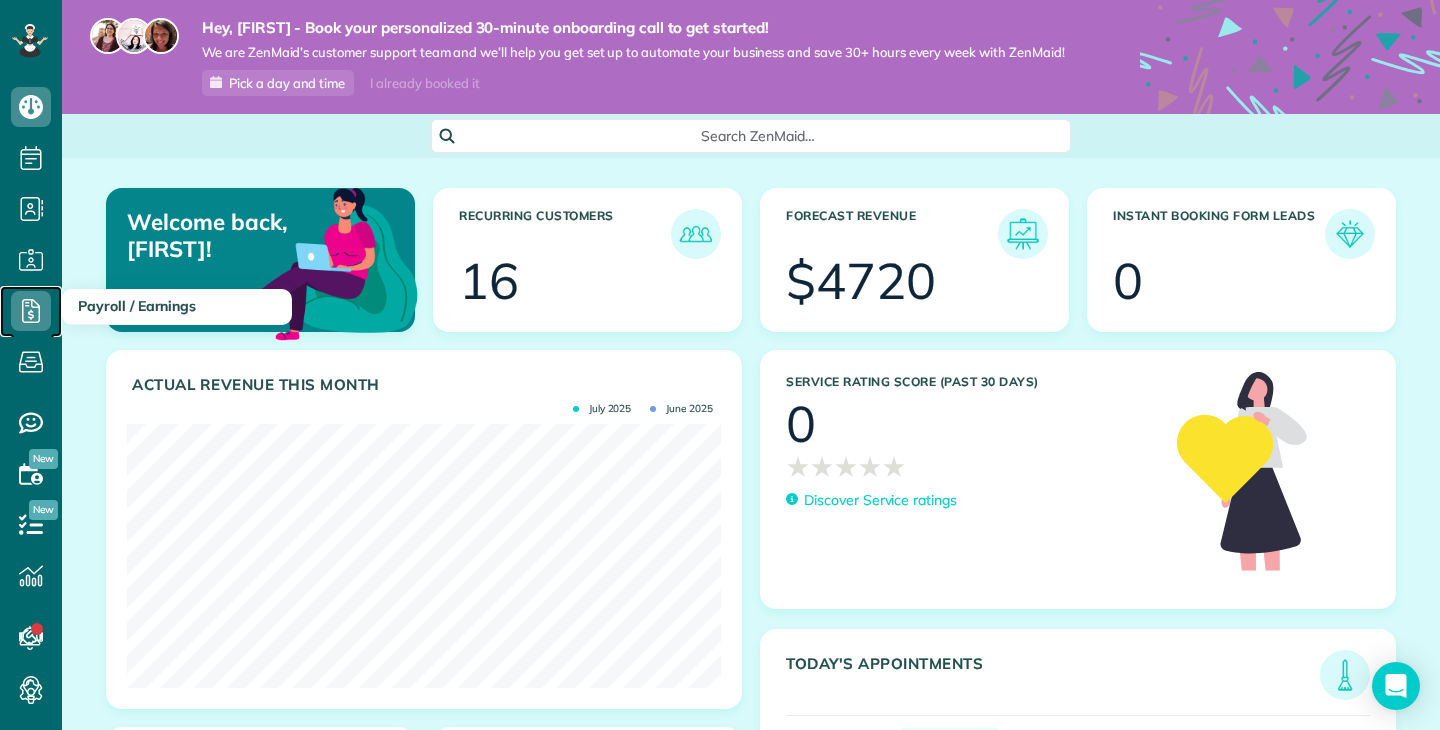 click 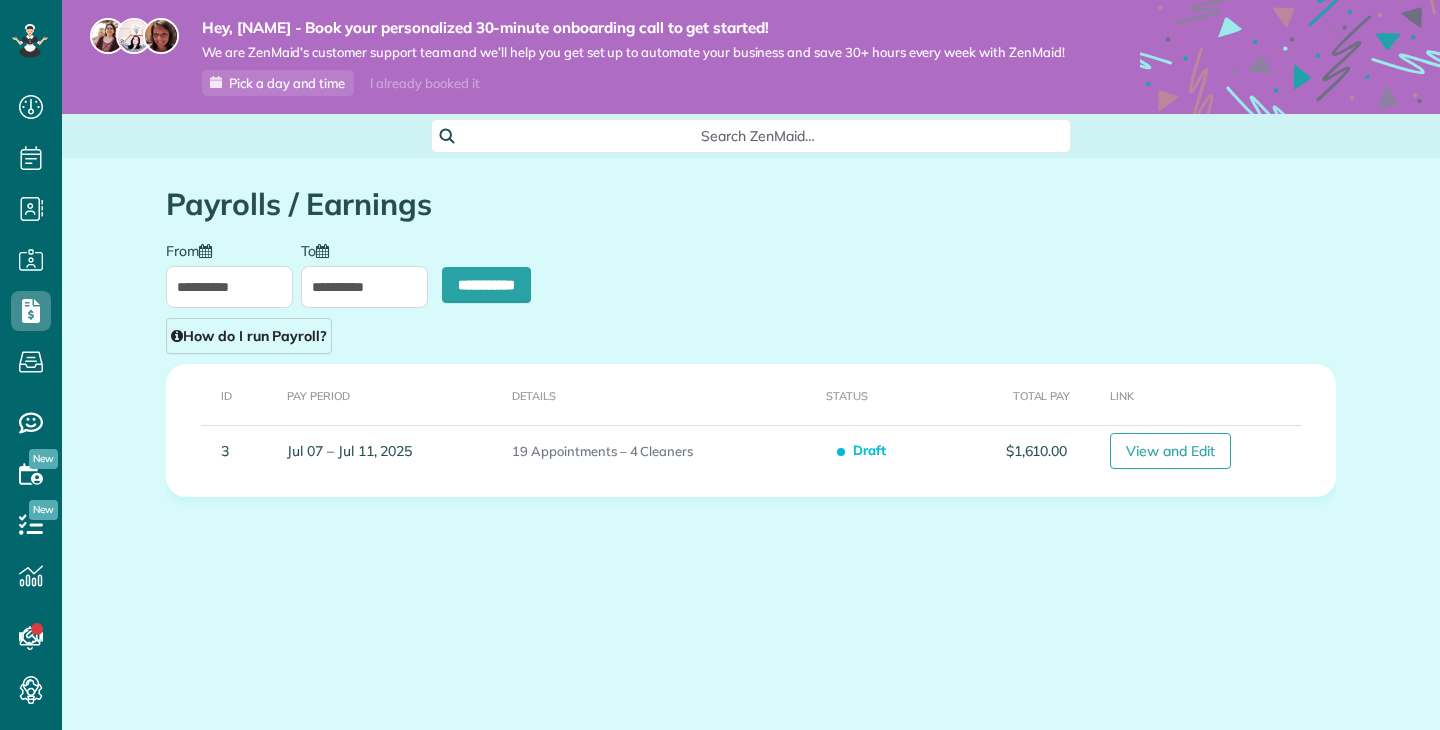 scroll, scrollTop: 0, scrollLeft: 0, axis: both 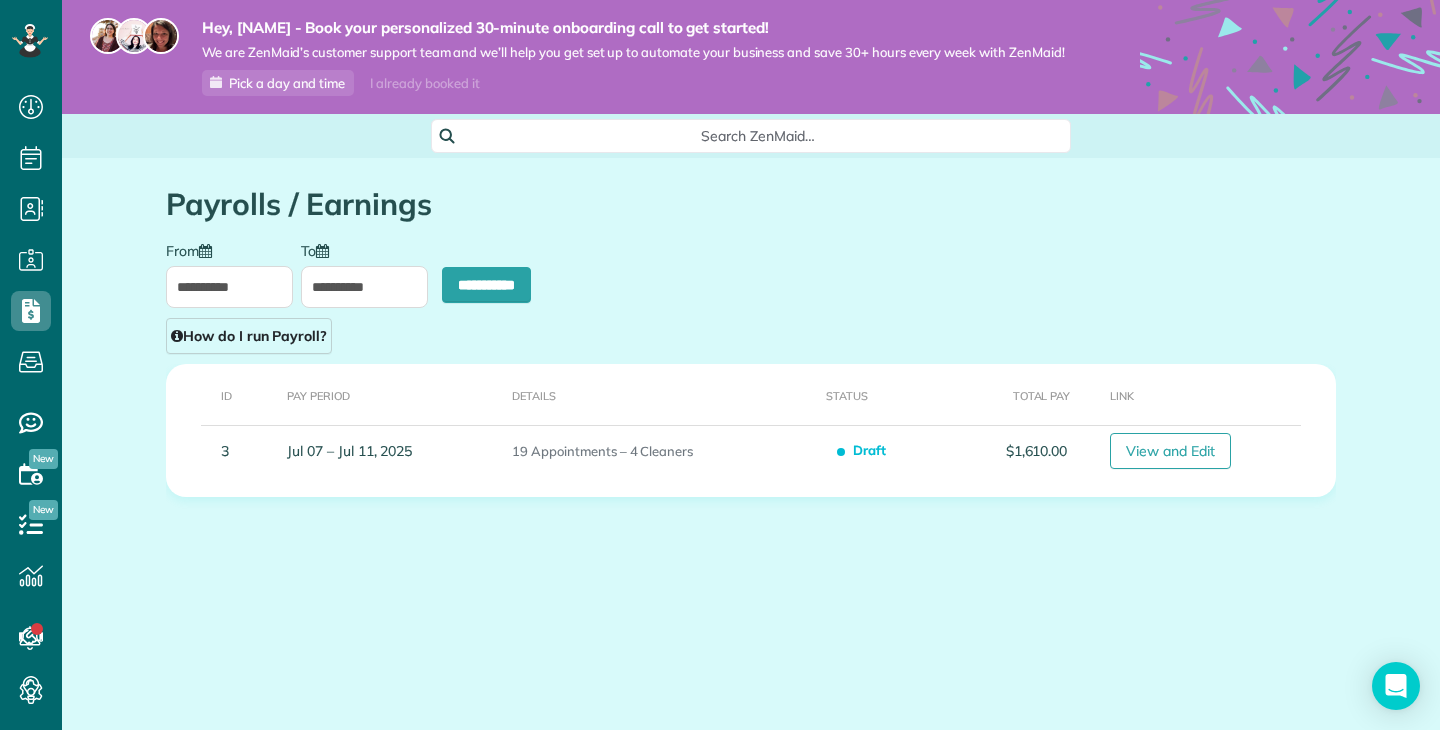 type on "**********" 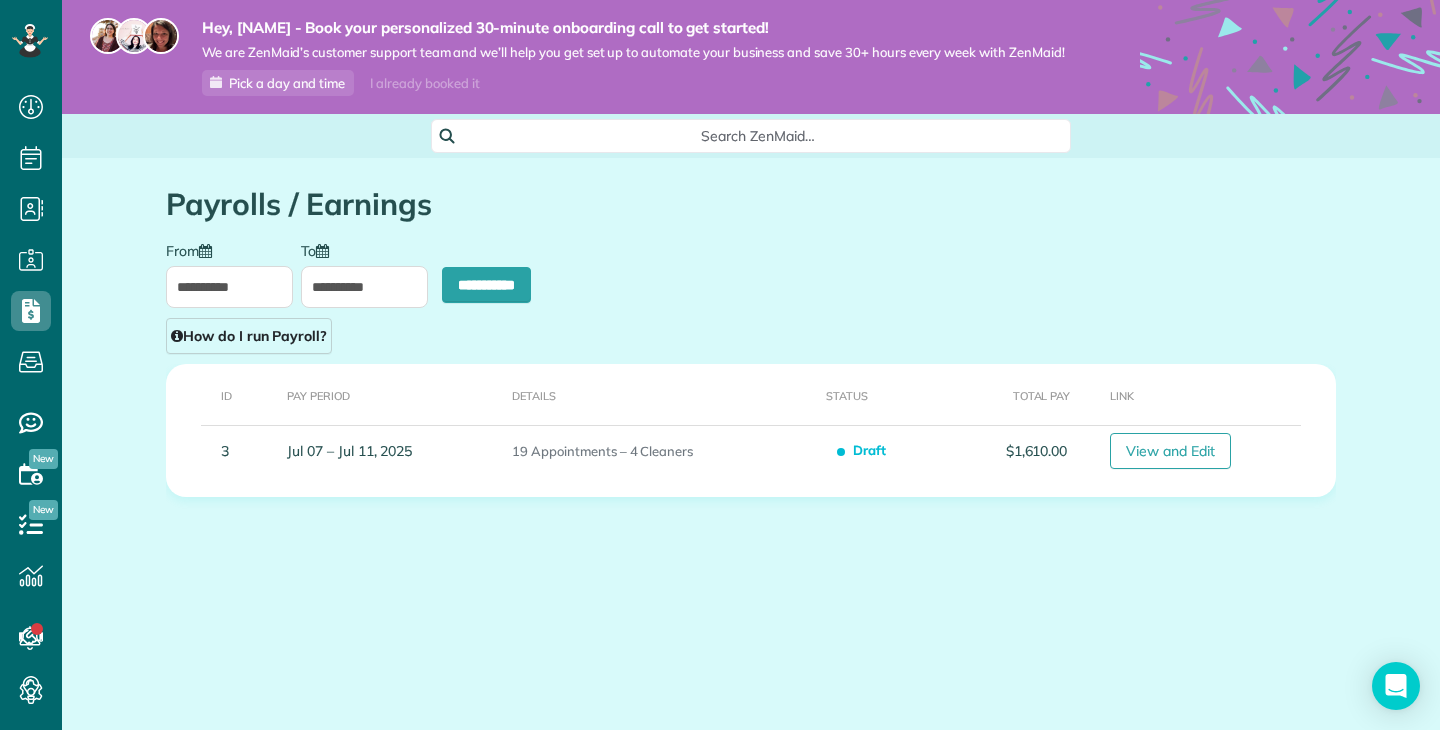 type on "**********" 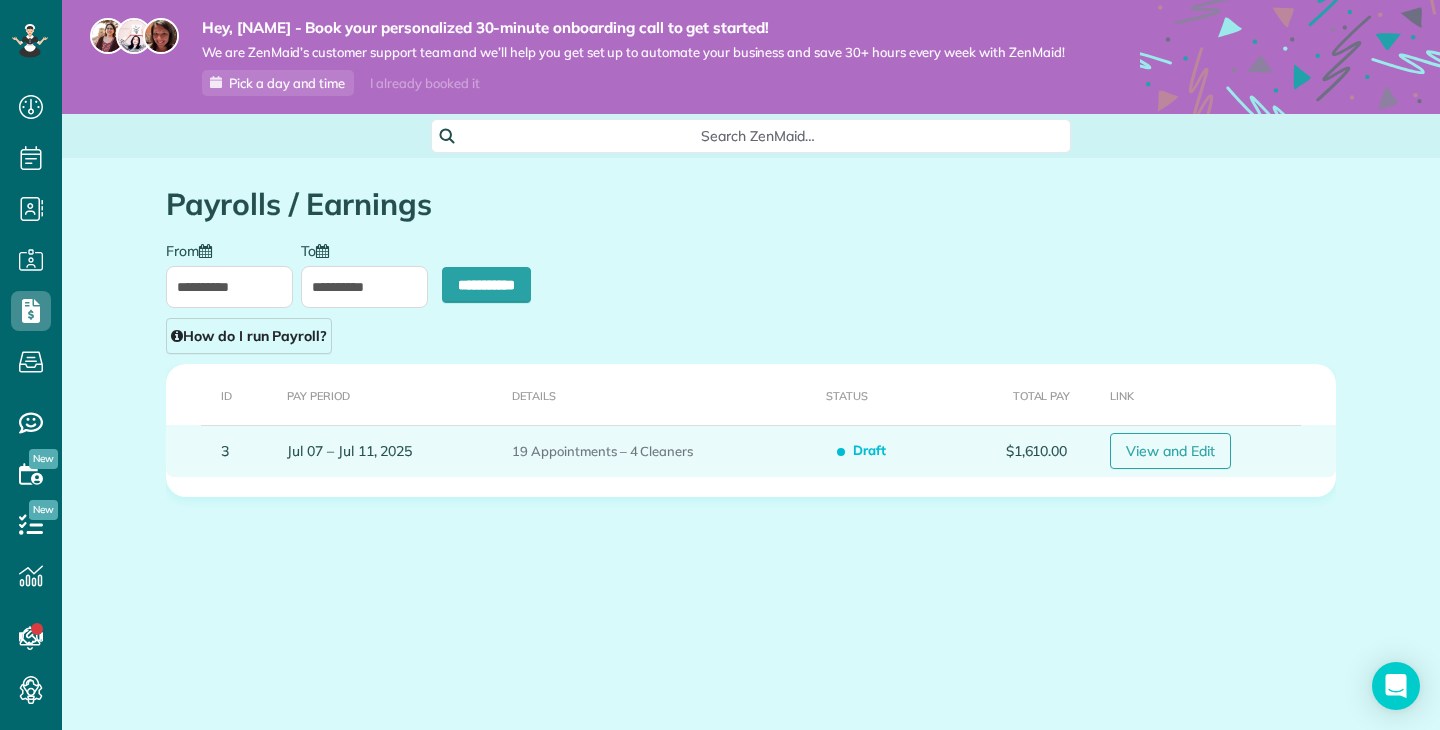 click on "View and Edit" at bounding box center [1170, 451] 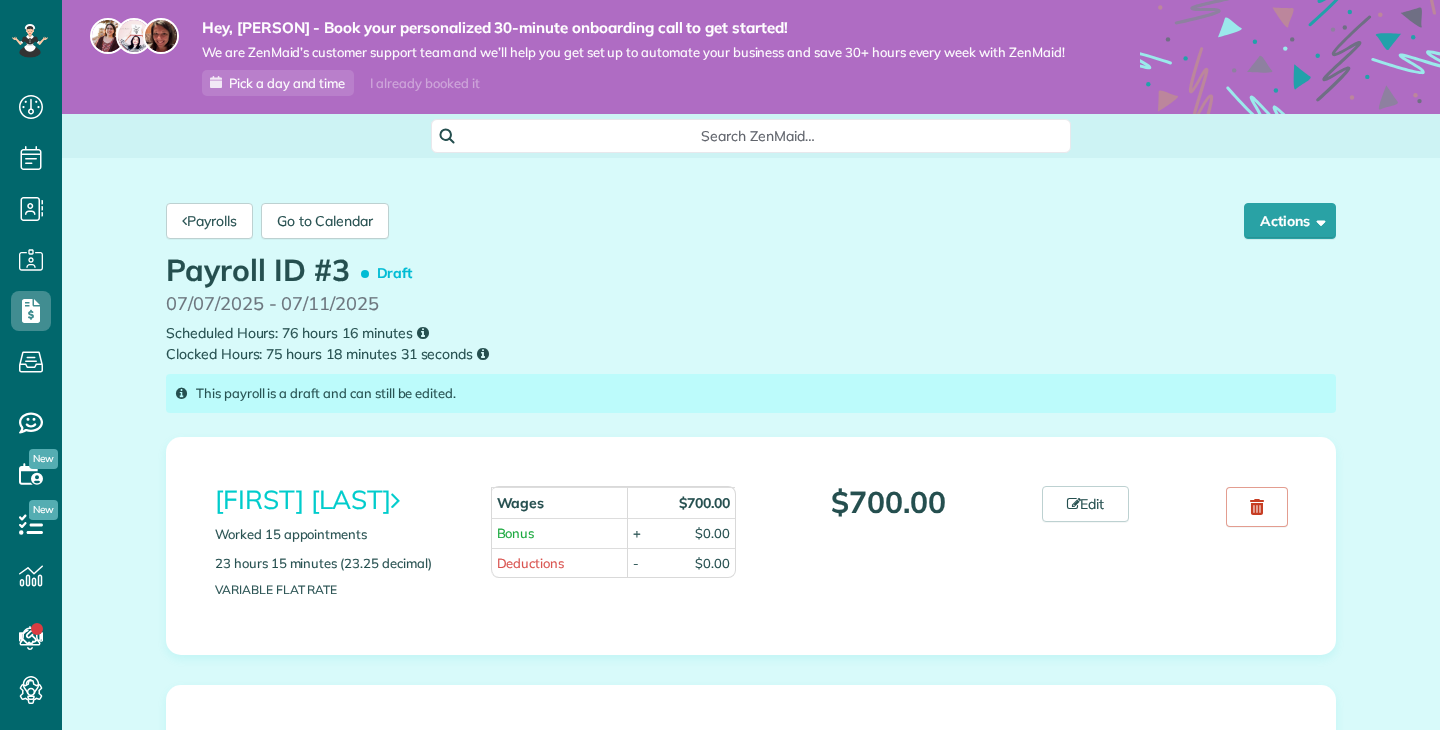 scroll, scrollTop: 0, scrollLeft: 0, axis: both 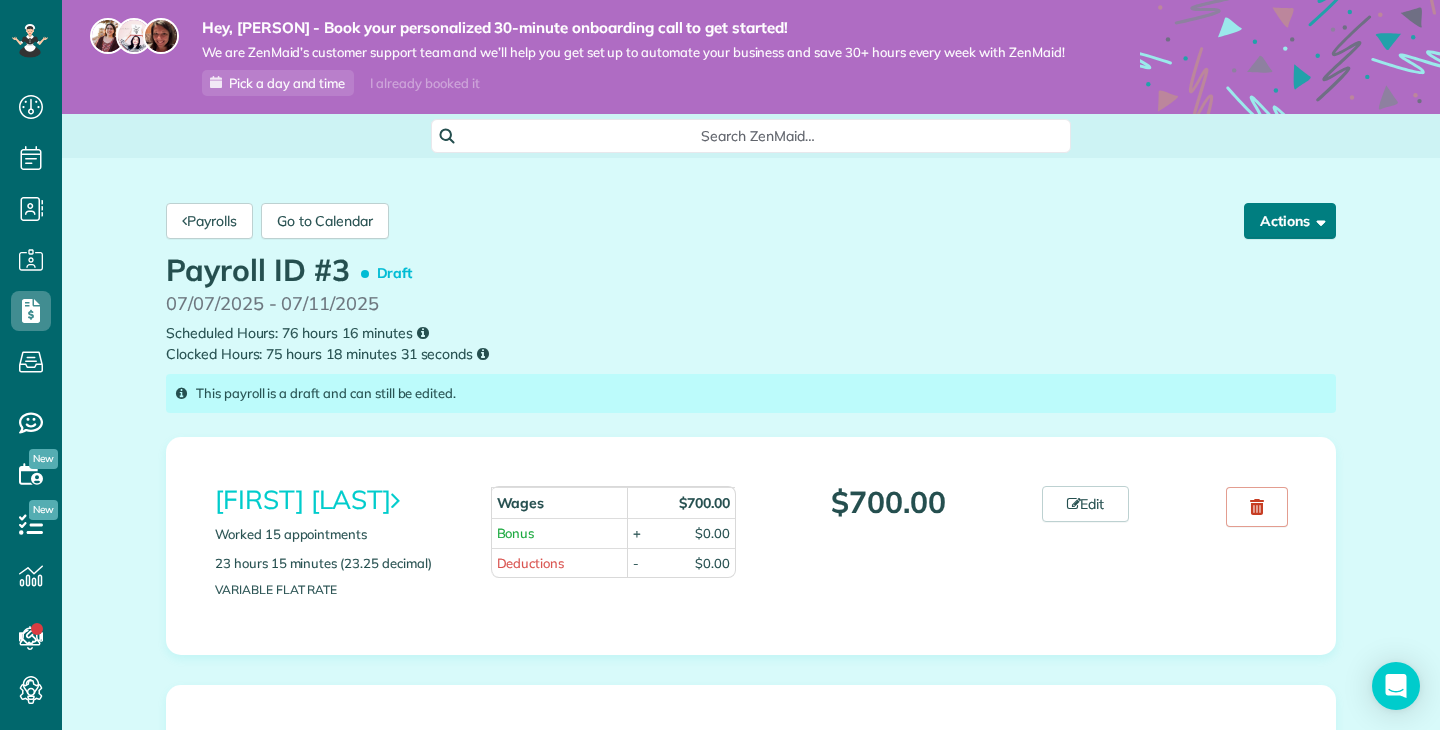 click on "Actions" at bounding box center [1290, 221] 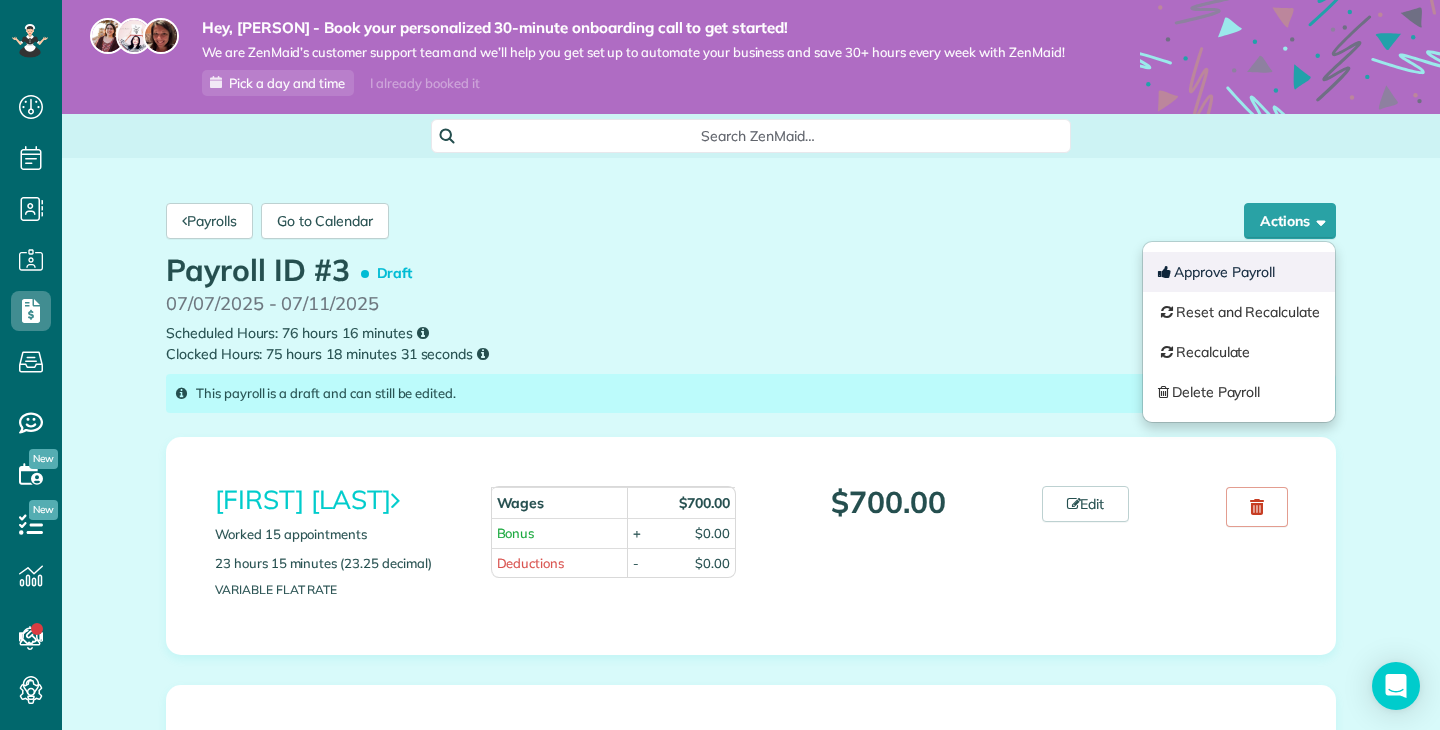 click on "Approve Payroll" at bounding box center (1239, 272) 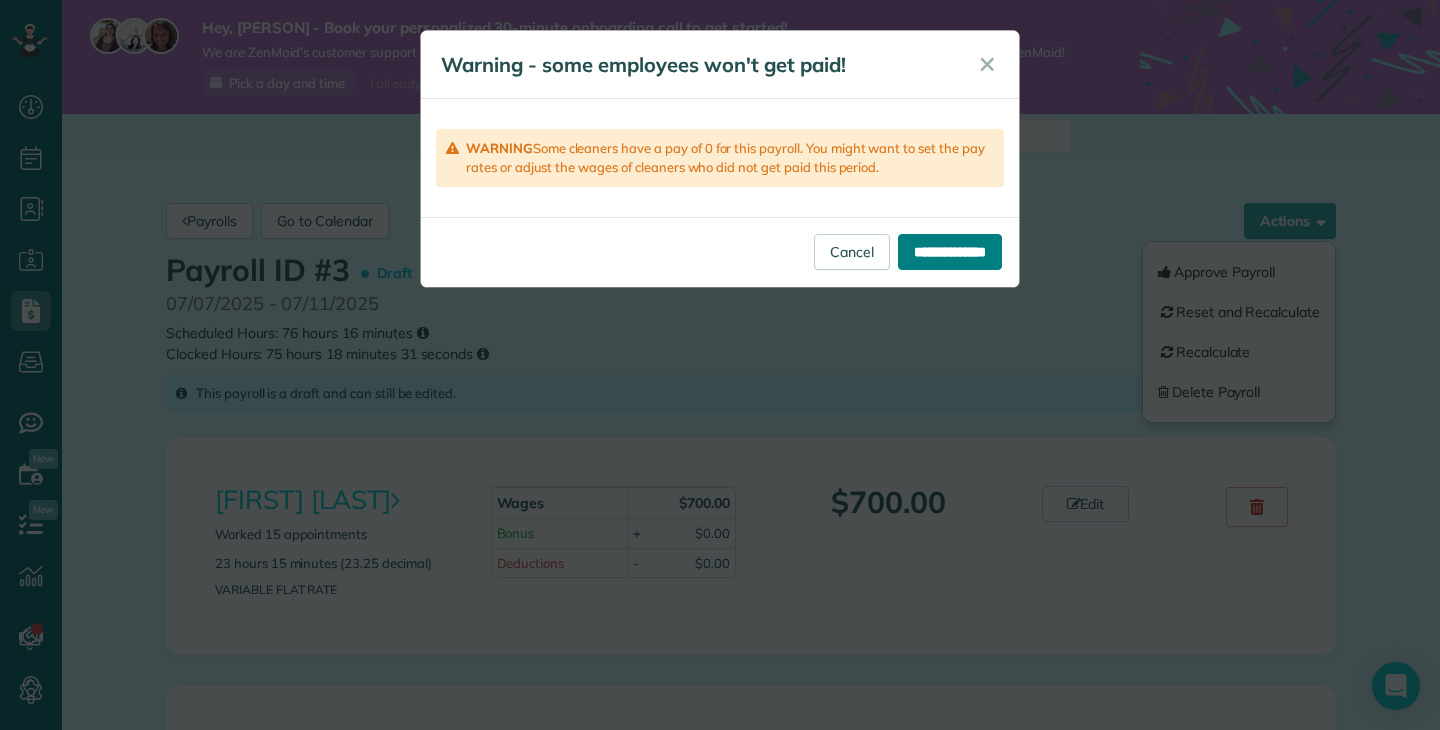 click on "**********" at bounding box center [950, 252] 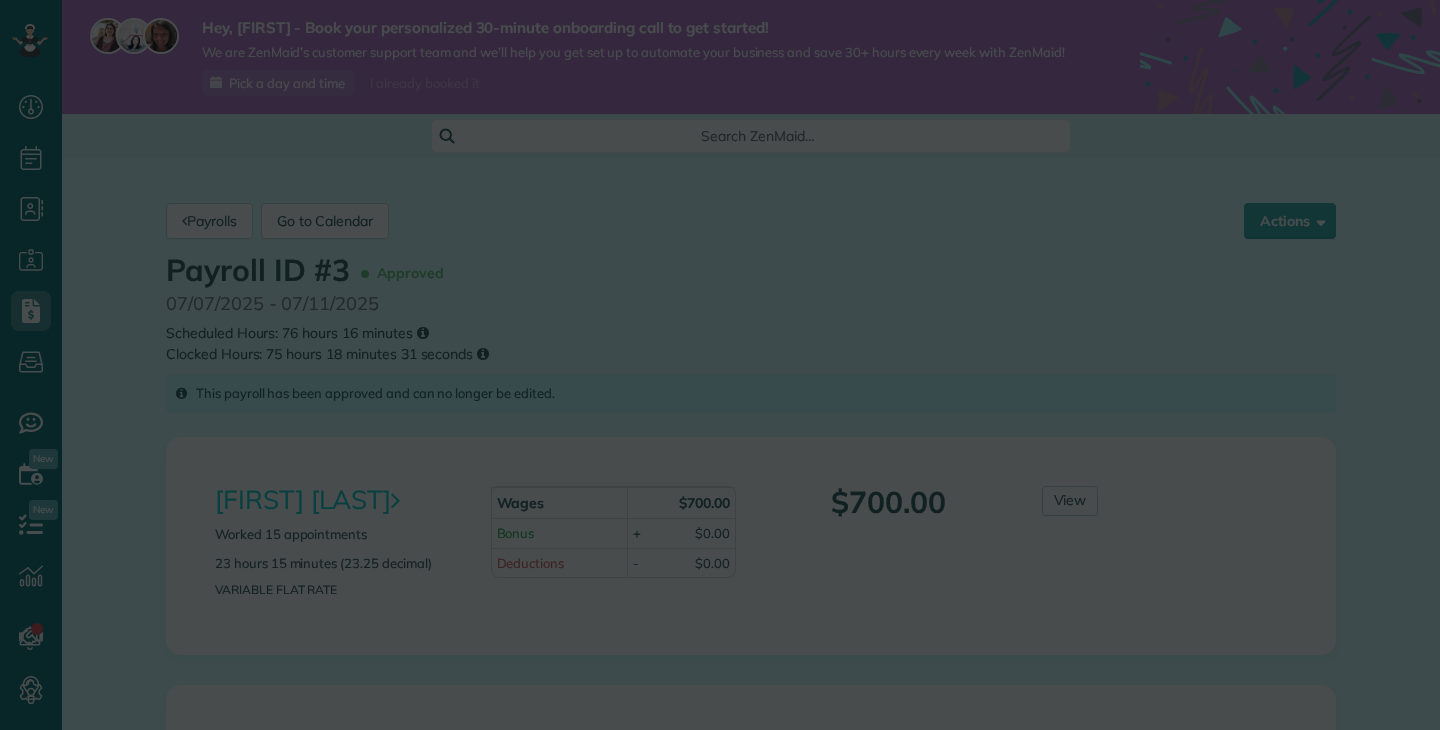 scroll, scrollTop: 0, scrollLeft: 0, axis: both 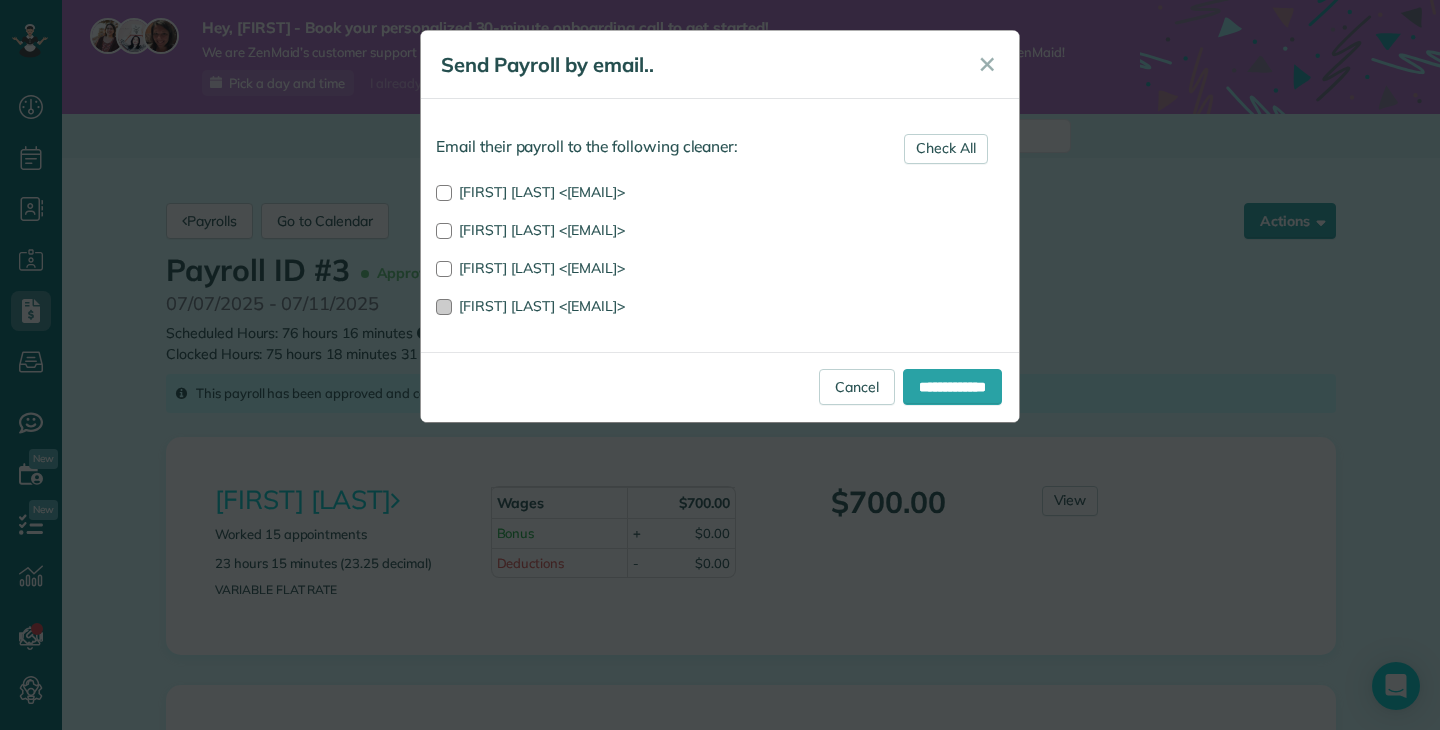 click at bounding box center [444, 307] 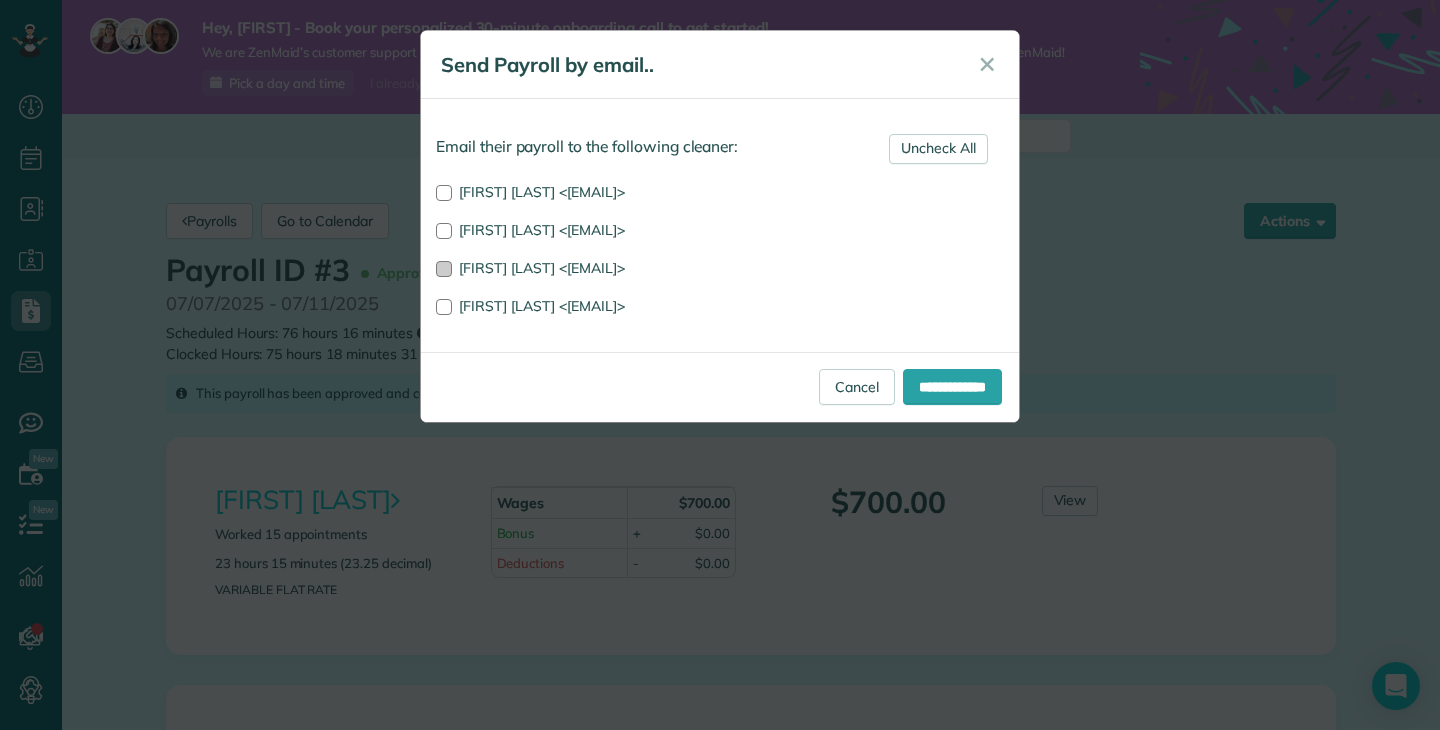 click at bounding box center (444, 269) 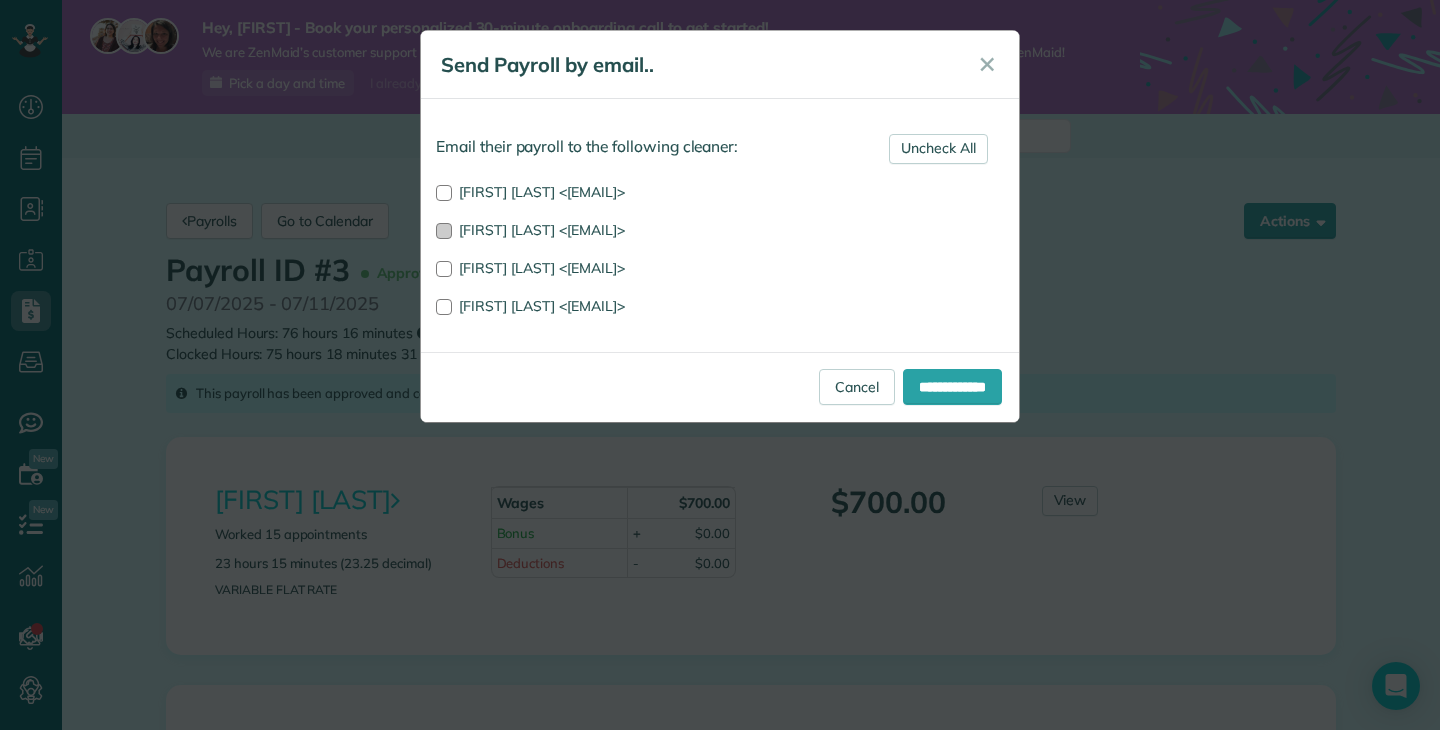 click at bounding box center [444, 231] 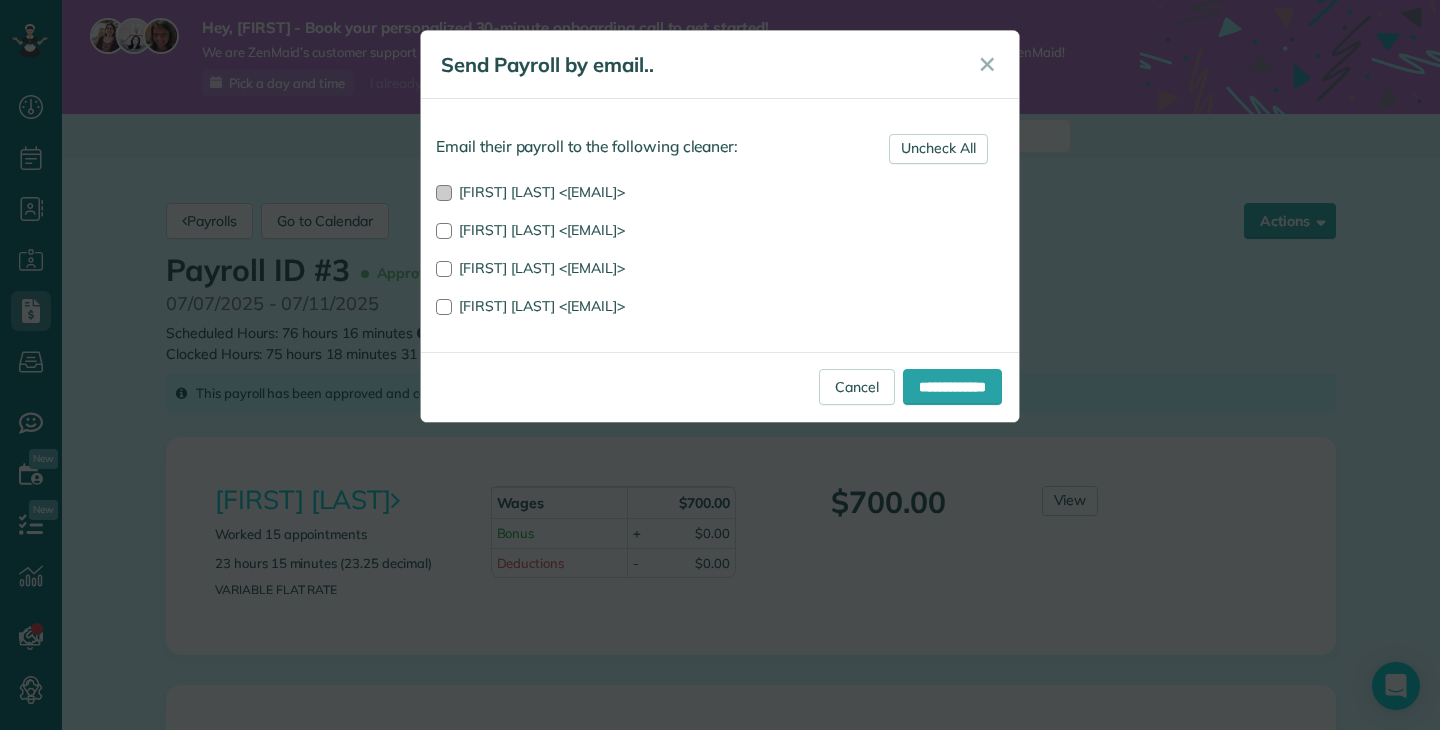 click at bounding box center (444, 193) 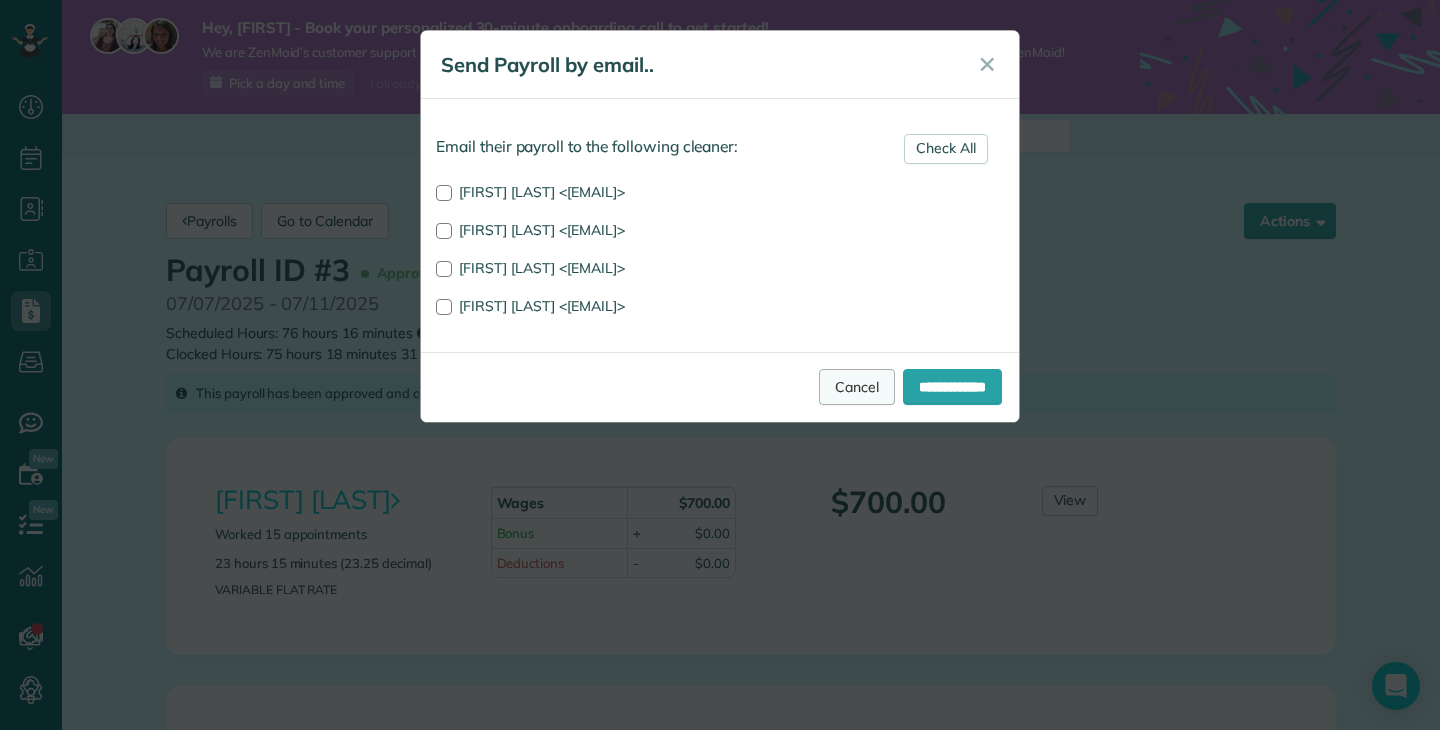click on "Cancel" at bounding box center [857, 387] 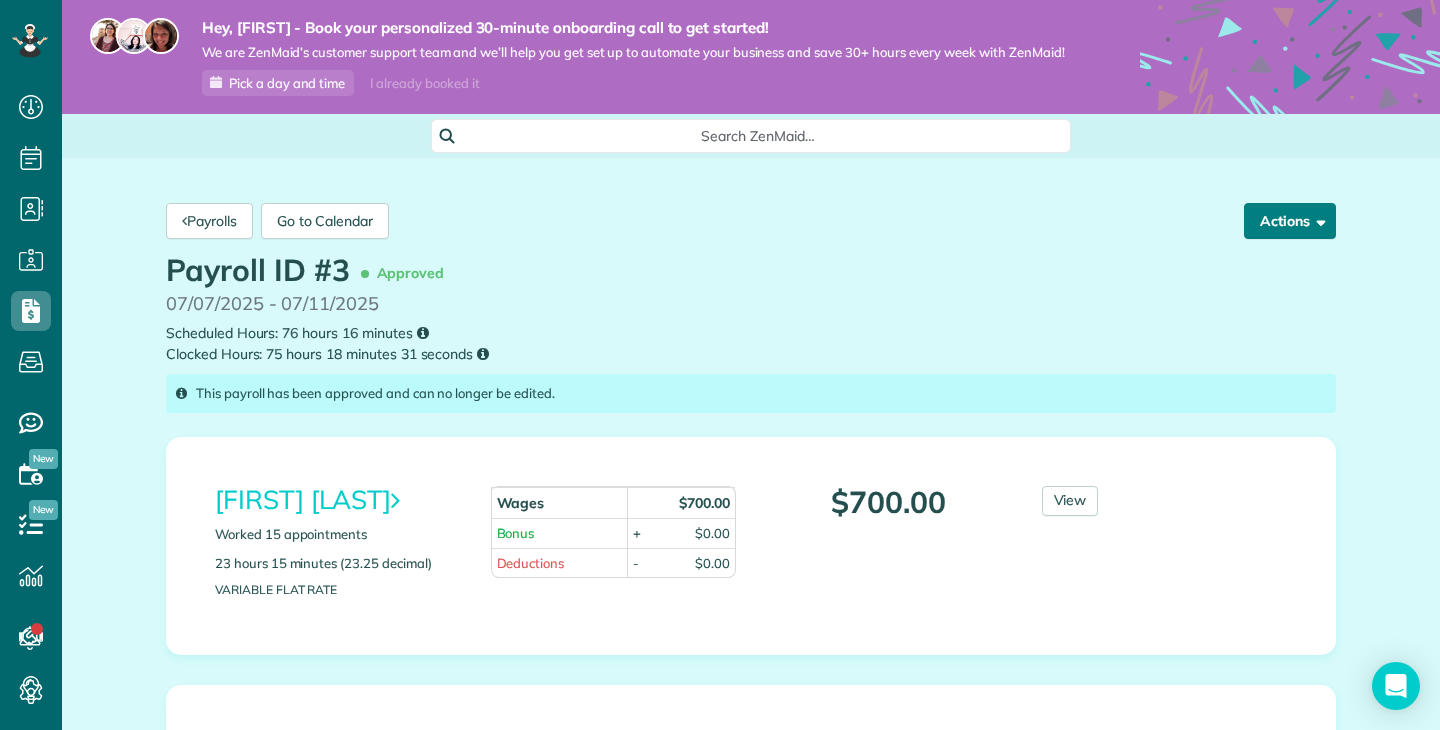 click on "Actions" at bounding box center [1290, 221] 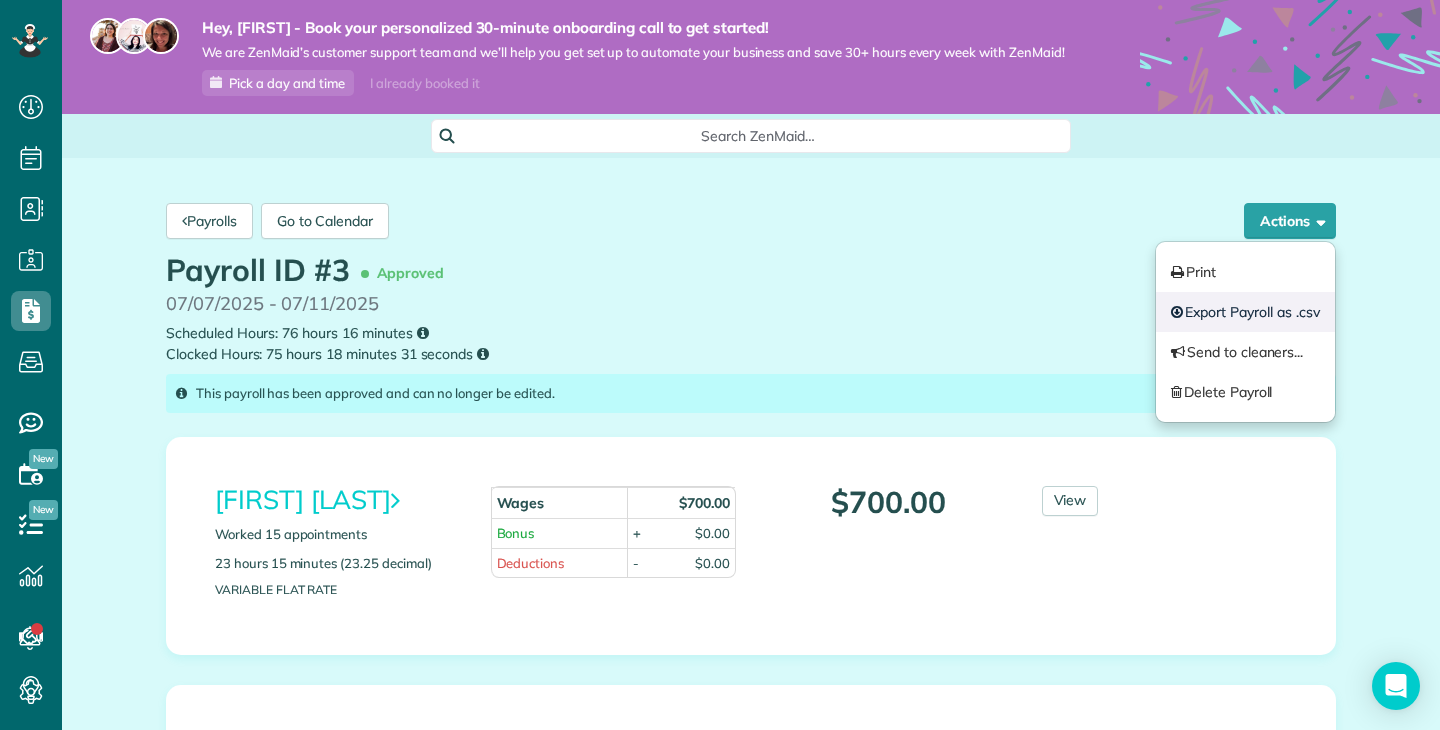 click on "Export Payroll as .csv" at bounding box center [1246, 312] 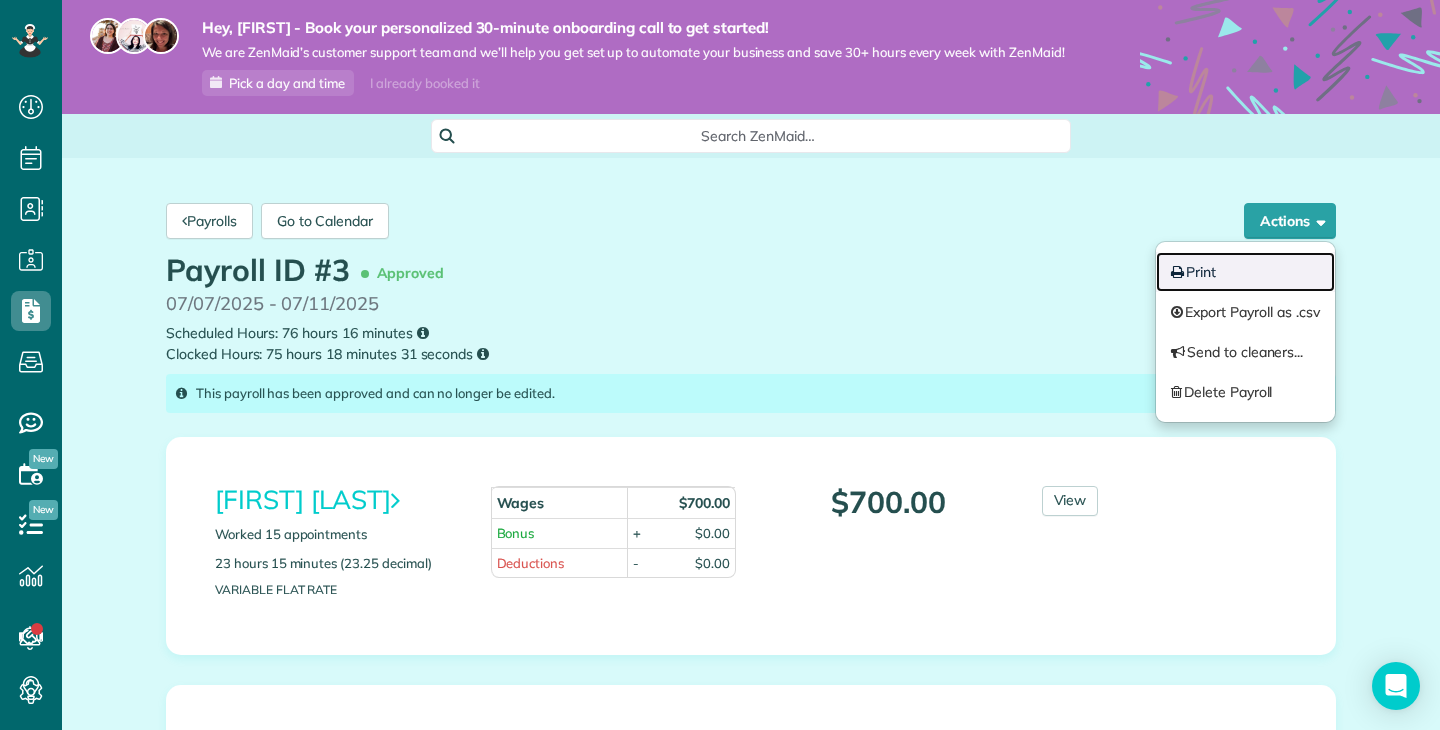 click at bounding box center [1177, 272] 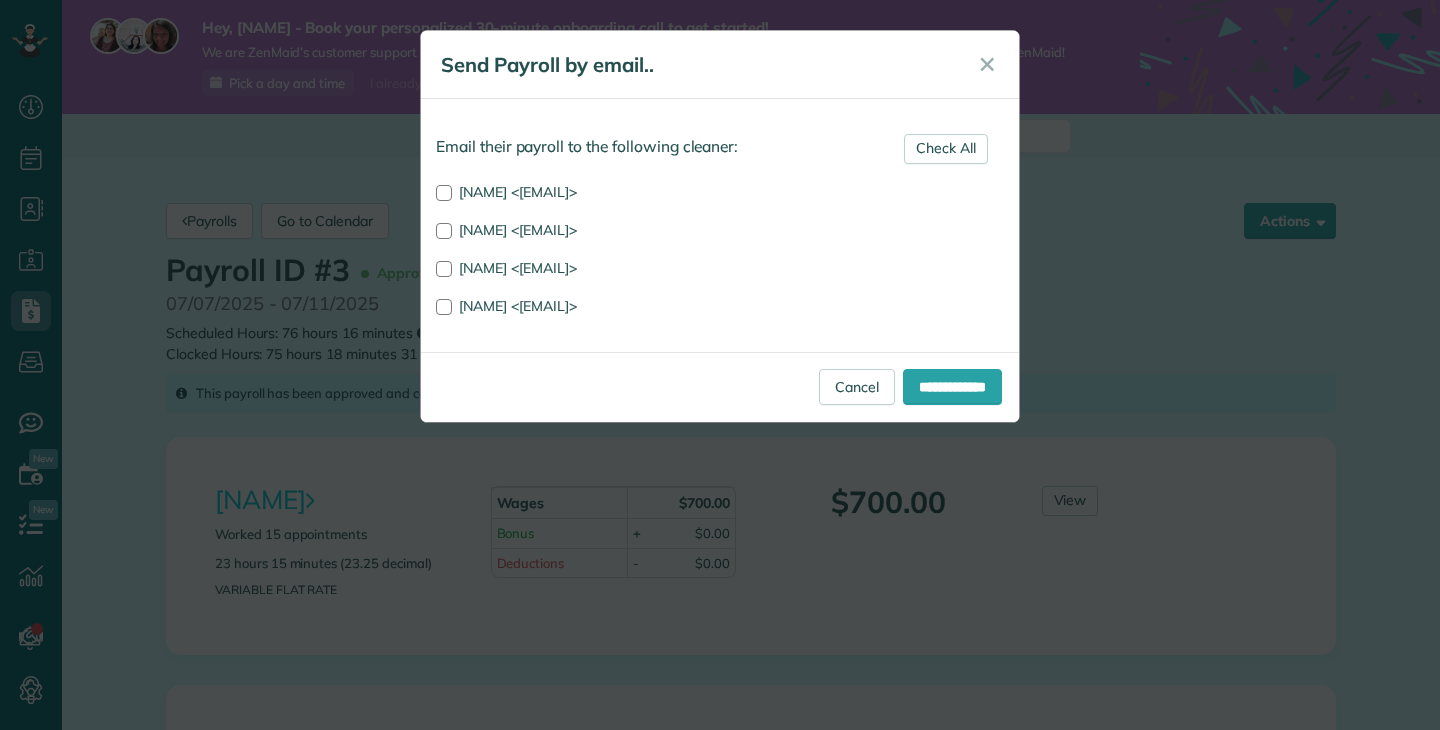 scroll, scrollTop: 0, scrollLeft: 0, axis: both 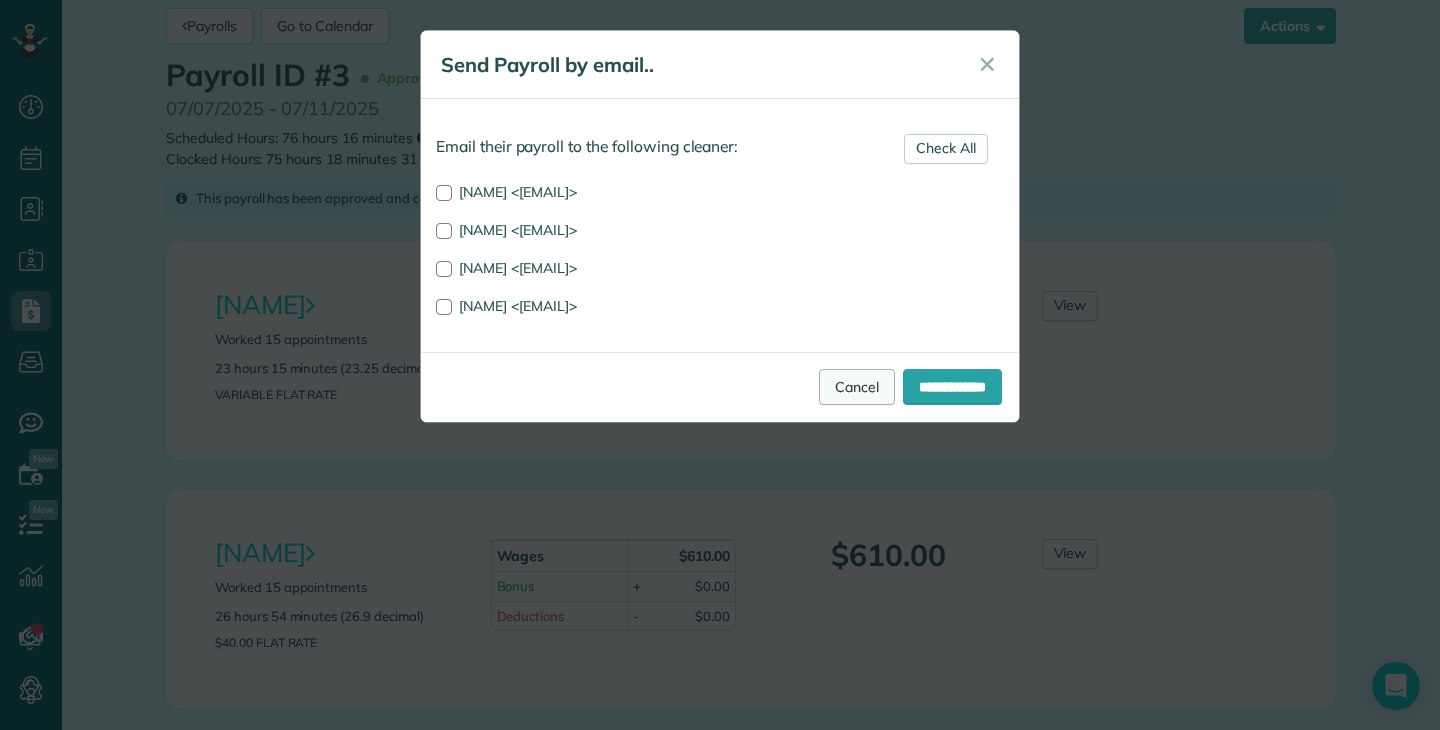 click on "Cancel" at bounding box center (857, 387) 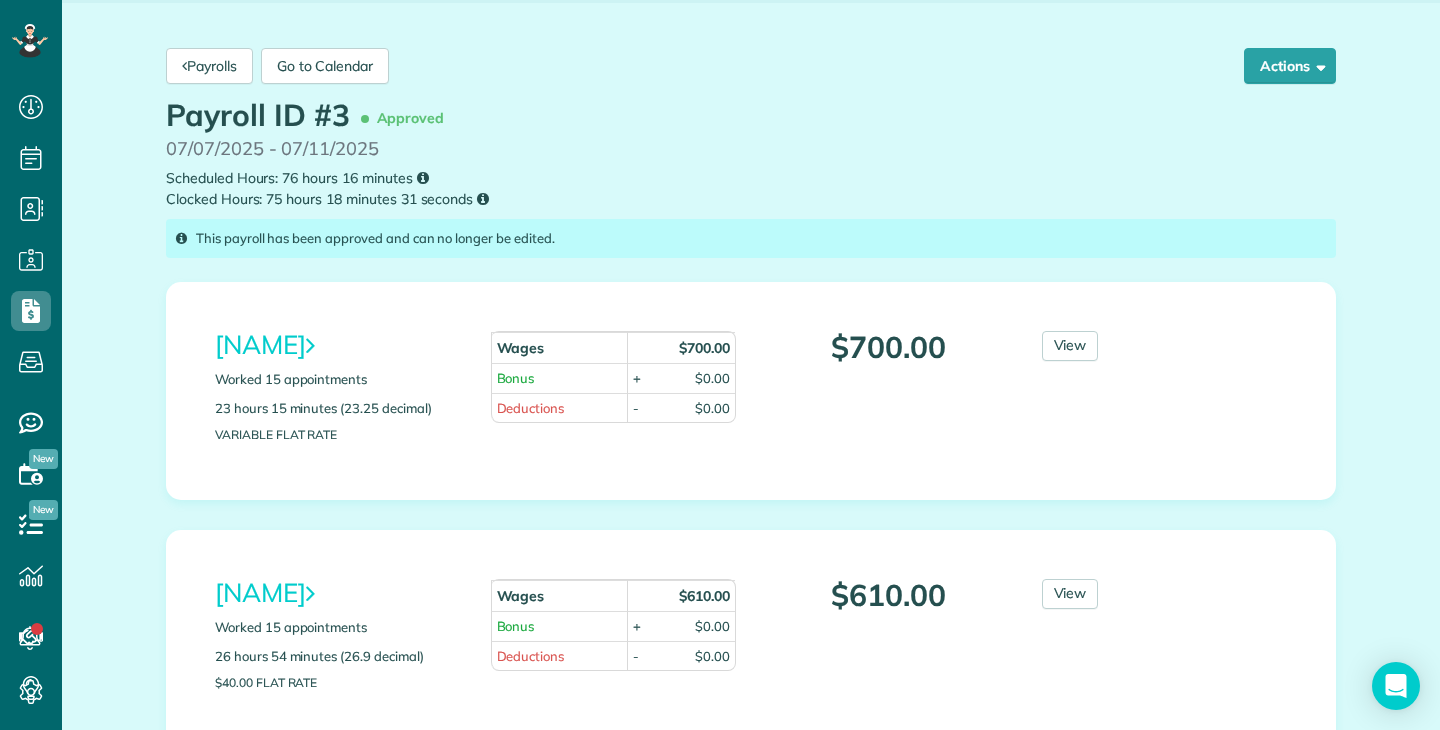 scroll, scrollTop: 133, scrollLeft: 0, axis: vertical 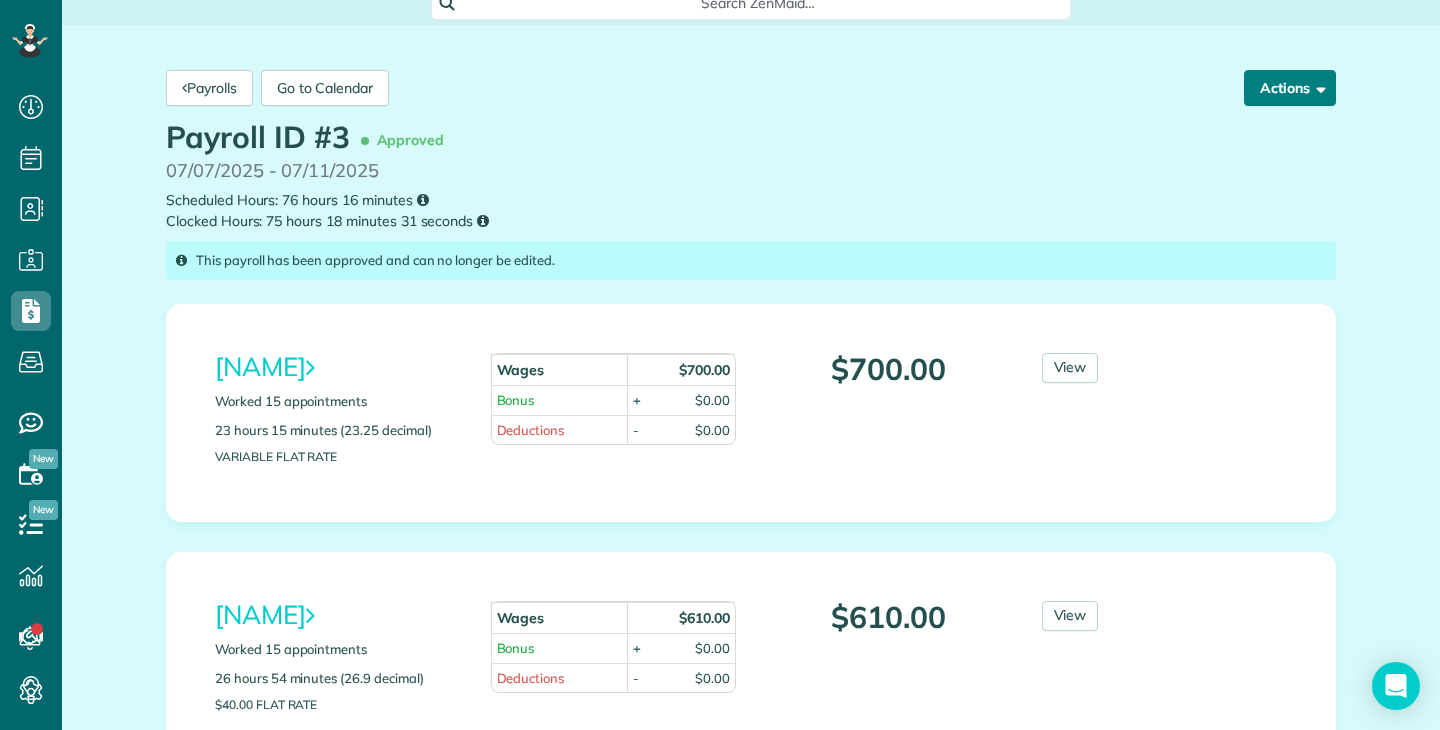 click on "Actions" at bounding box center [1290, 88] 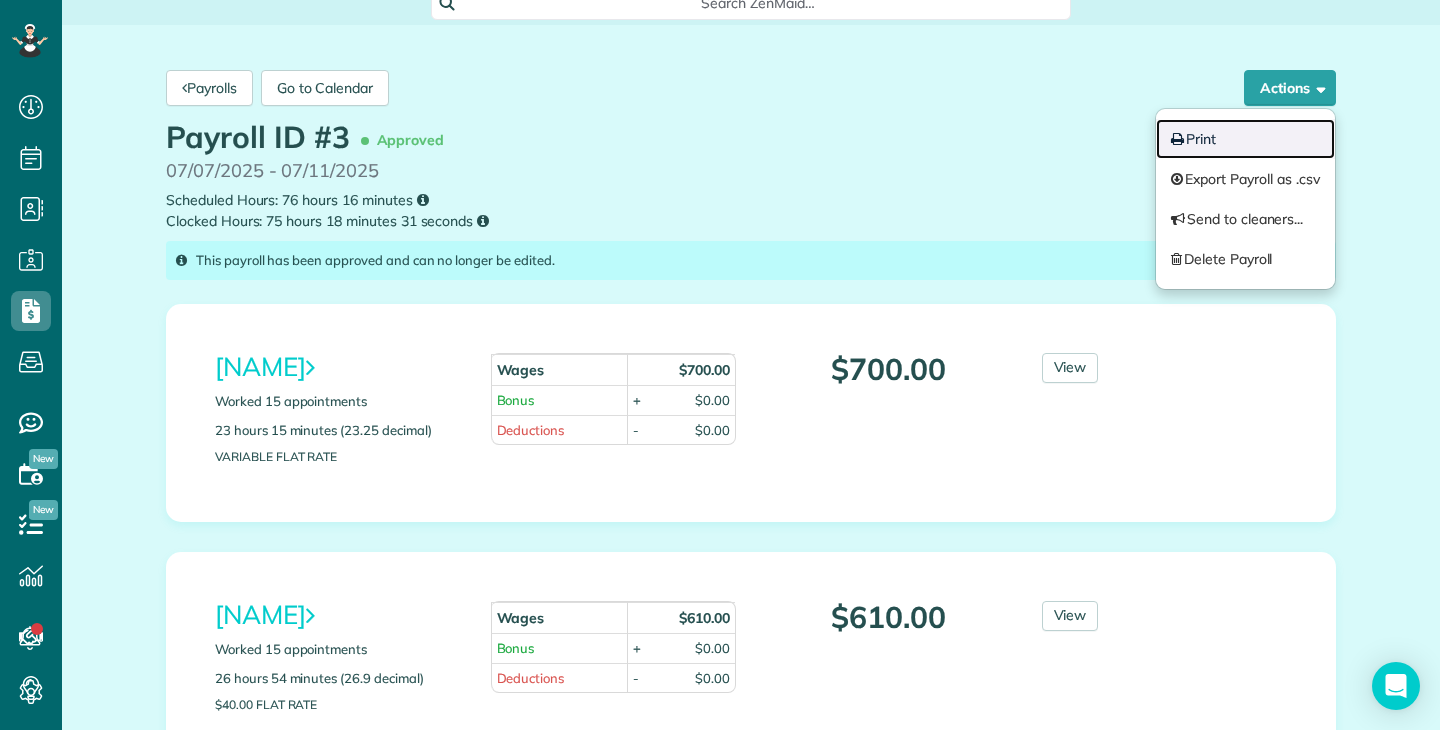 click on "Print" at bounding box center [1246, 139] 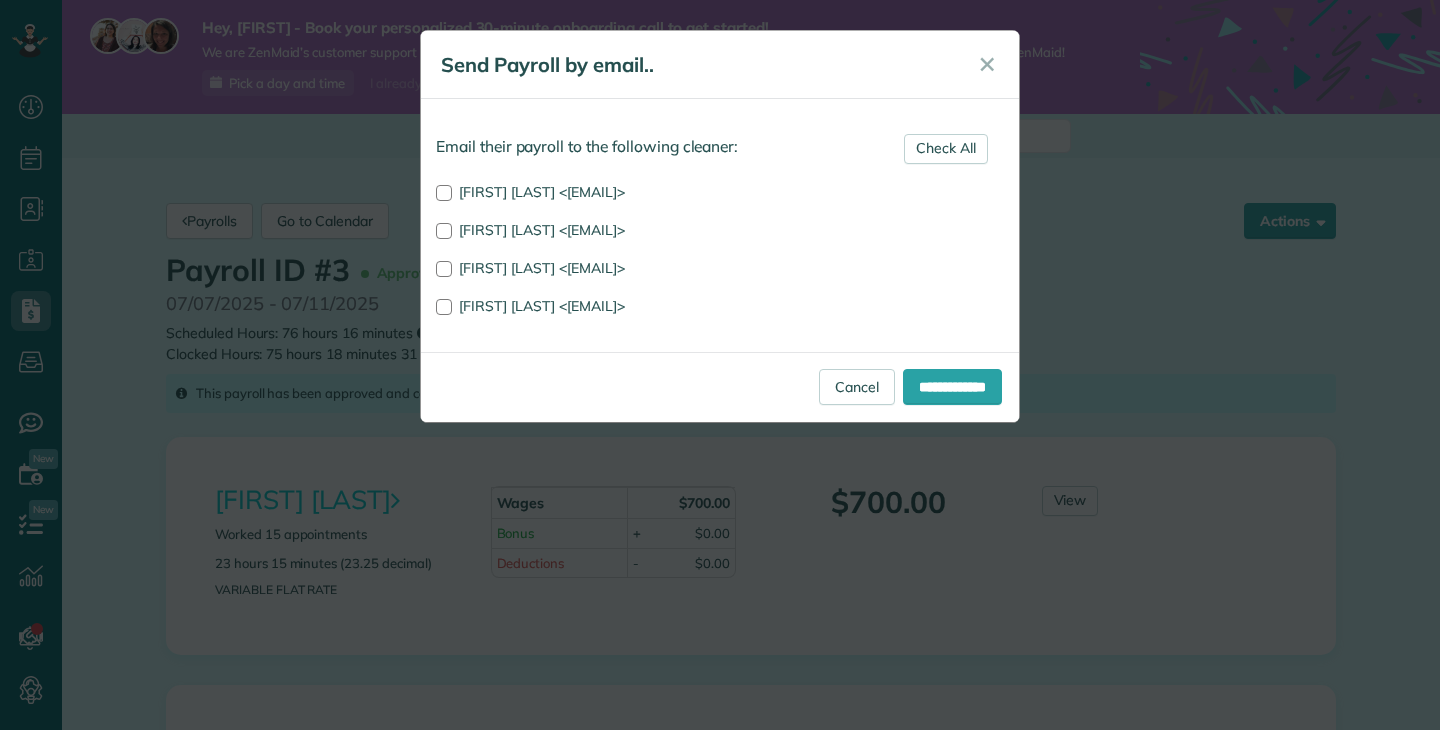 scroll, scrollTop: 0, scrollLeft: 0, axis: both 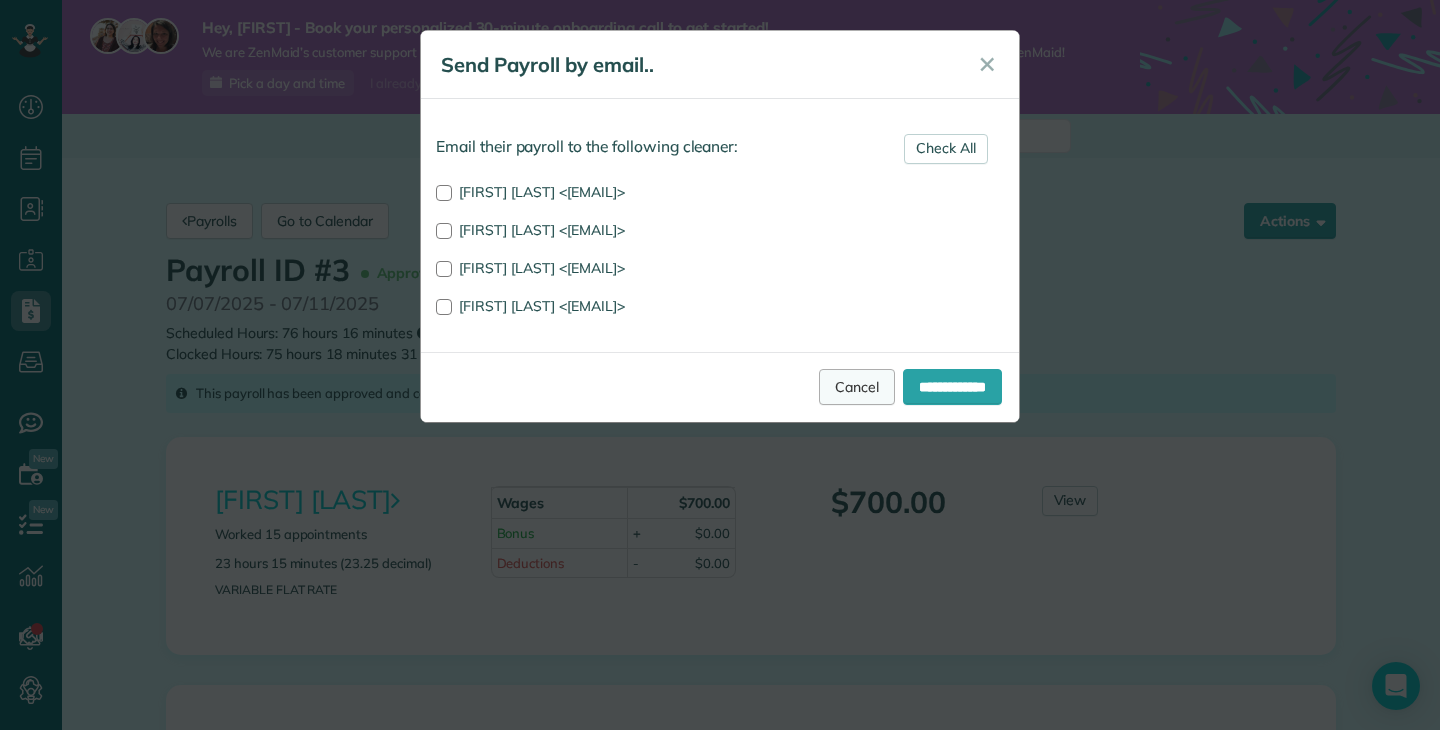 click on "Cancel" at bounding box center [857, 387] 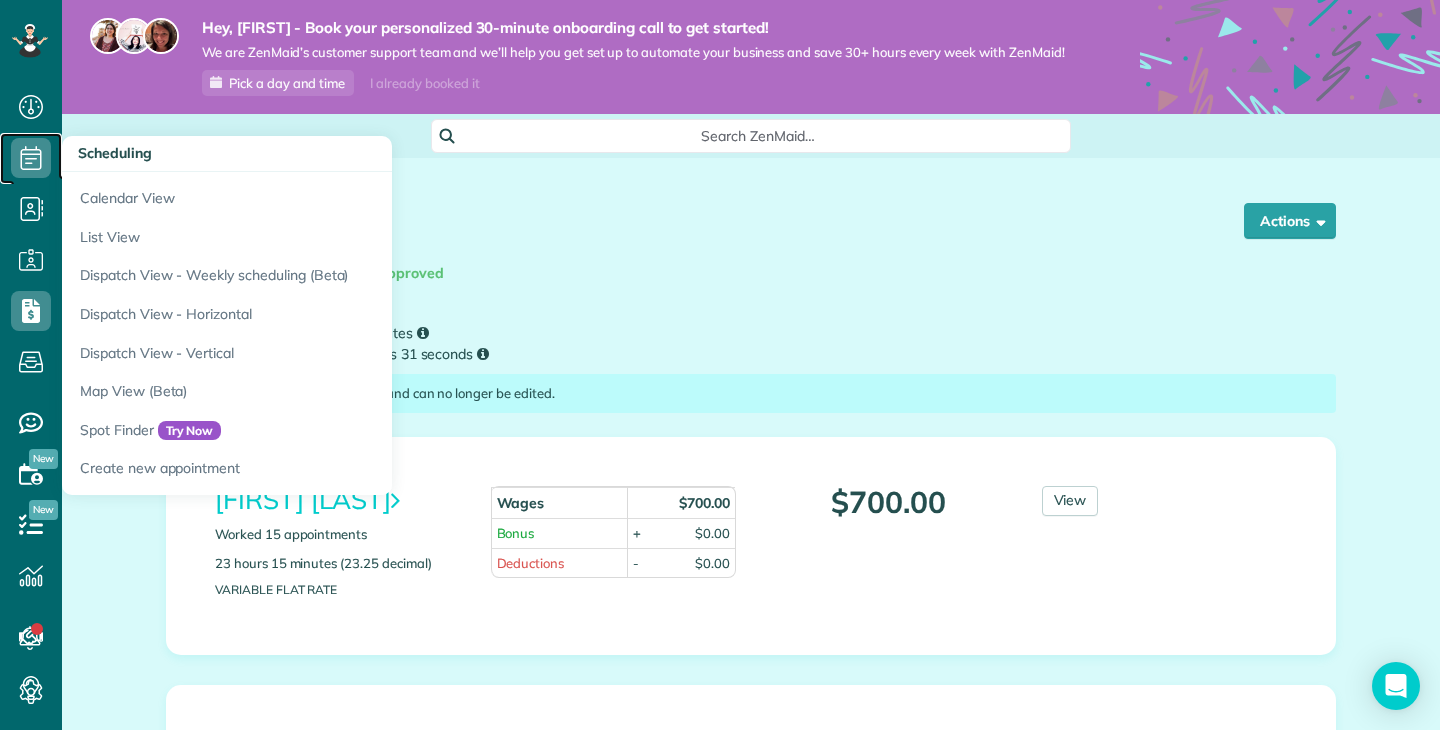 click 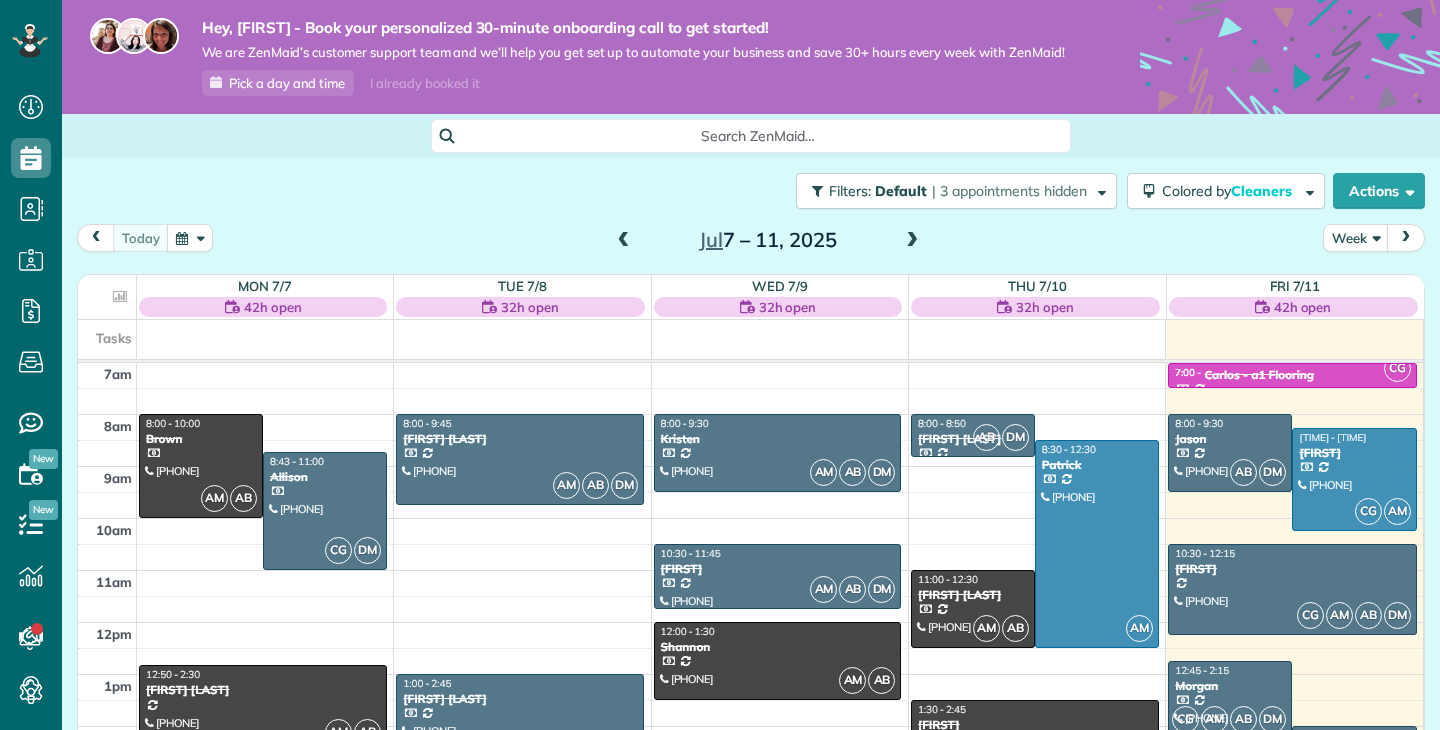 scroll, scrollTop: 0, scrollLeft: 0, axis: both 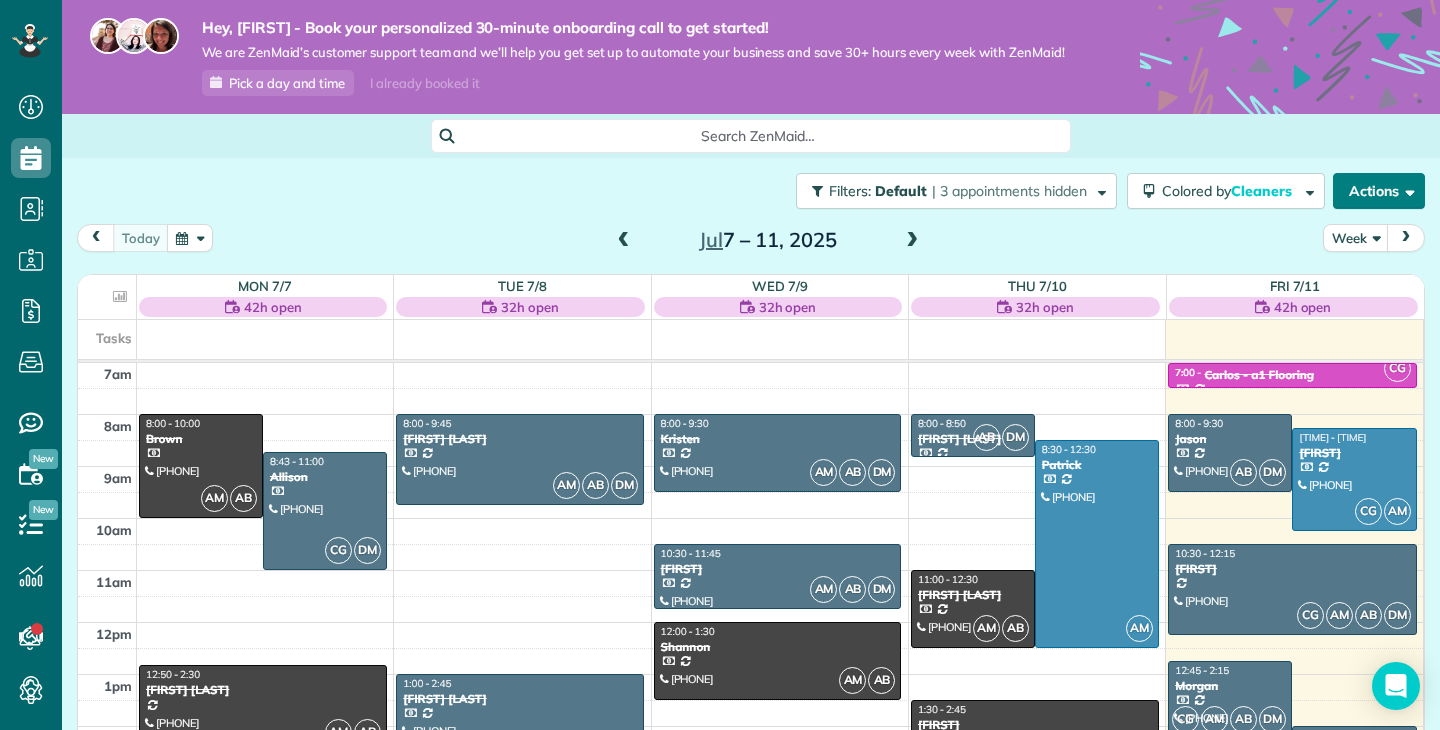 click on "Actions" at bounding box center (1379, 191) 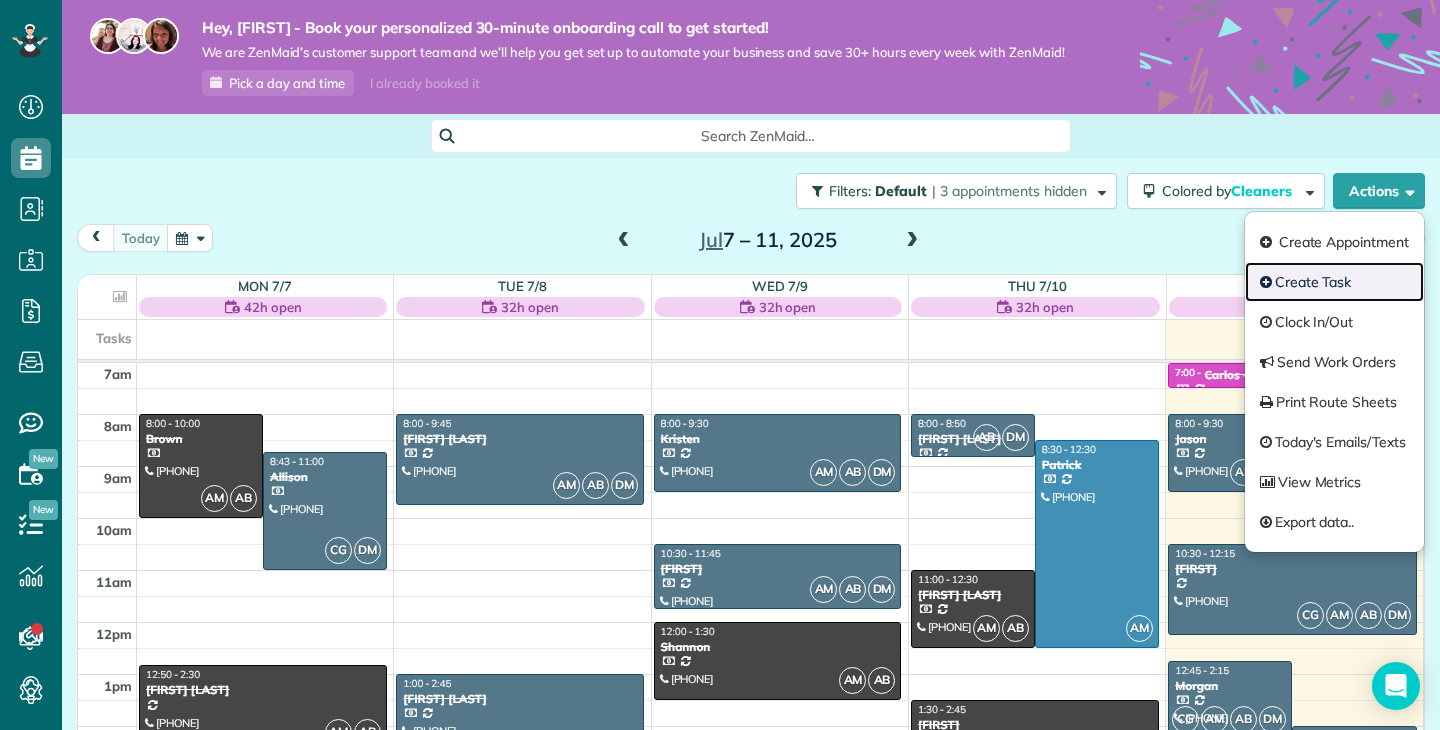 click on "Create Task" at bounding box center (1334, 282) 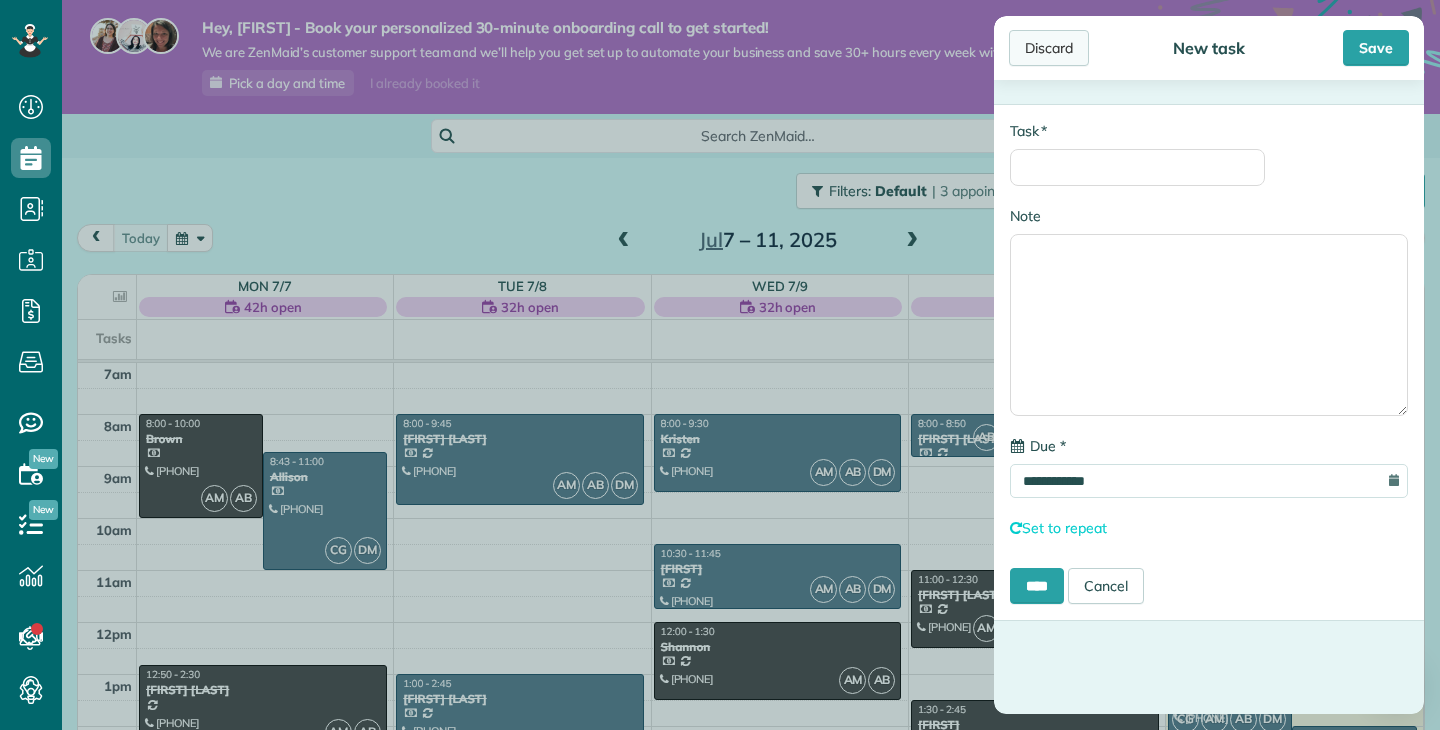 click on "Discard" at bounding box center (1049, 48) 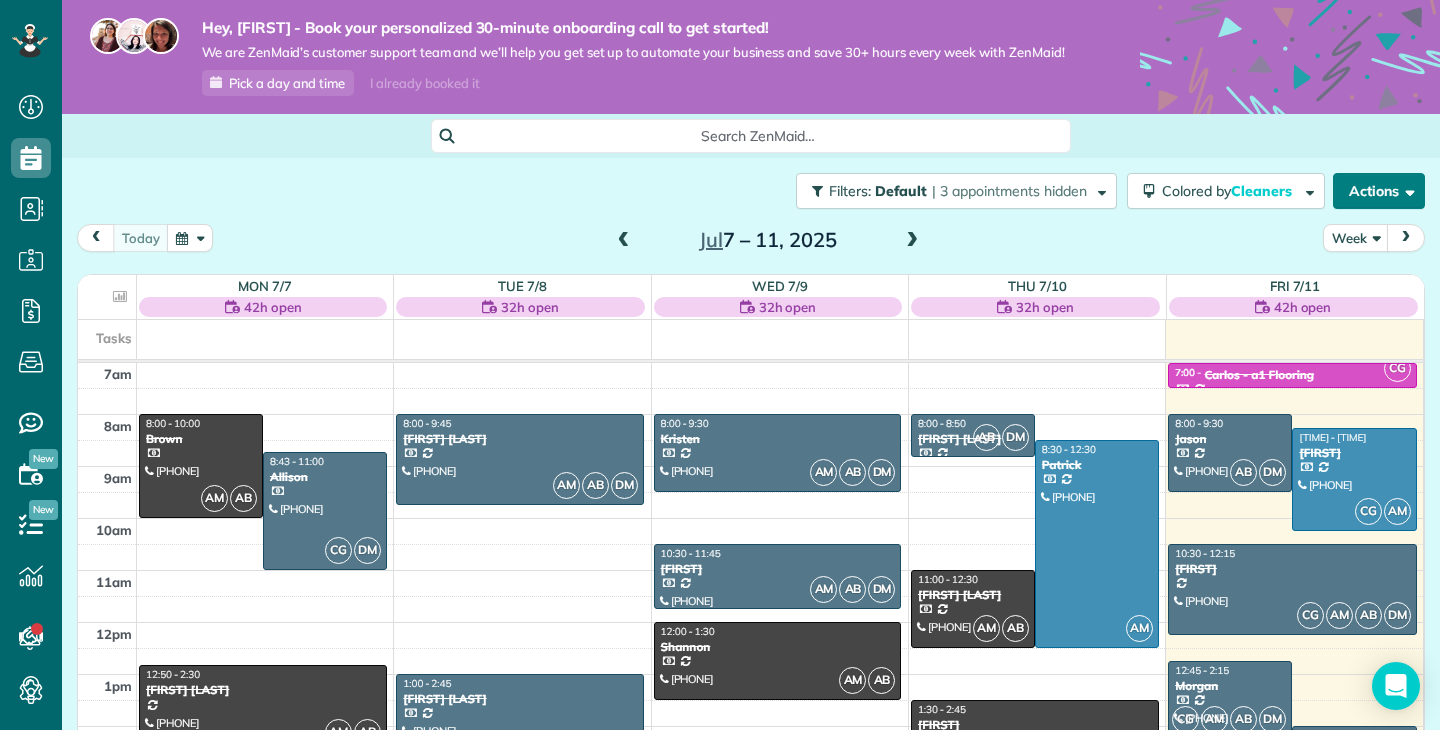 click at bounding box center [1406, 190] 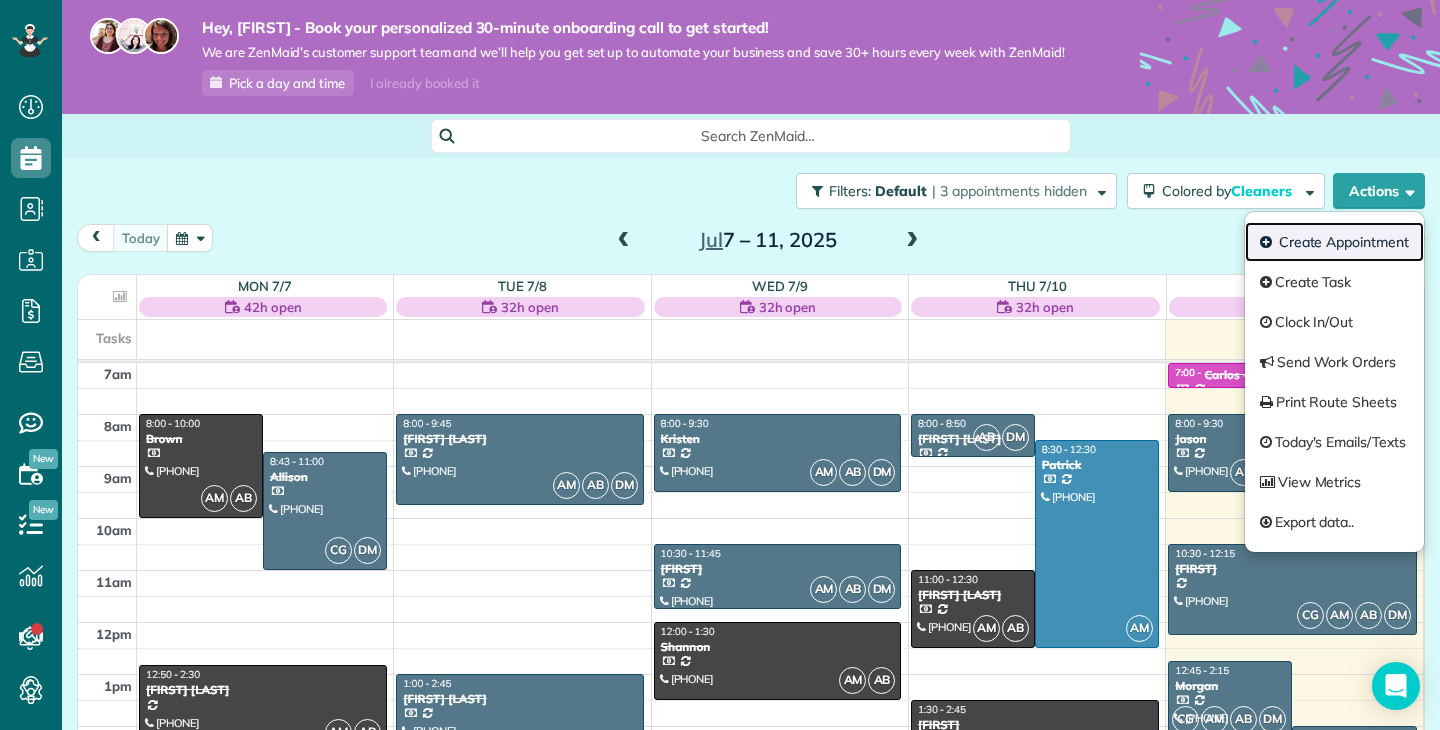click on "Create Appointment" at bounding box center (1334, 242) 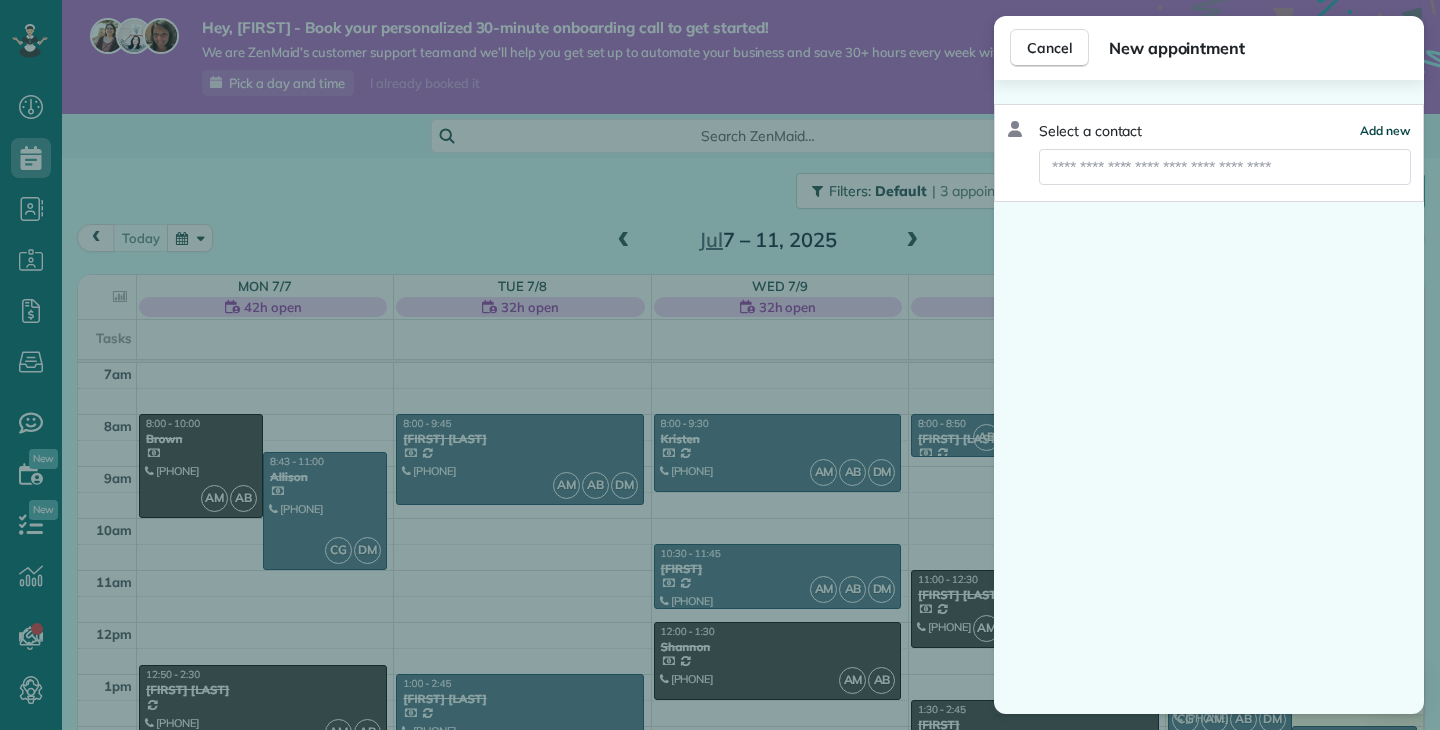 click on "Add new" at bounding box center [1385, 130] 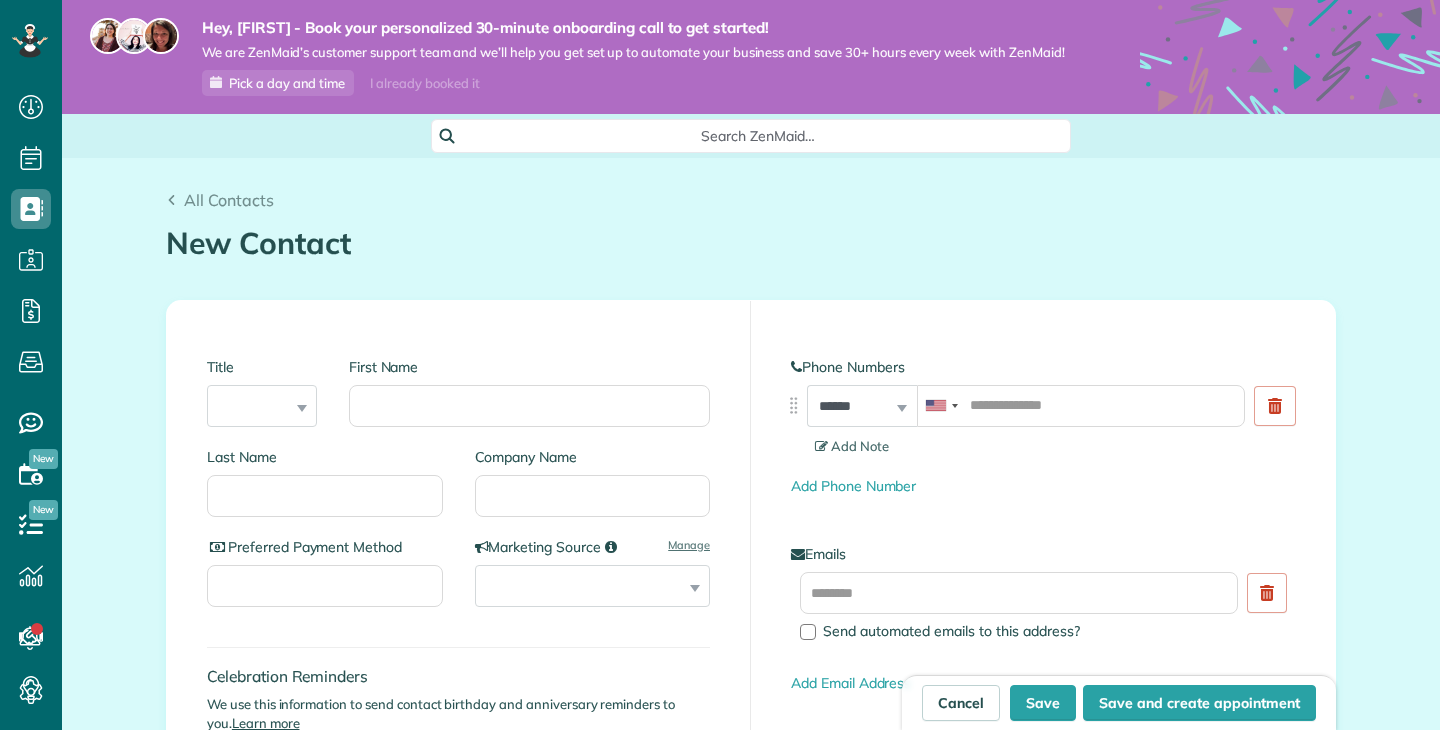 scroll, scrollTop: 0, scrollLeft: 0, axis: both 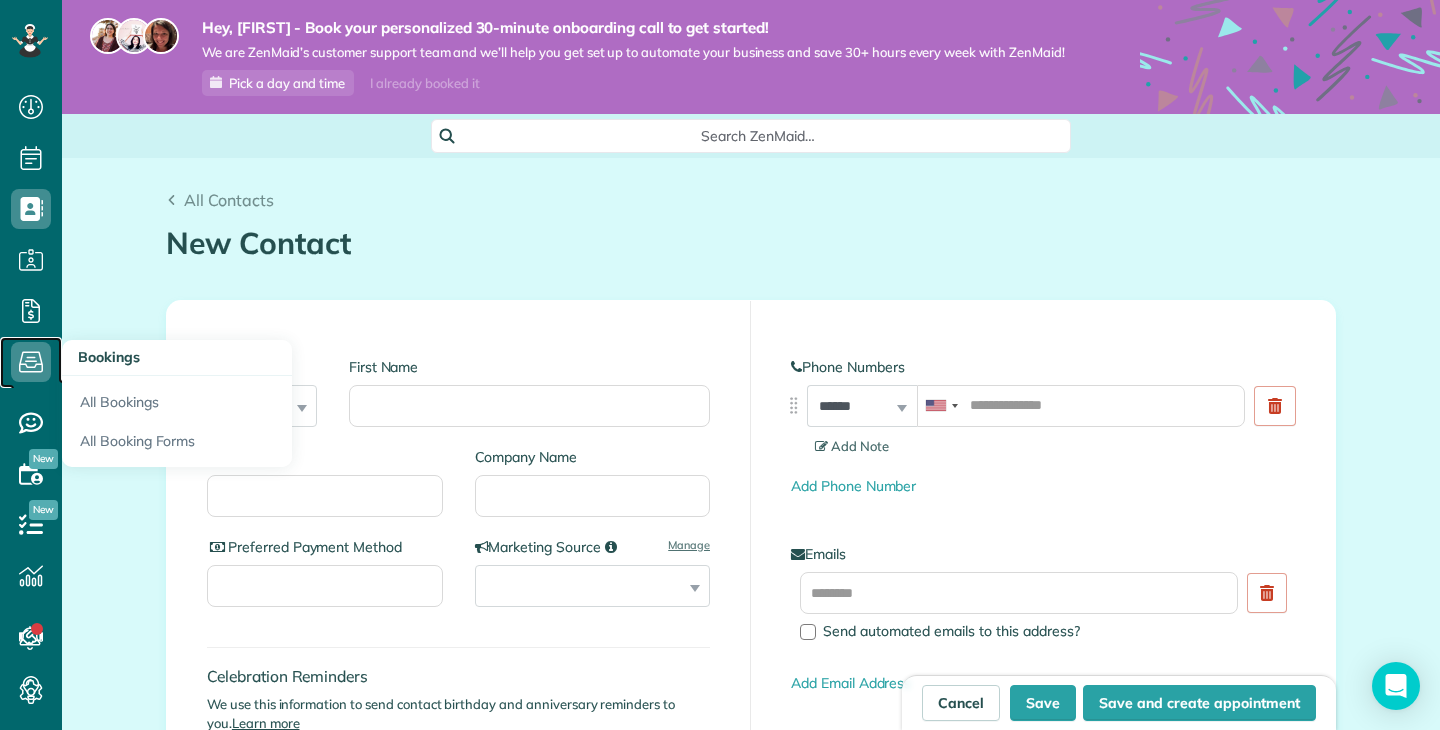 click 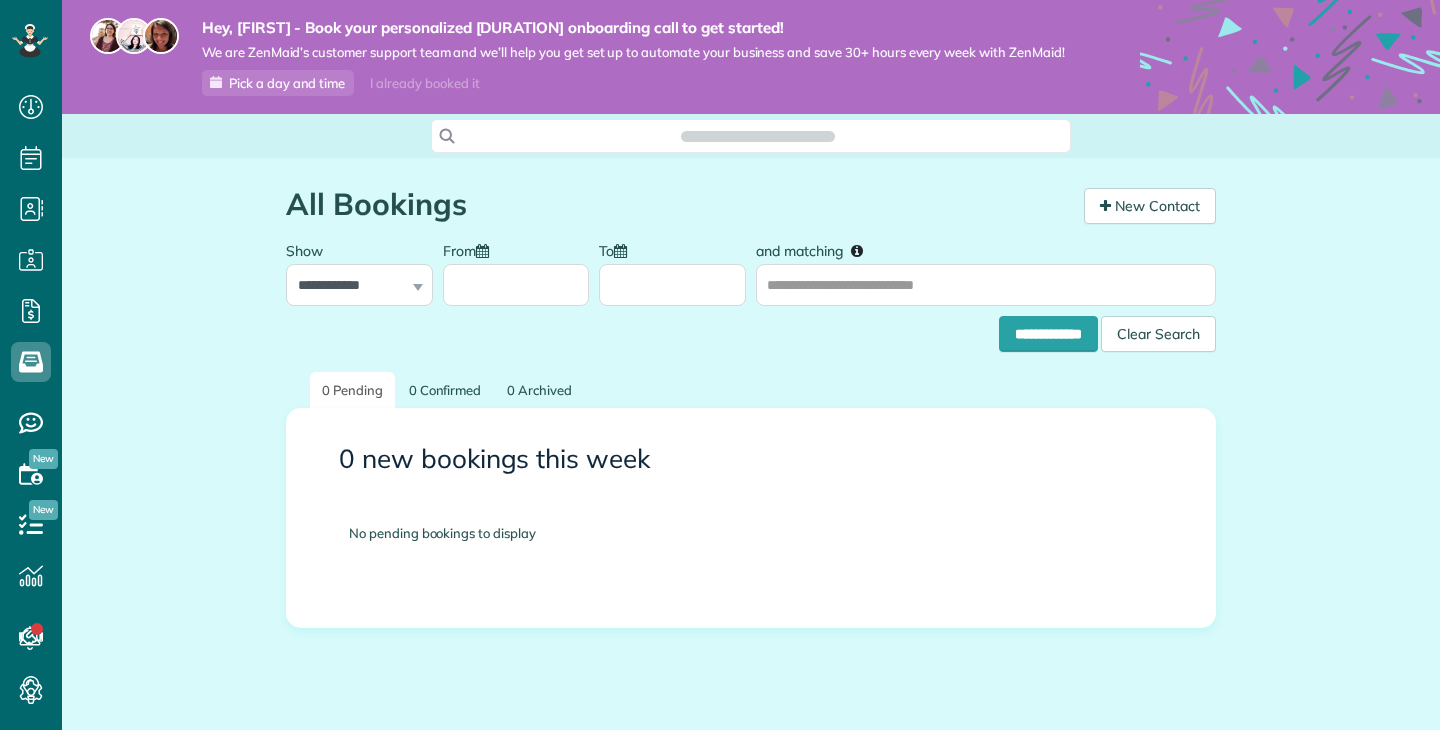 scroll, scrollTop: 0, scrollLeft: 0, axis: both 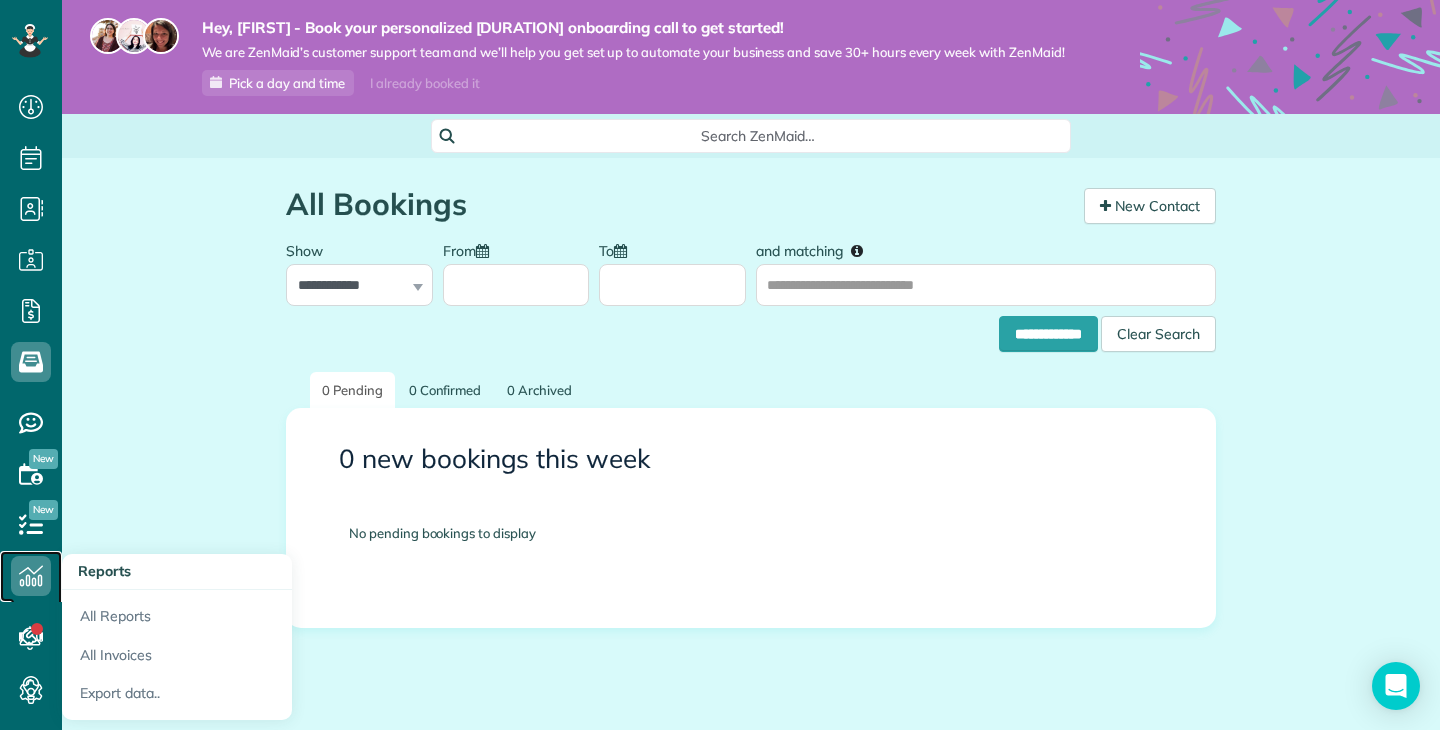 click 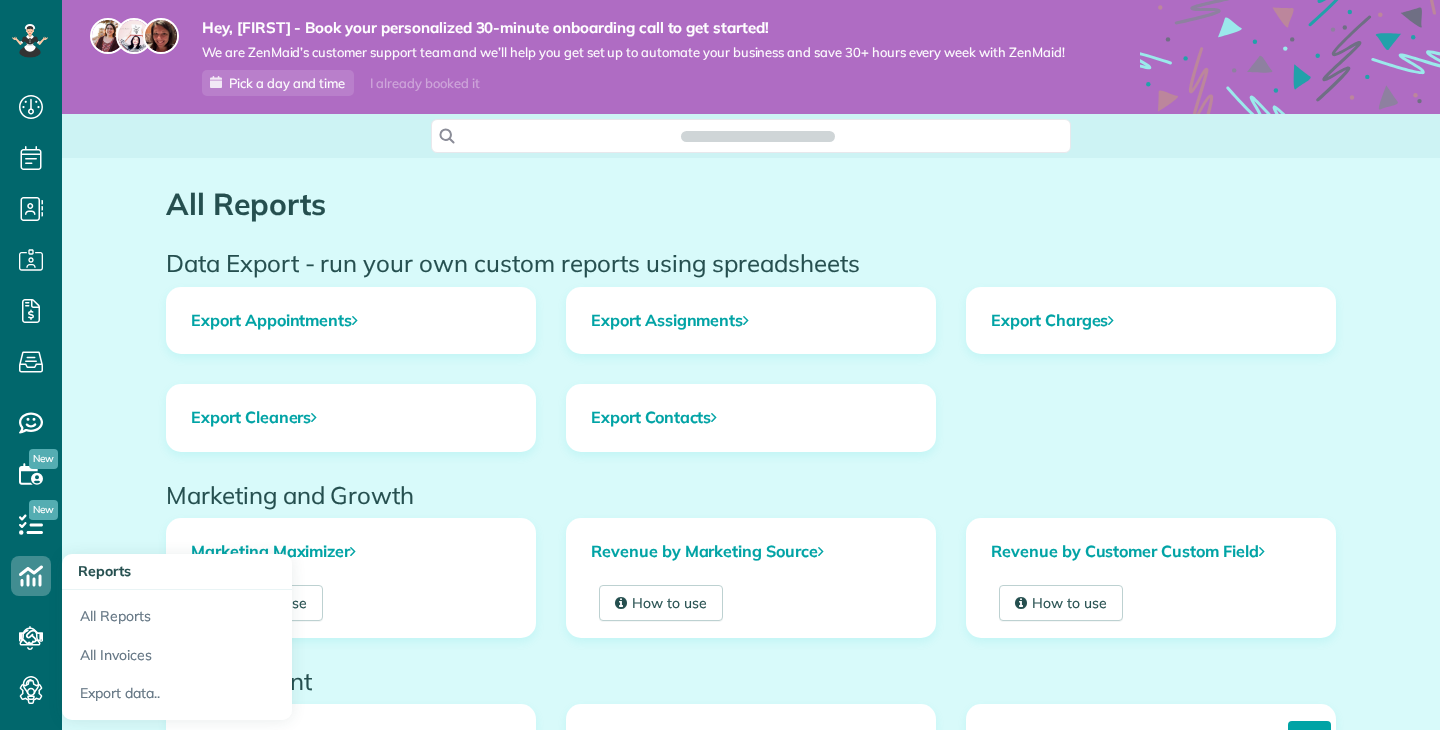scroll, scrollTop: 0, scrollLeft: 0, axis: both 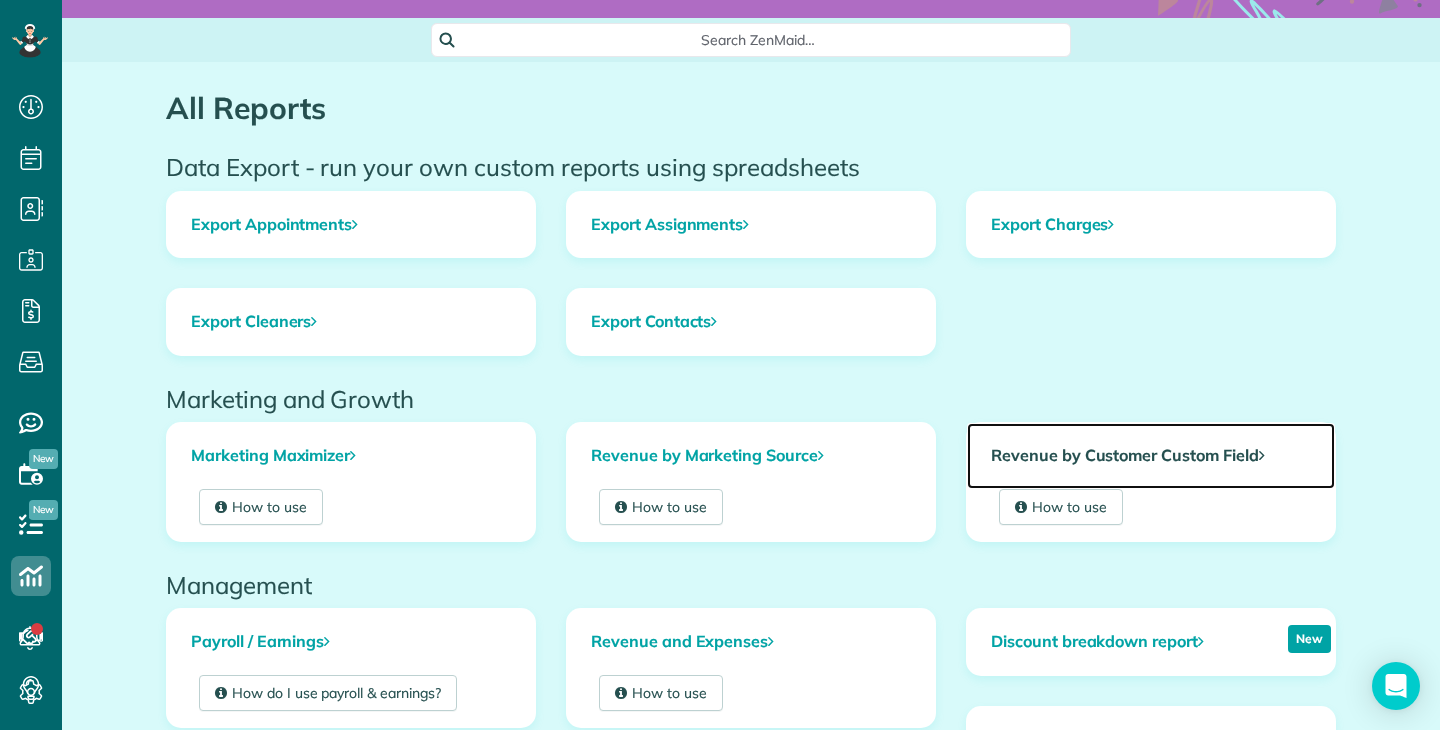 click on "Revenue by Customer Custom Field" at bounding box center [1151, 456] 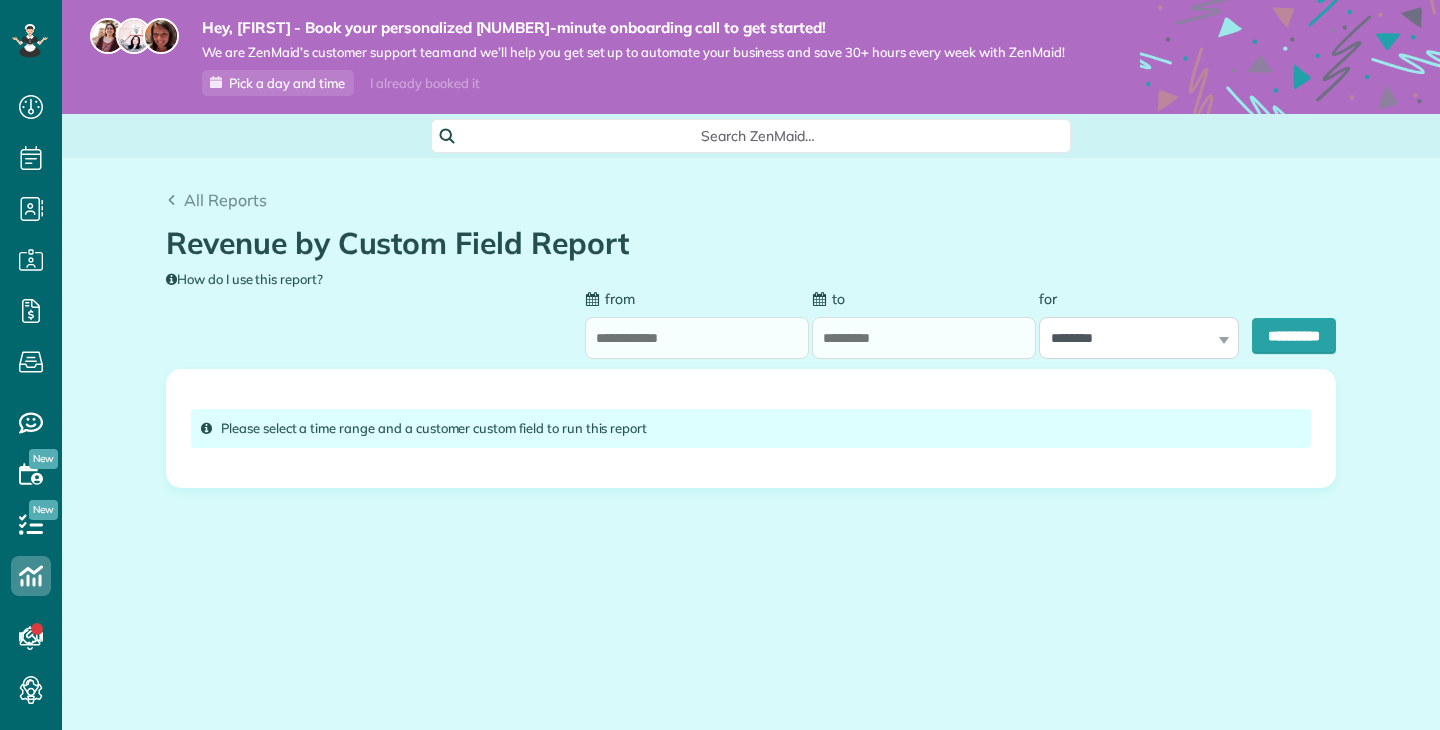 scroll, scrollTop: 0, scrollLeft: 0, axis: both 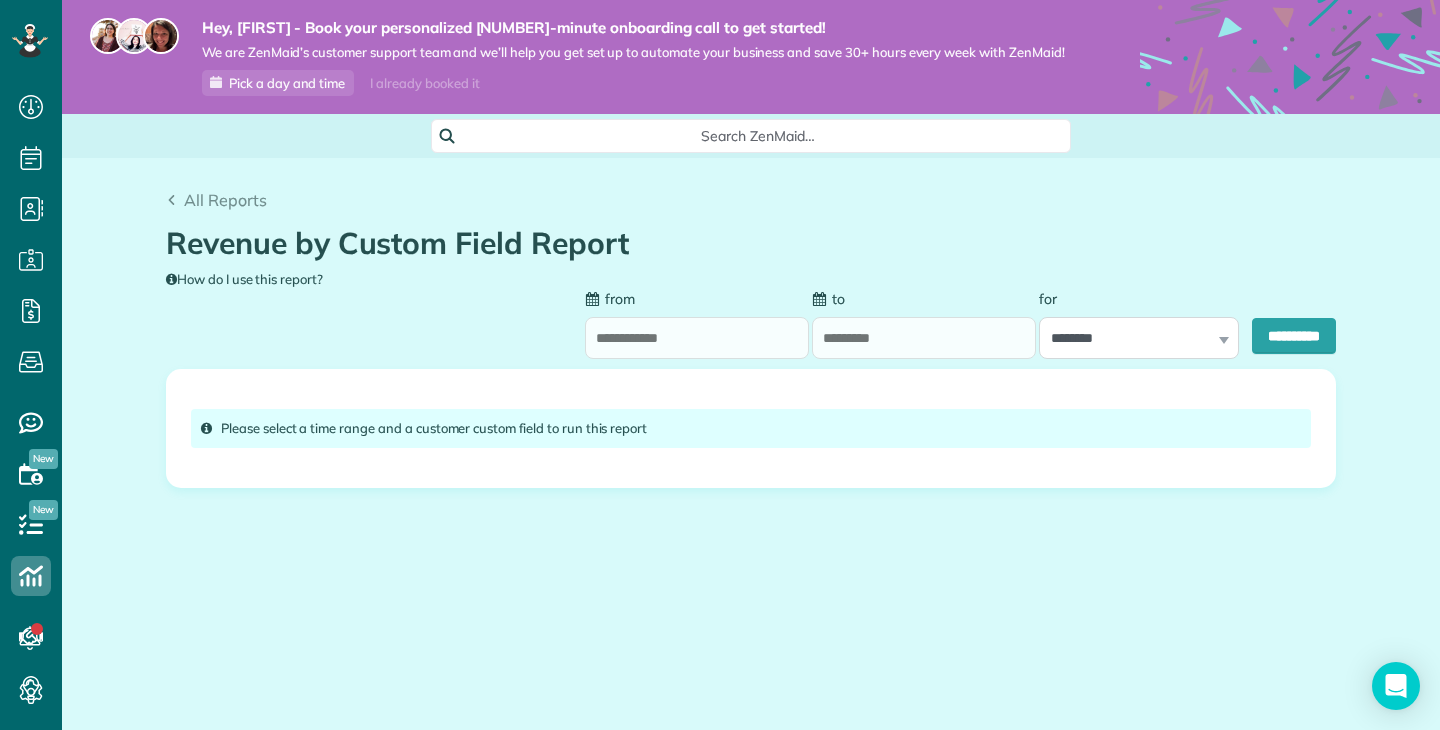 click on "**********" at bounding box center (697, 338) 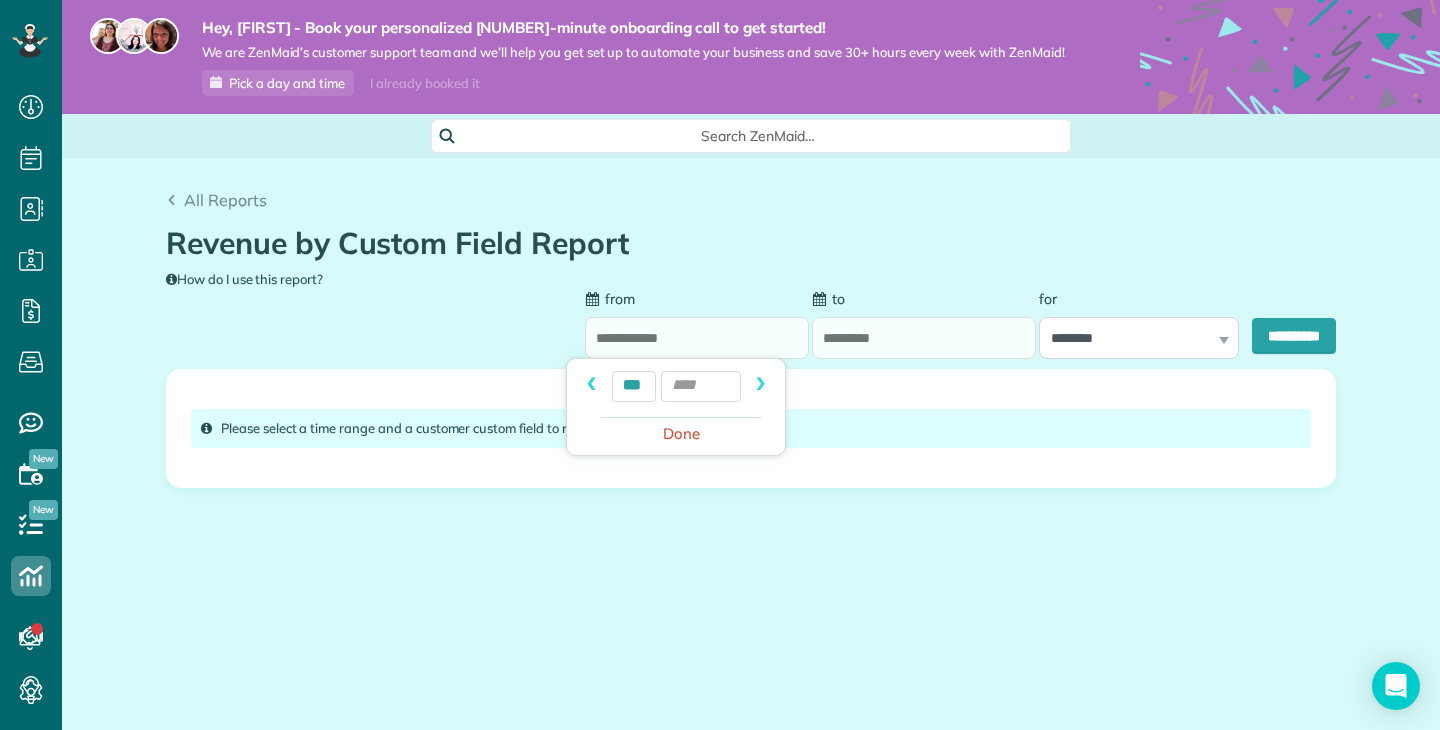 click on "**** **** **** **** **** **** **** **** **** **** **** **** **** **** **** **** **** **** **** **** ****" at bounding box center (701, 386) 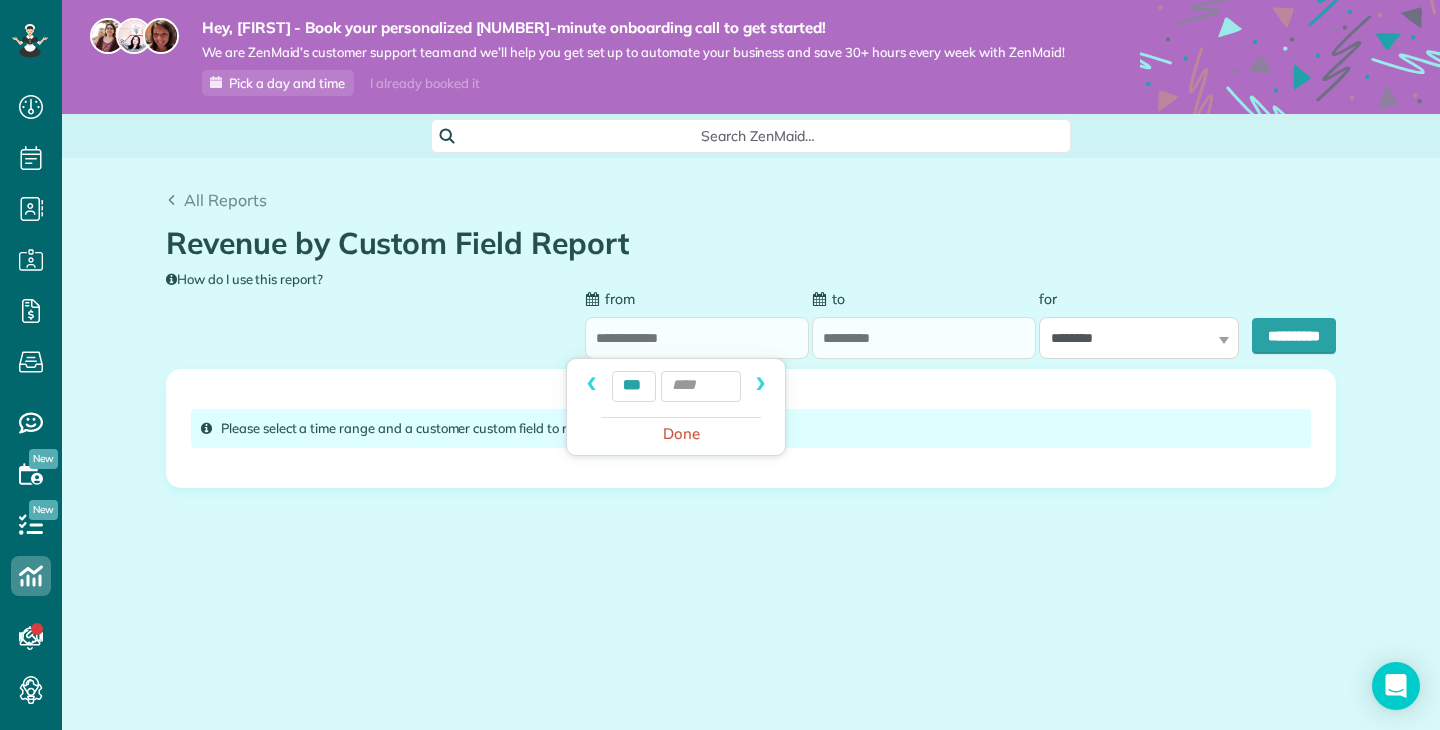 type on "*********" 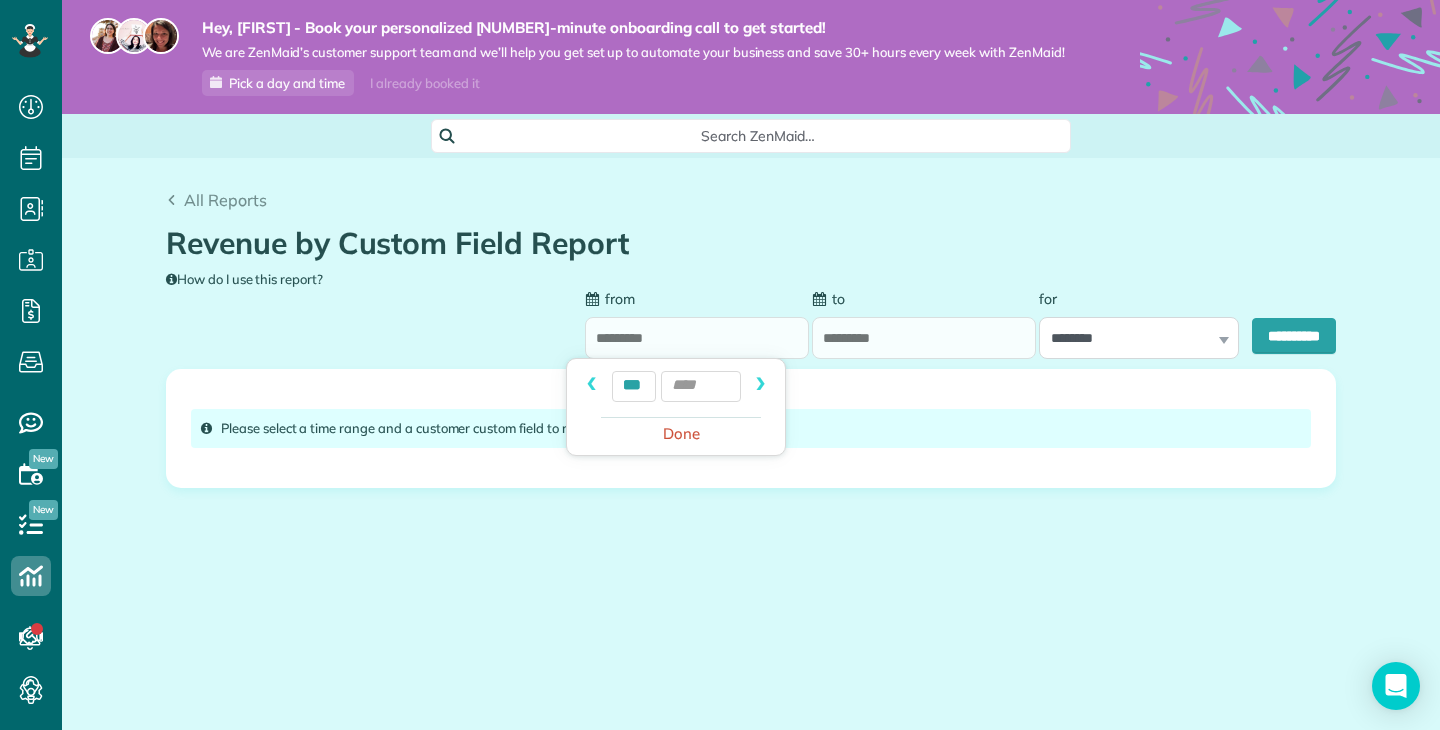 click on "*********" at bounding box center [924, 338] 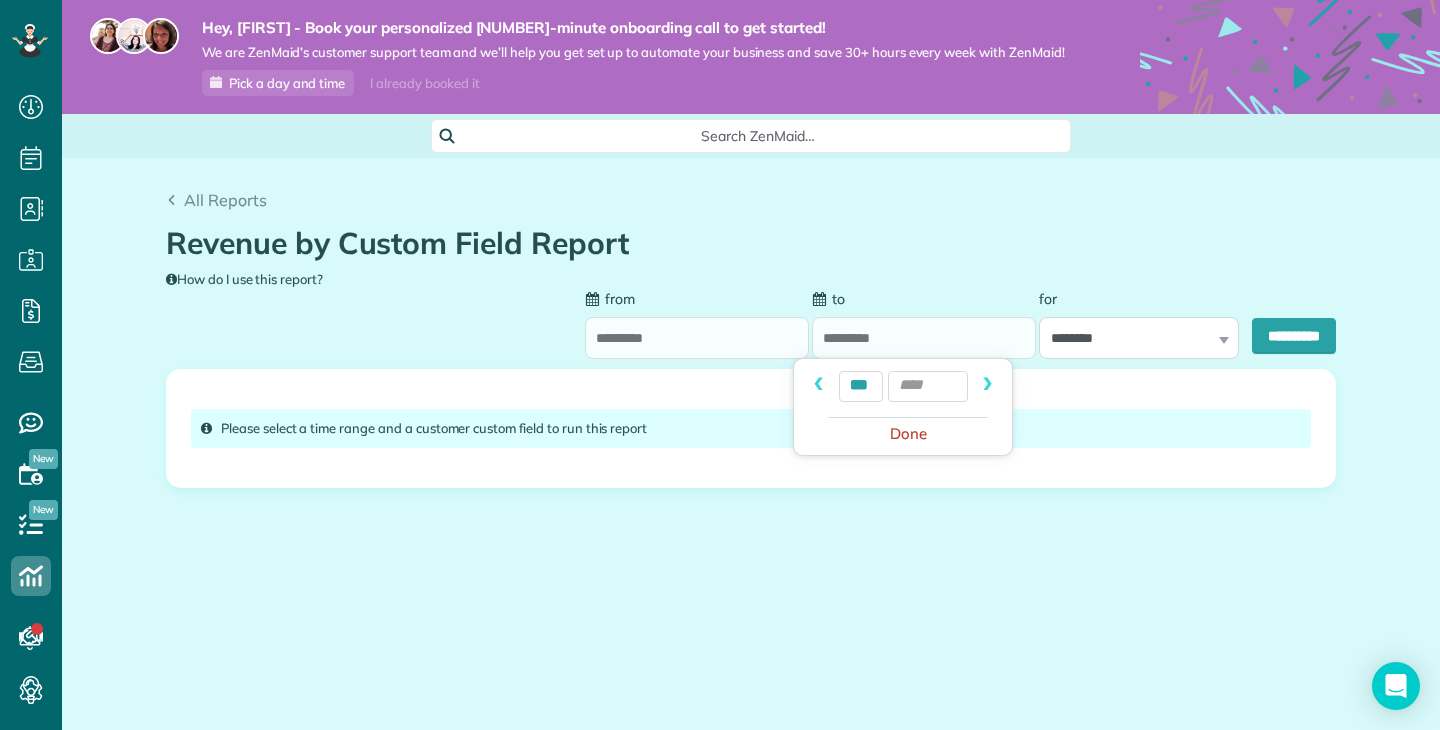 click on "Done" at bounding box center [908, 433] 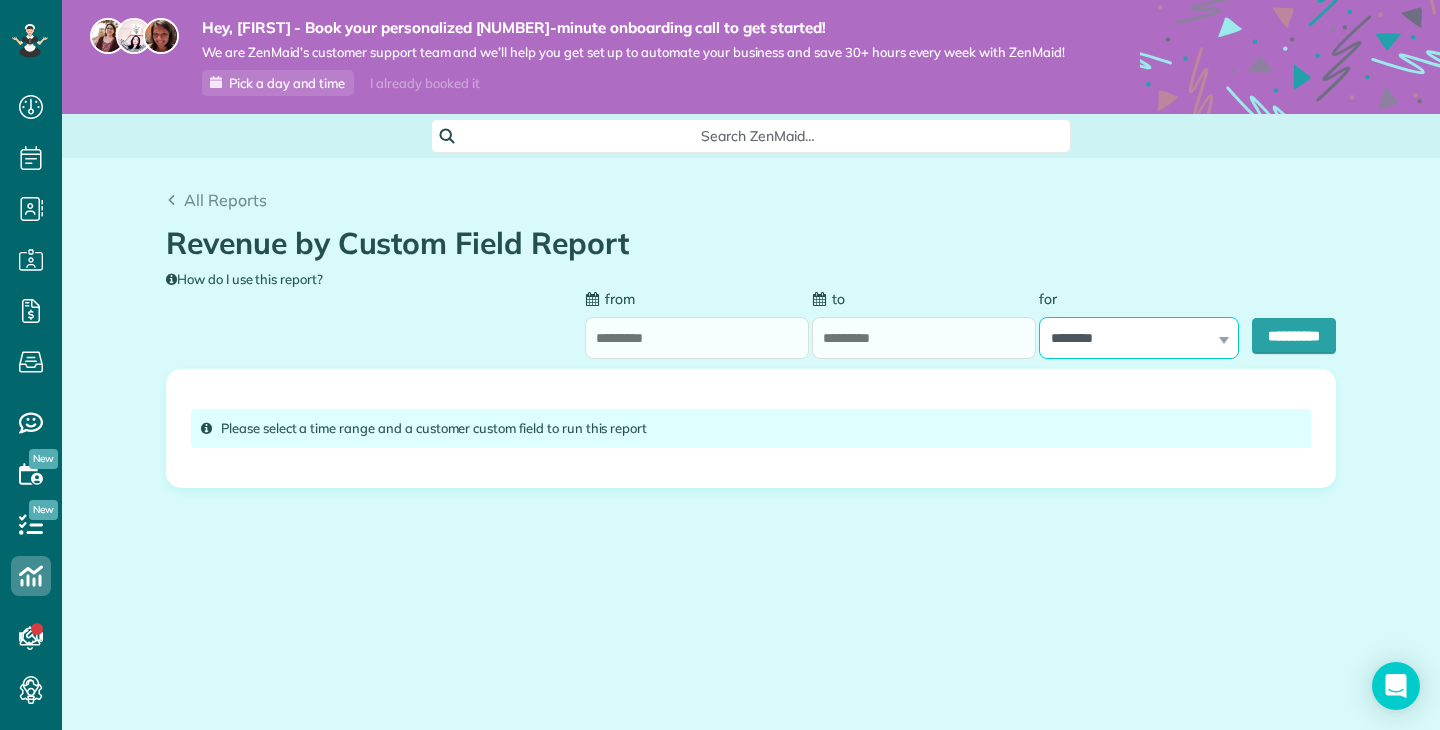 click on "********
*********" at bounding box center (1139, 338) 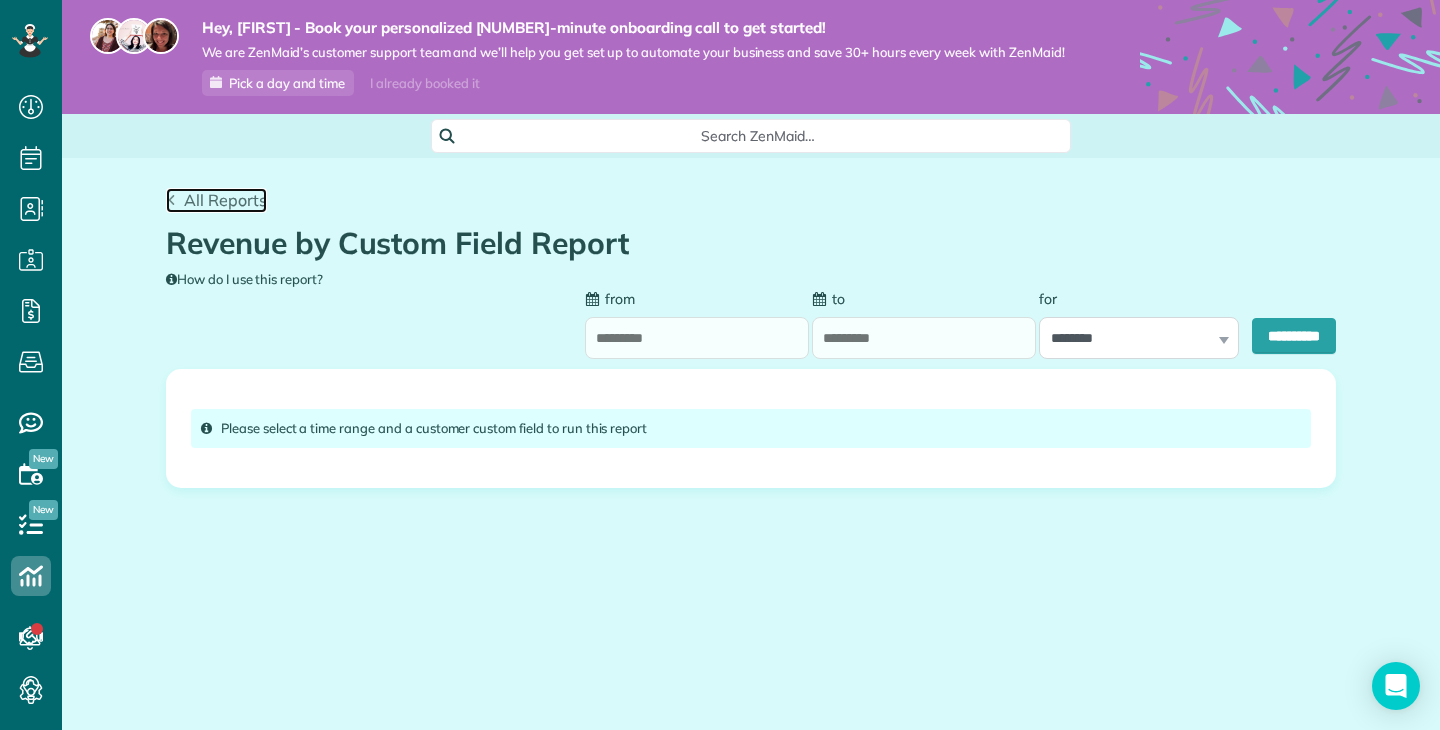 click on "All Reports" at bounding box center [225, 200] 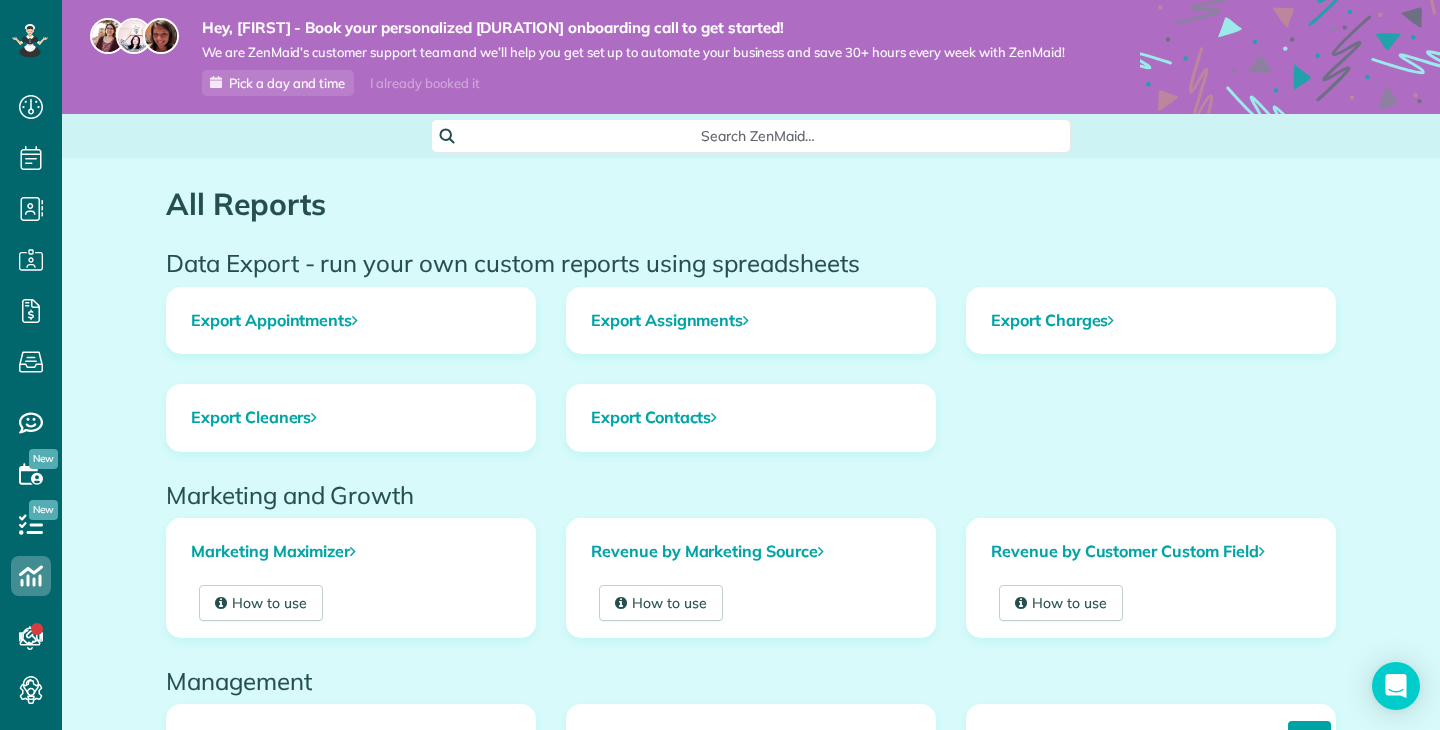 scroll, scrollTop: 0, scrollLeft: 0, axis: both 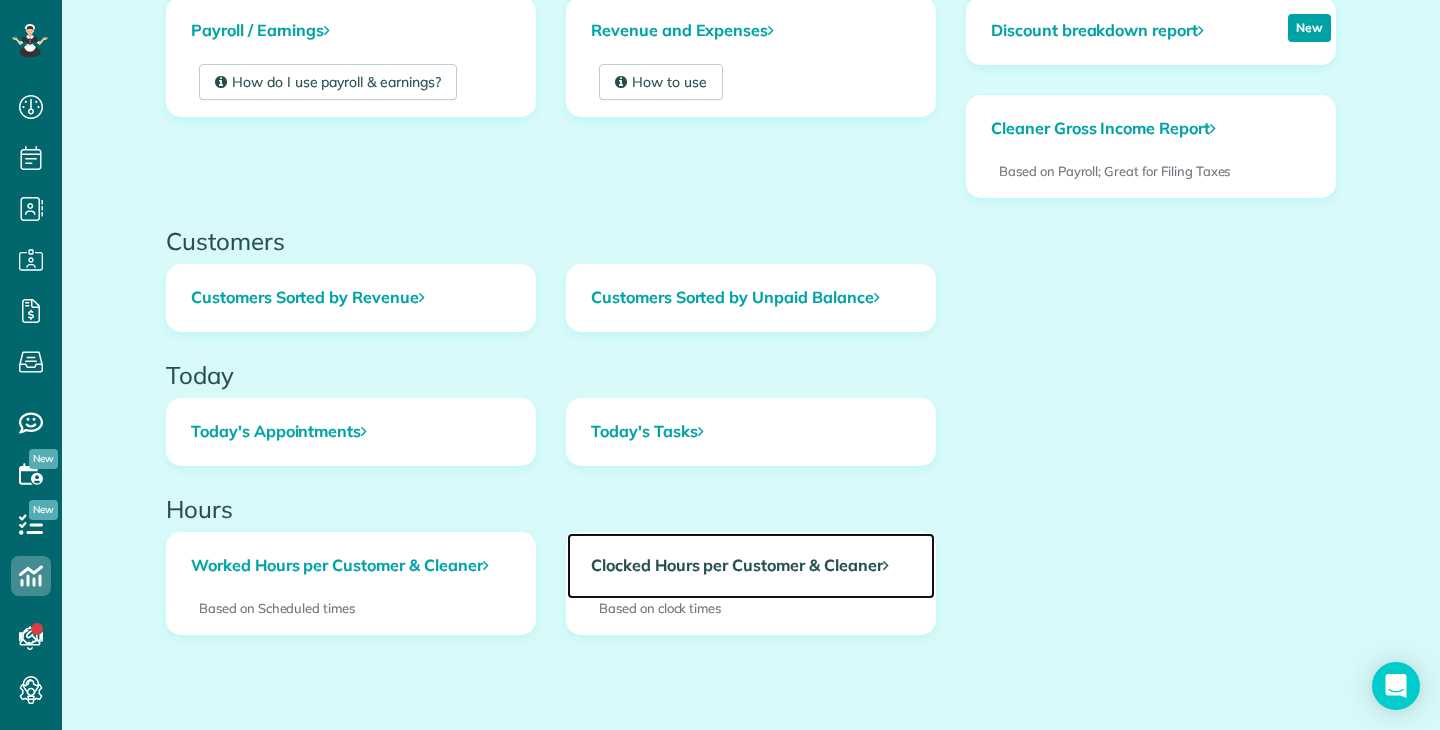 click on "Clocked Hours per Customer & Cleaner" at bounding box center [751, 566] 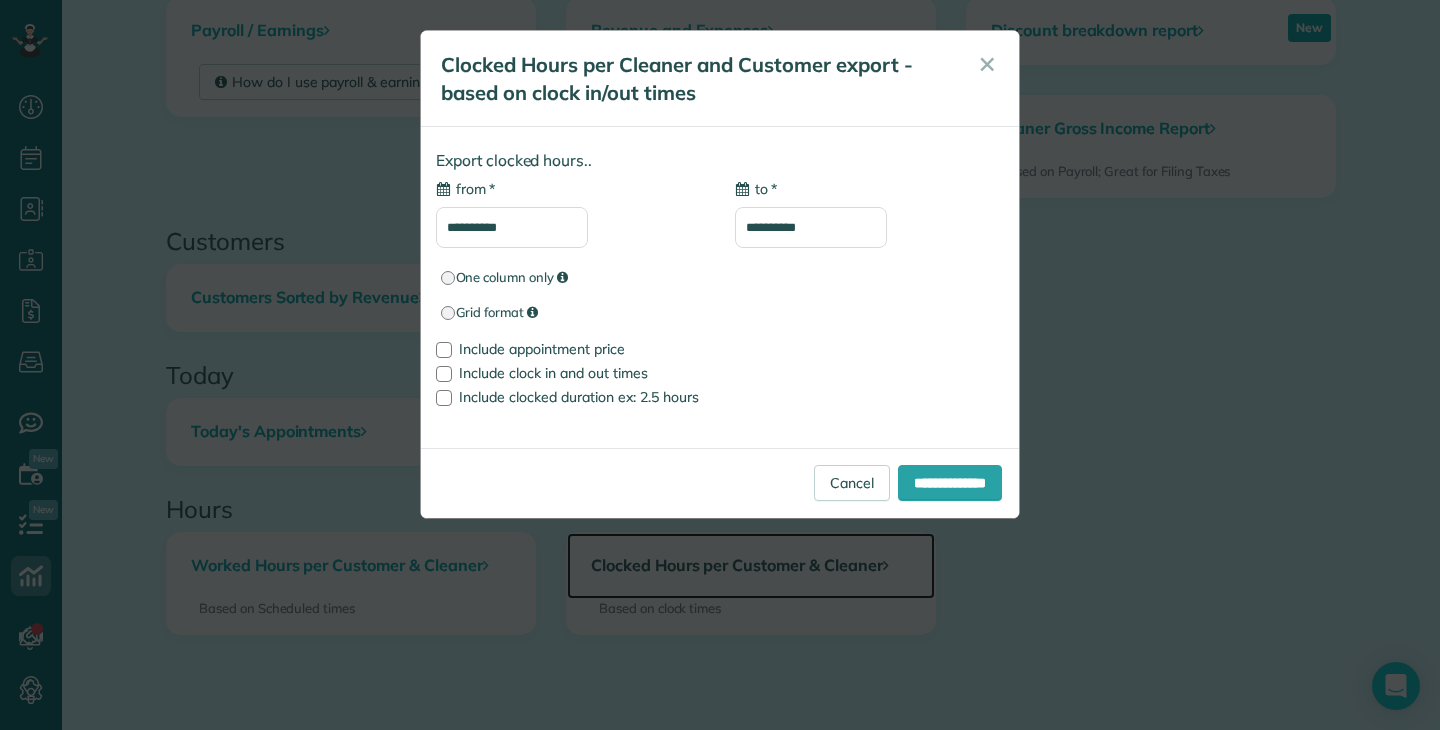 type on "**********" 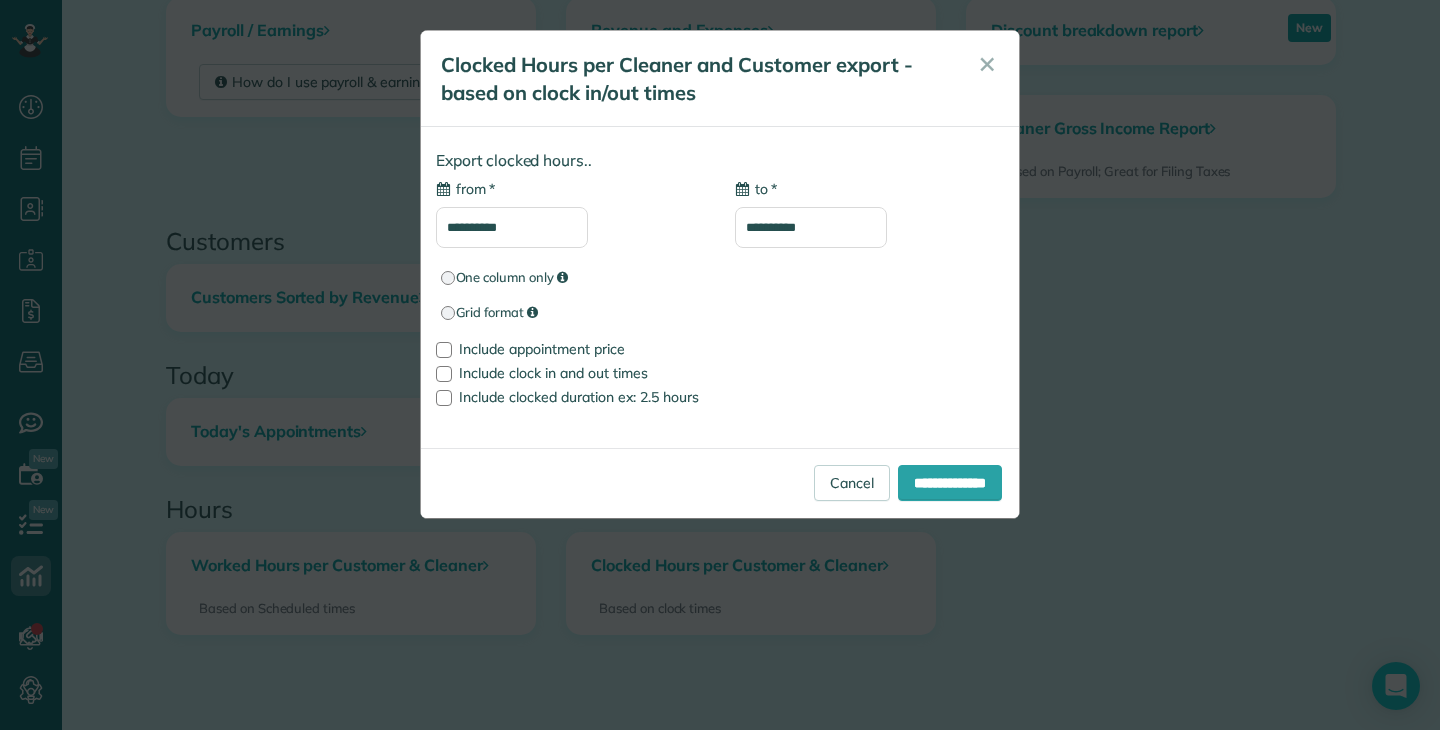 click on "**********" at bounding box center (512, 227) 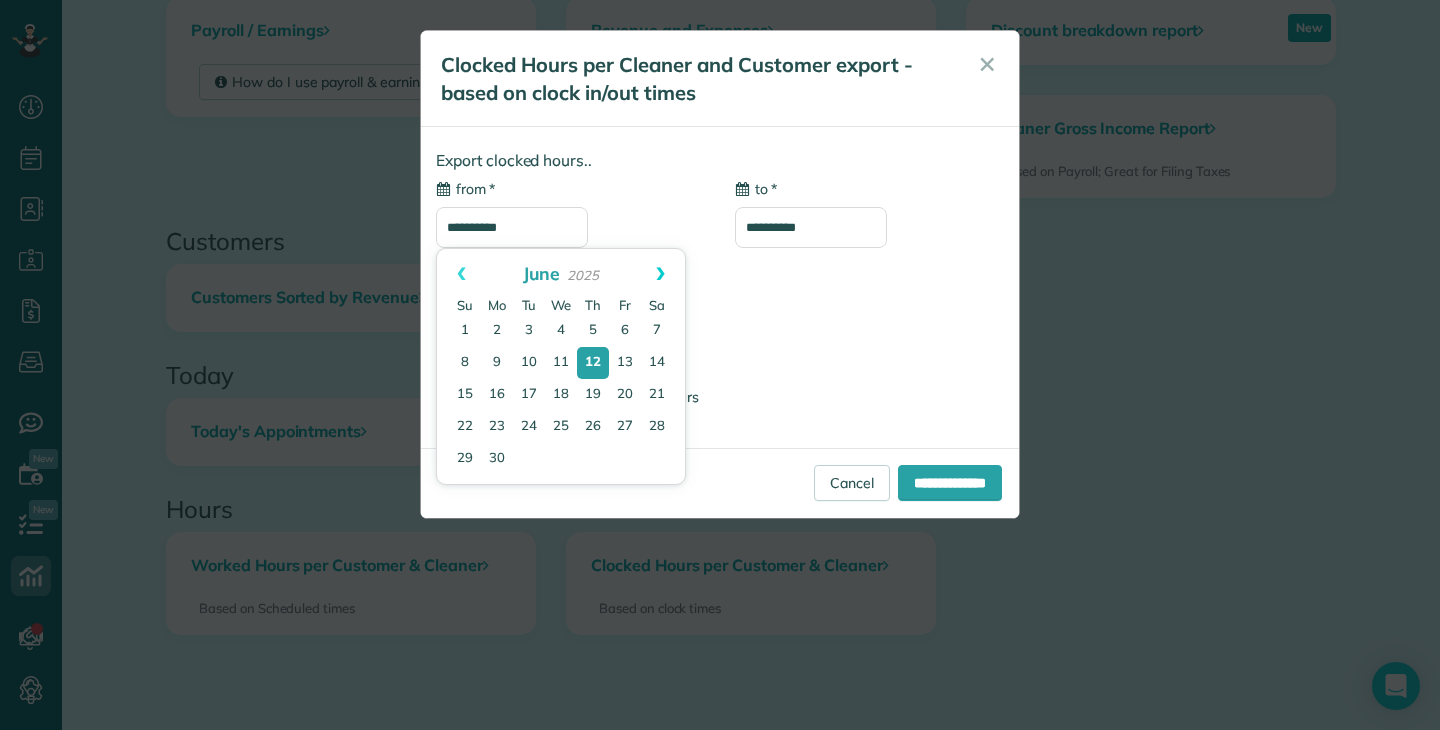 click on "Next" at bounding box center (660, 274) 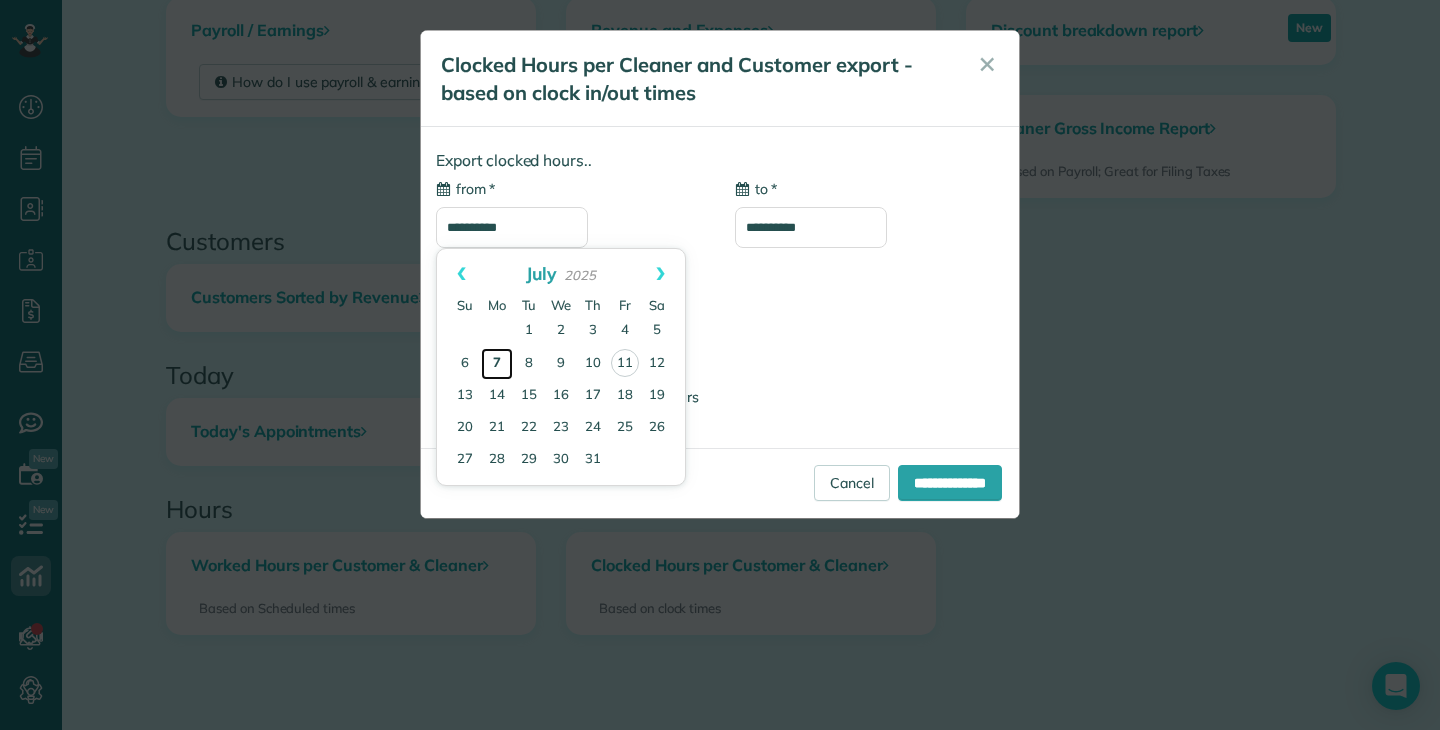 click on "7" at bounding box center [497, 364] 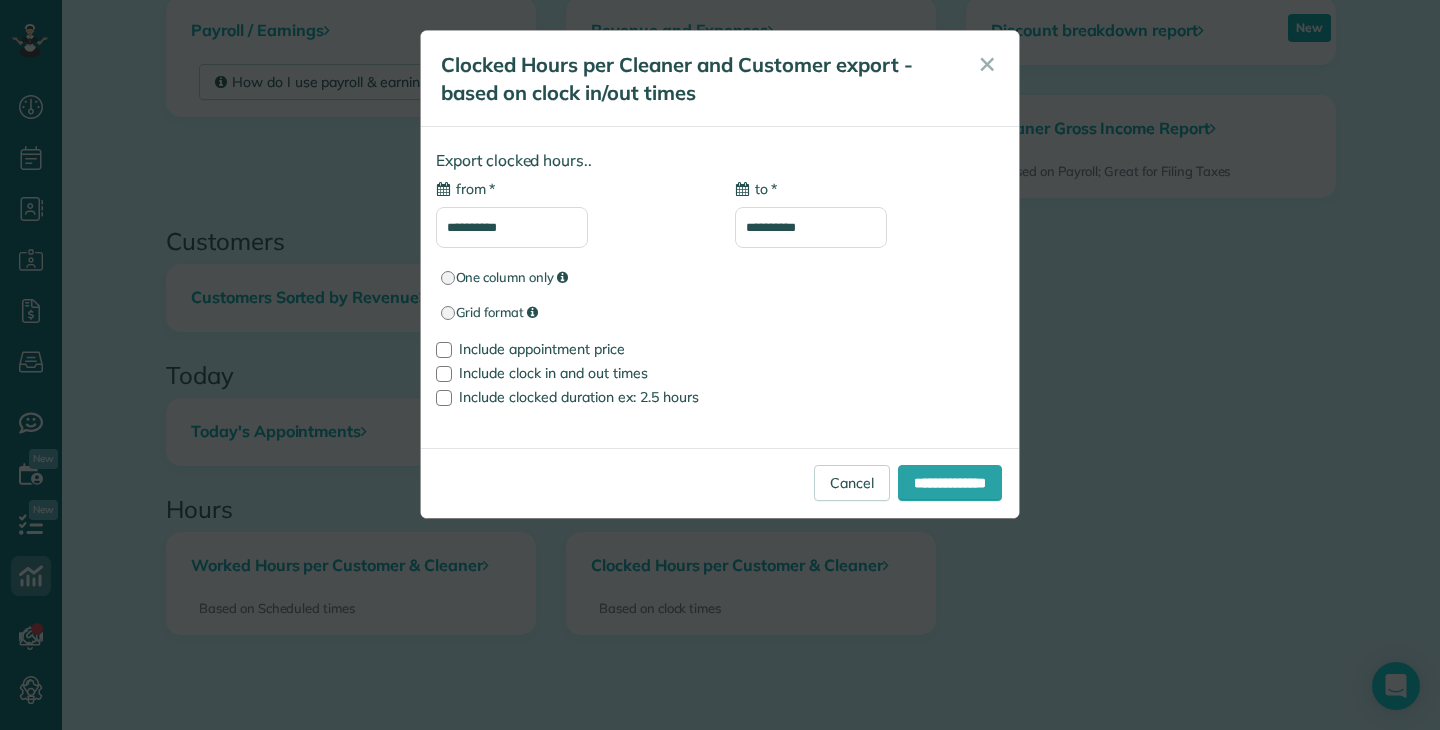 click on "**********" at bounding box center (811, 227) 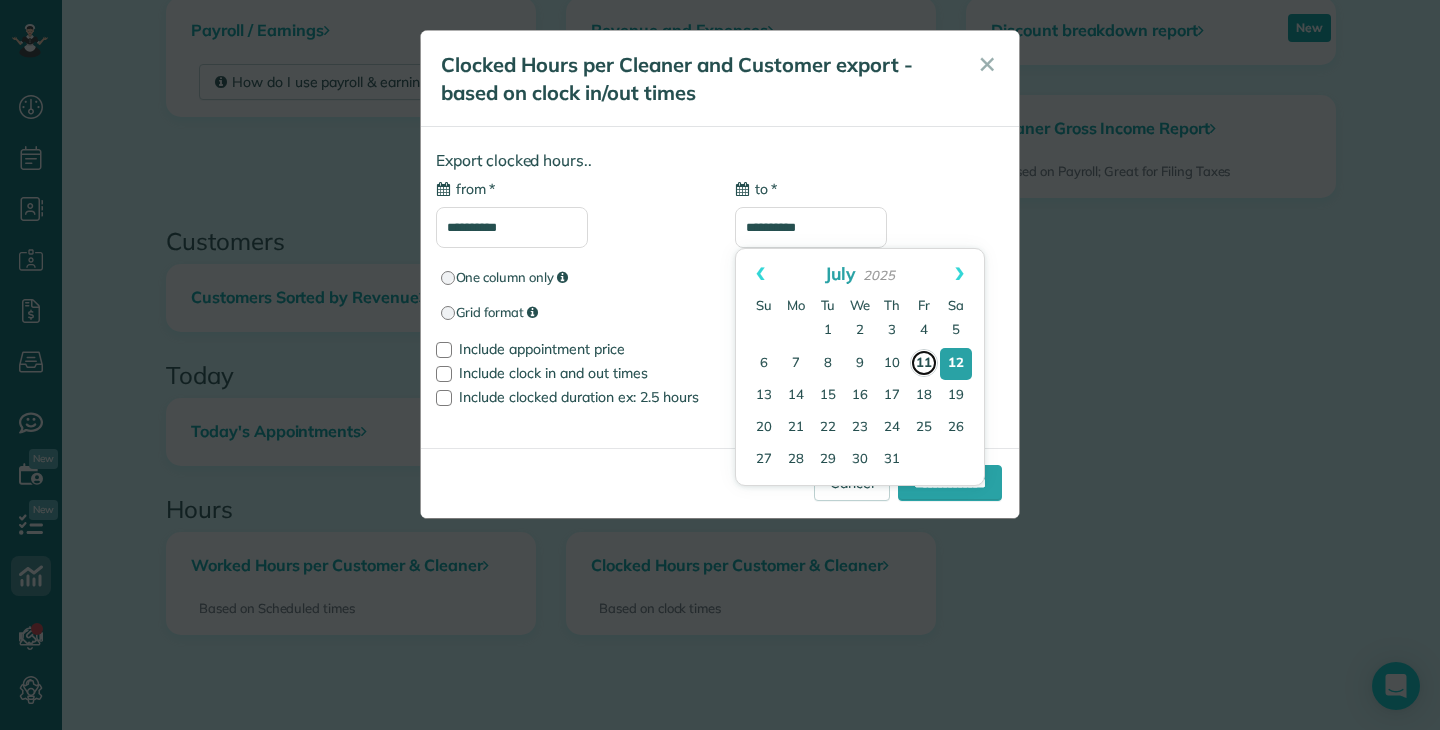 click on "11" at bounding box center (924, 363) 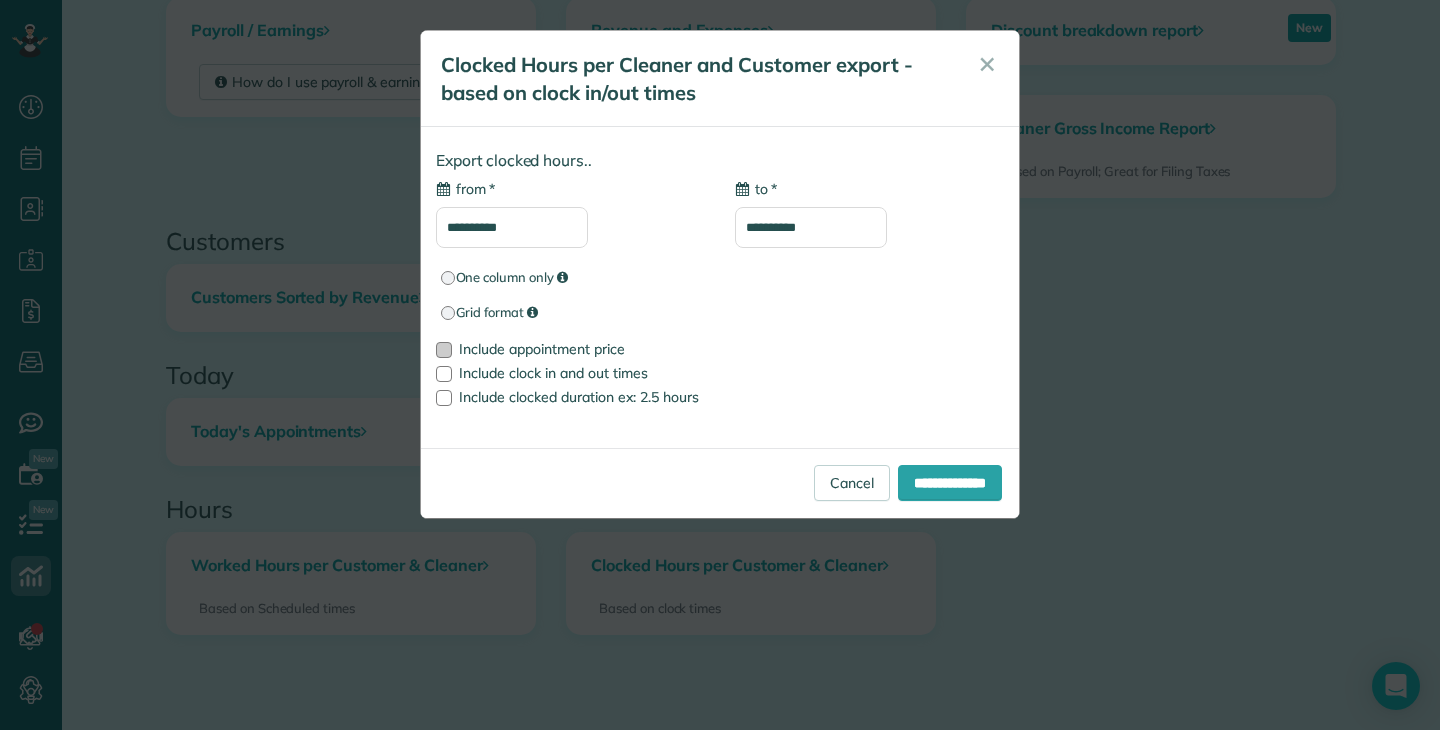 click on "Include appointment price" at bounding box center [542, 349] 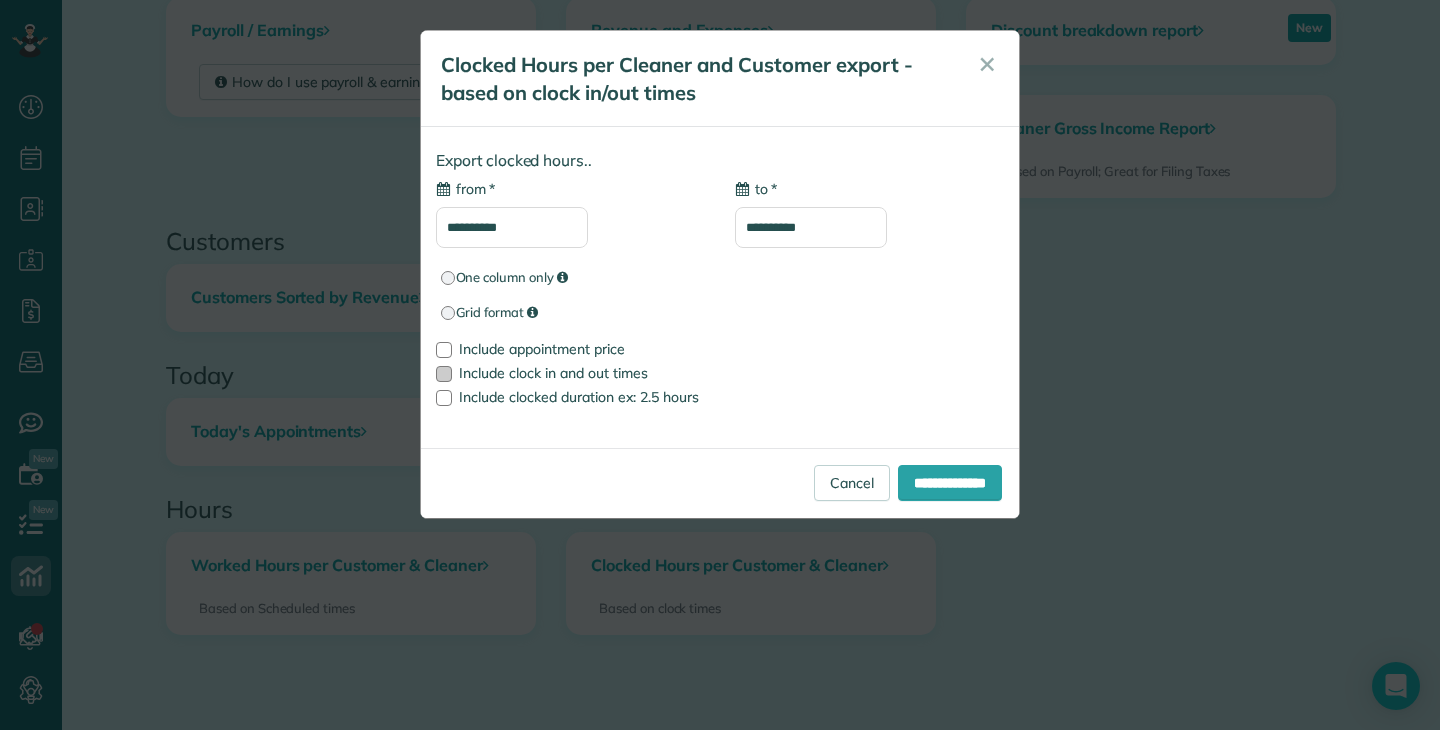 click on "Include clock in and out times" at bounding box center (553, 373) 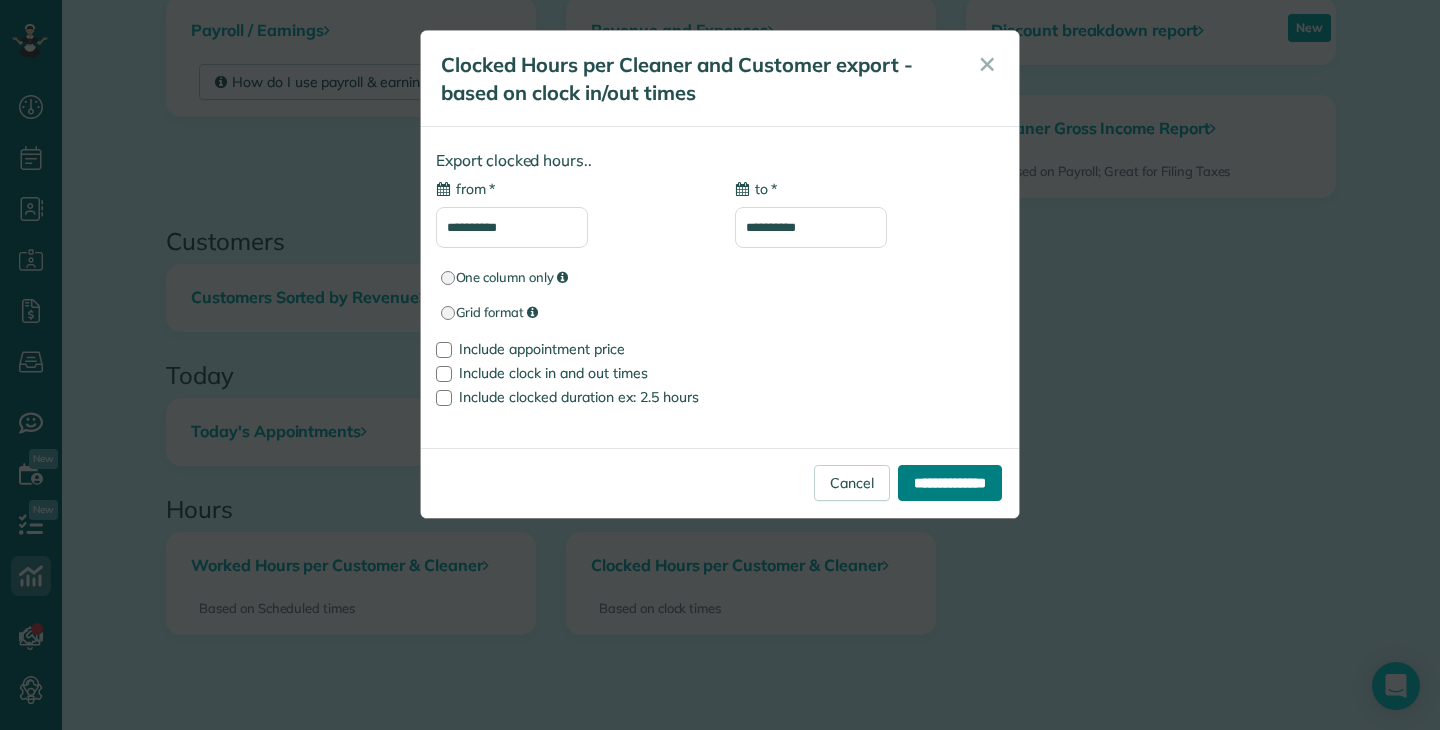 click on "**********" at bounding box center (950, 483) 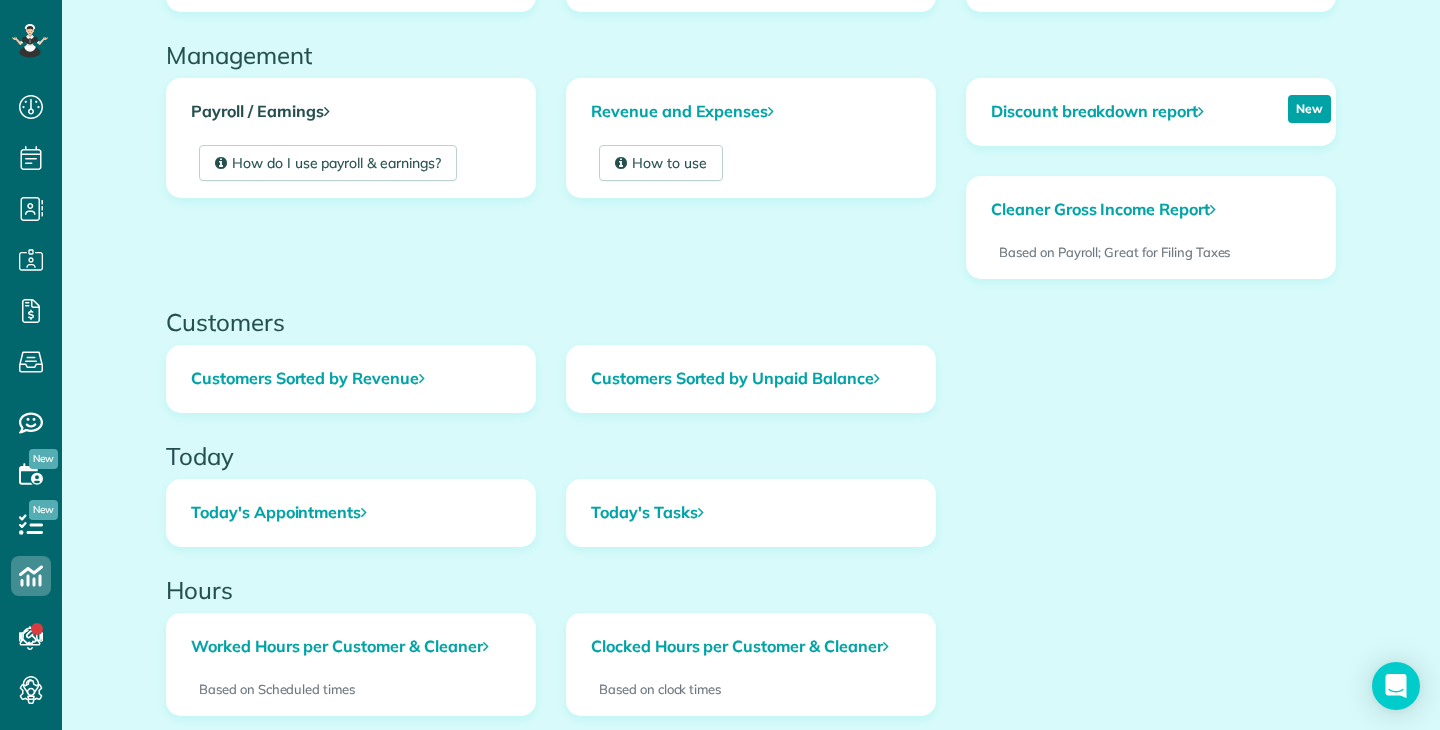 scroll, scrollTop: 628, scrollLeft: 0, axis: vertical 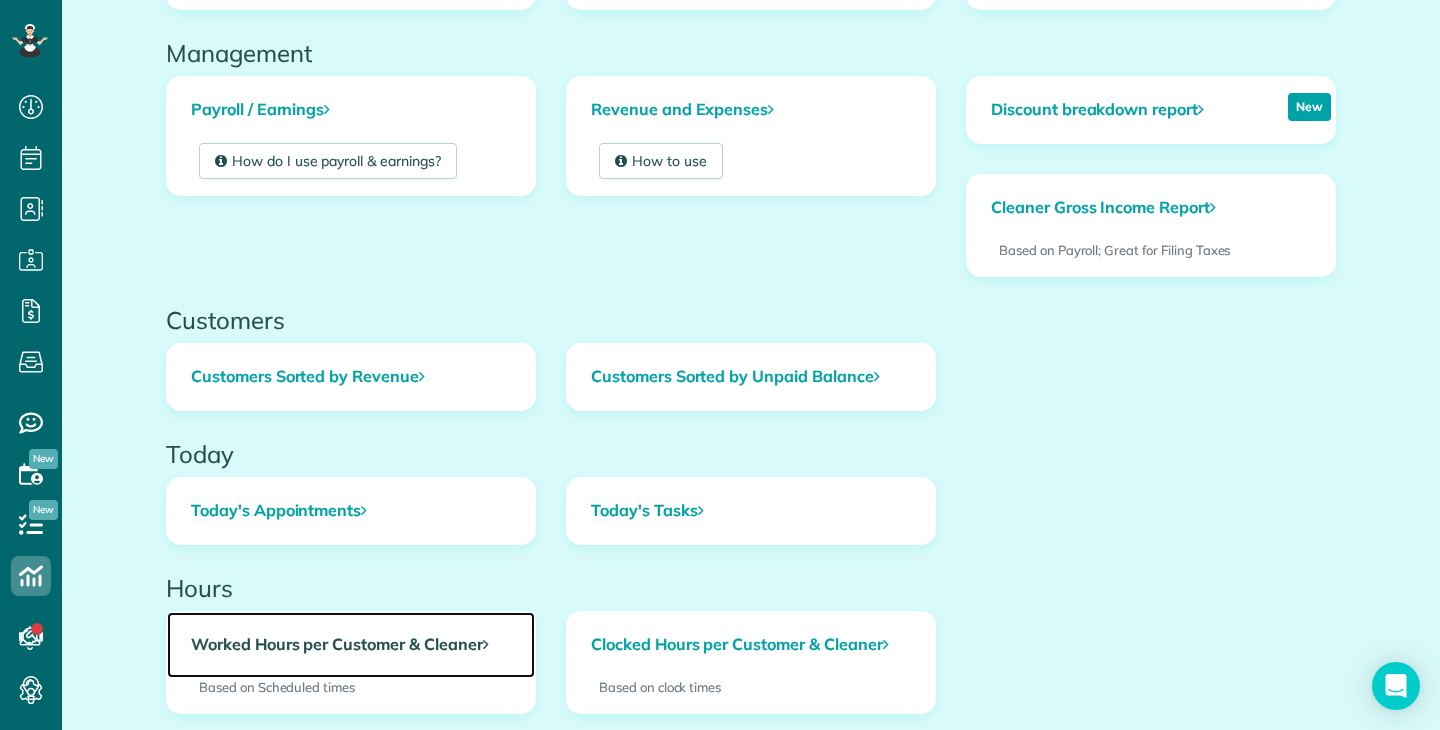 click on "Worked Hours per Customer & Cleaner" at bounding box center [351, 645] 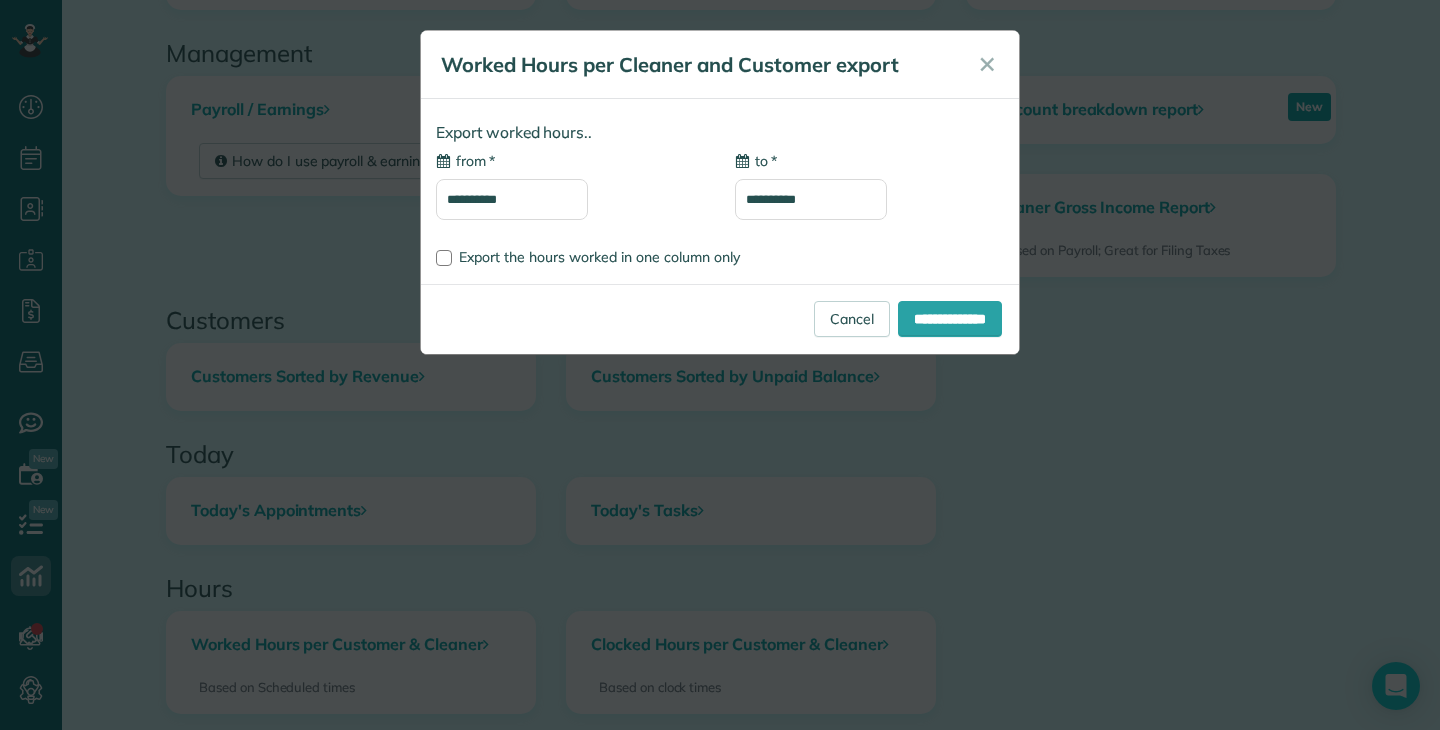 click on "**********" at bounding box center (512, 199) 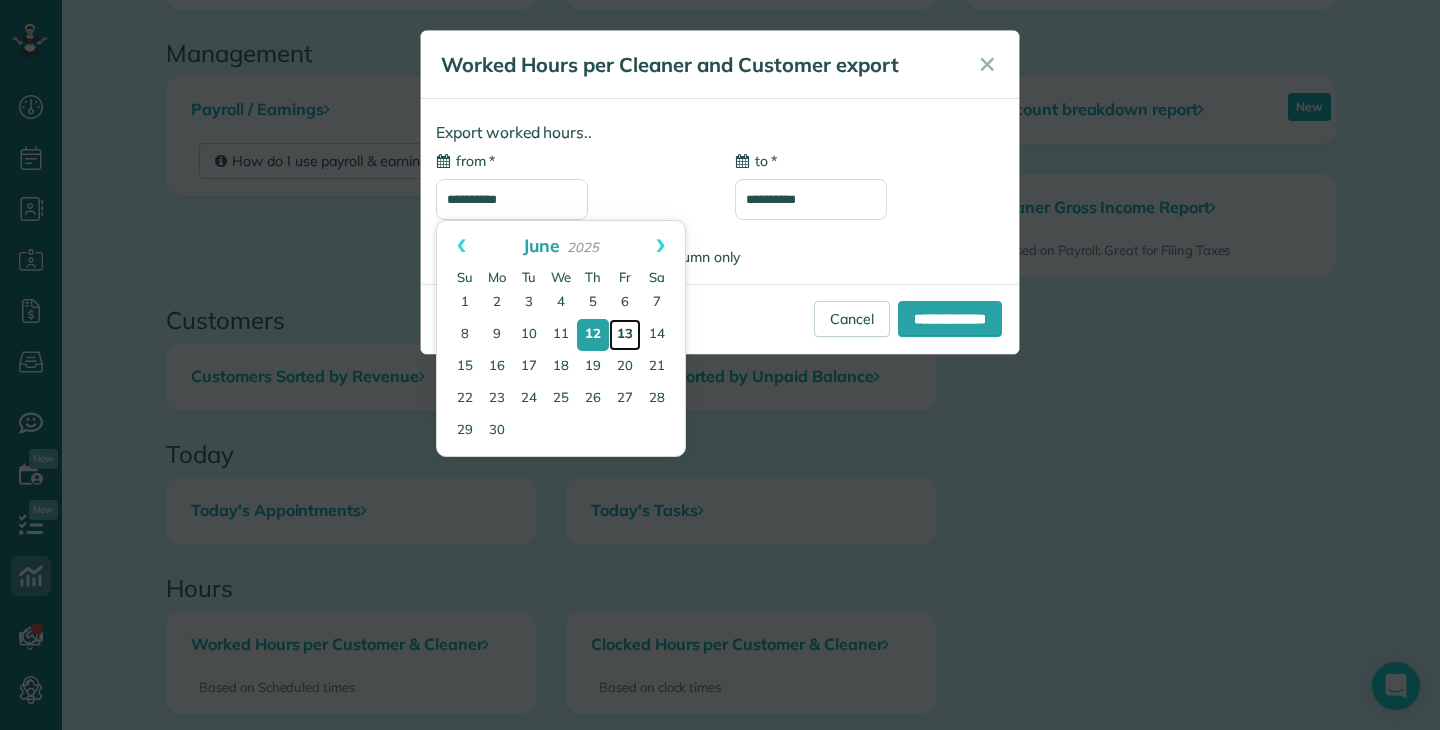 click on "13" at bounding box center [625, 335] 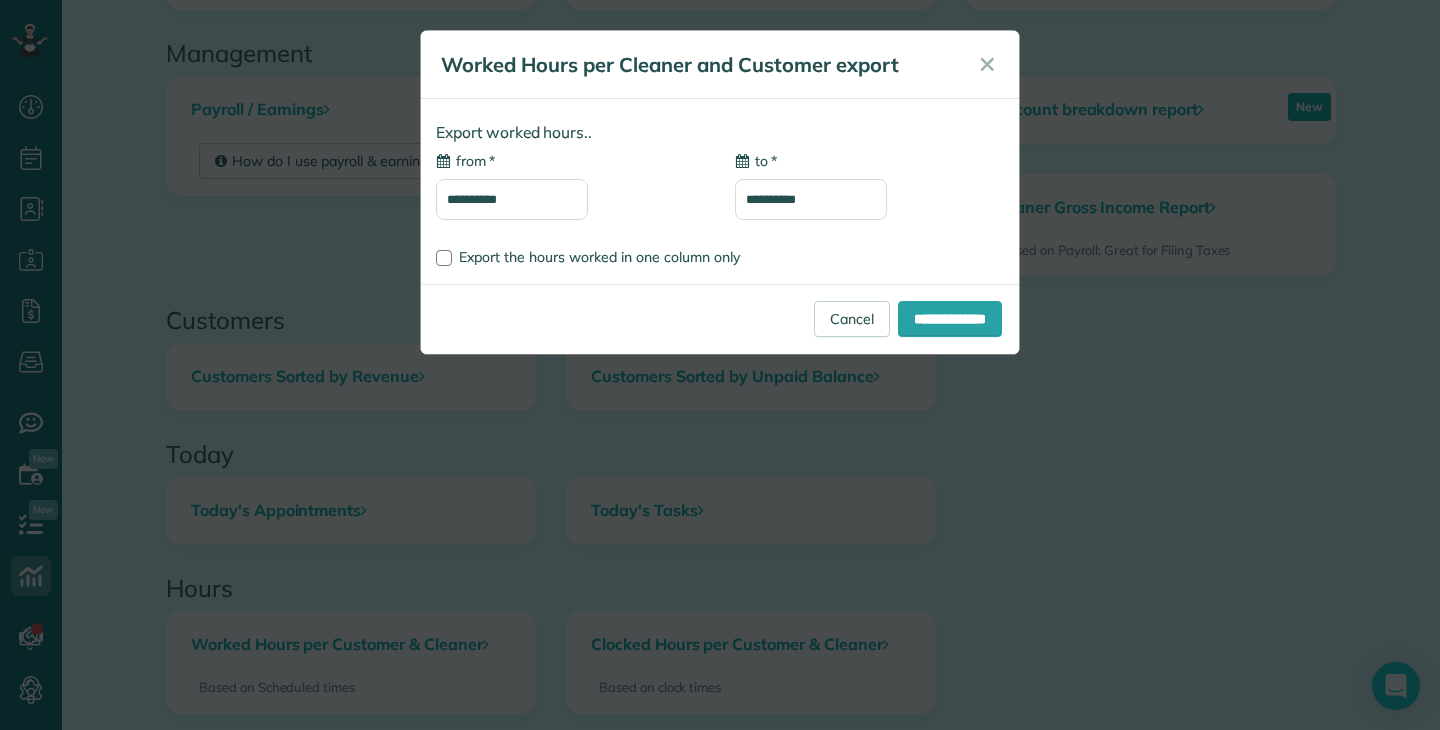 click on "**********" at bounding box center (811, 199) 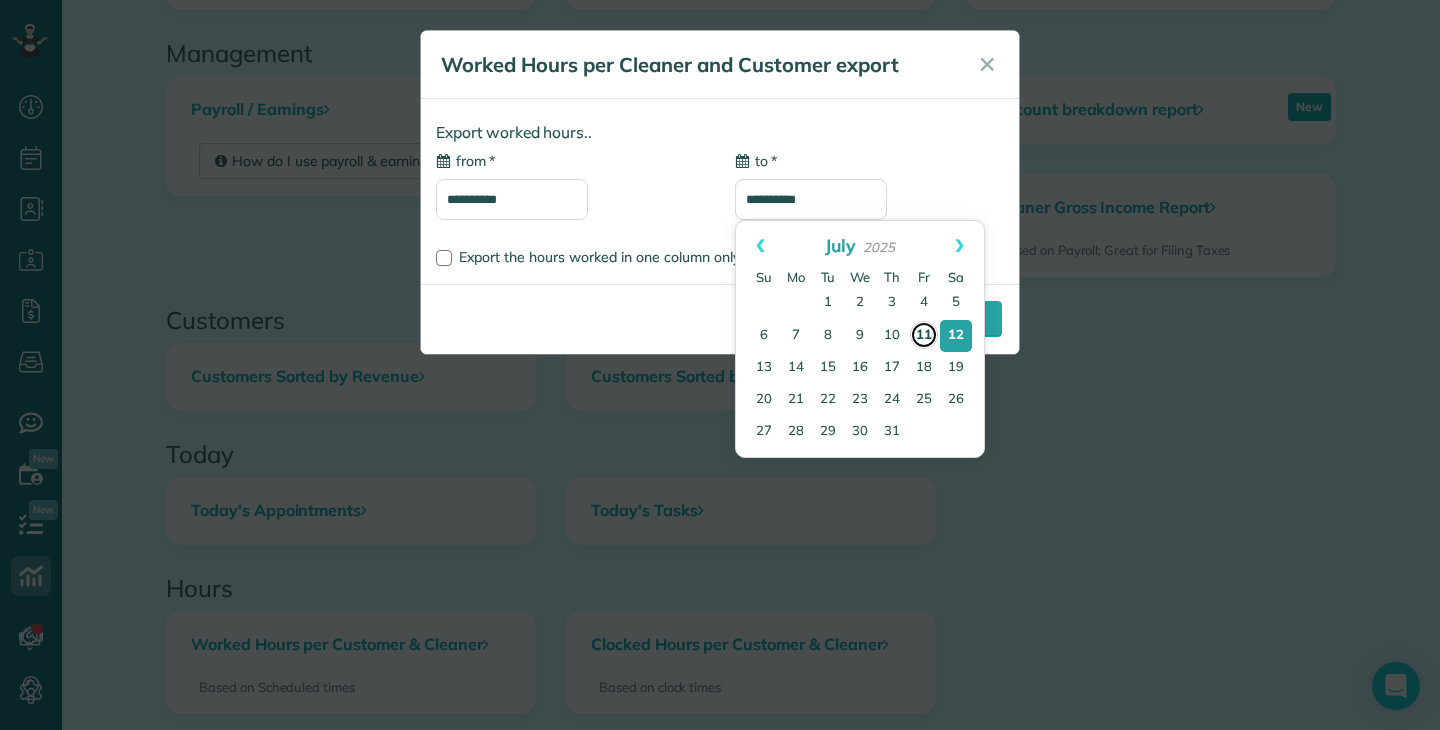 click on "11" at bounding box center [924, 335] 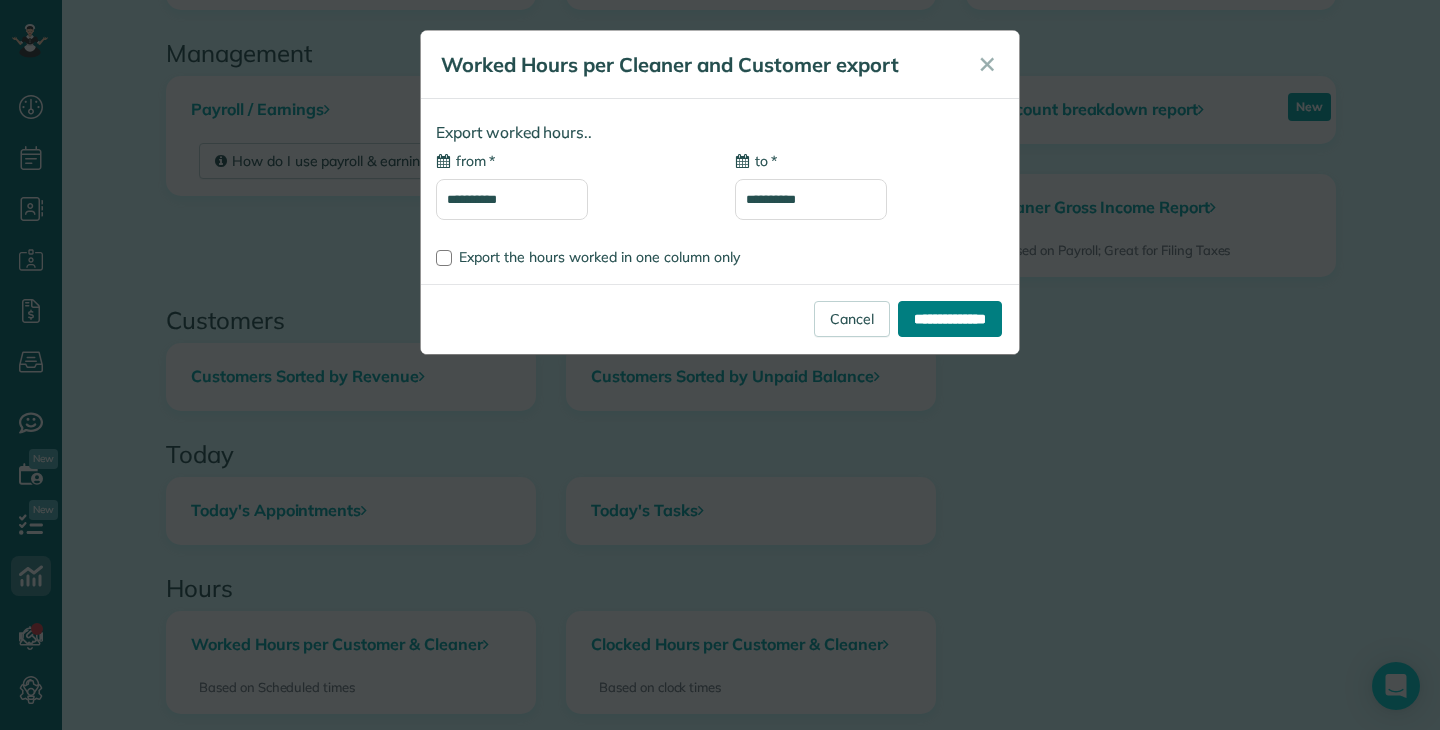click on "**********" at bounding box center (950, 319) 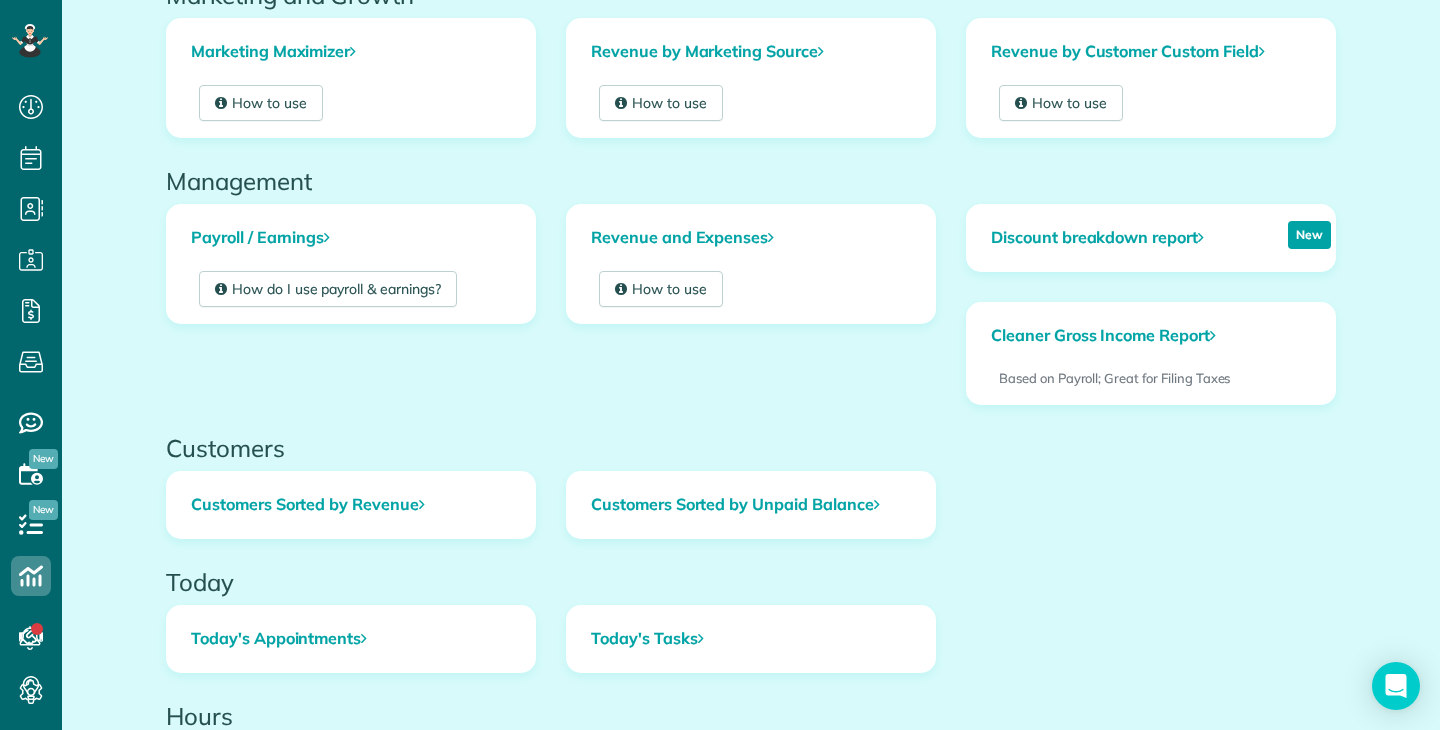scroll, scrollTop: 479, scrollLeft: 0, axis: vertical 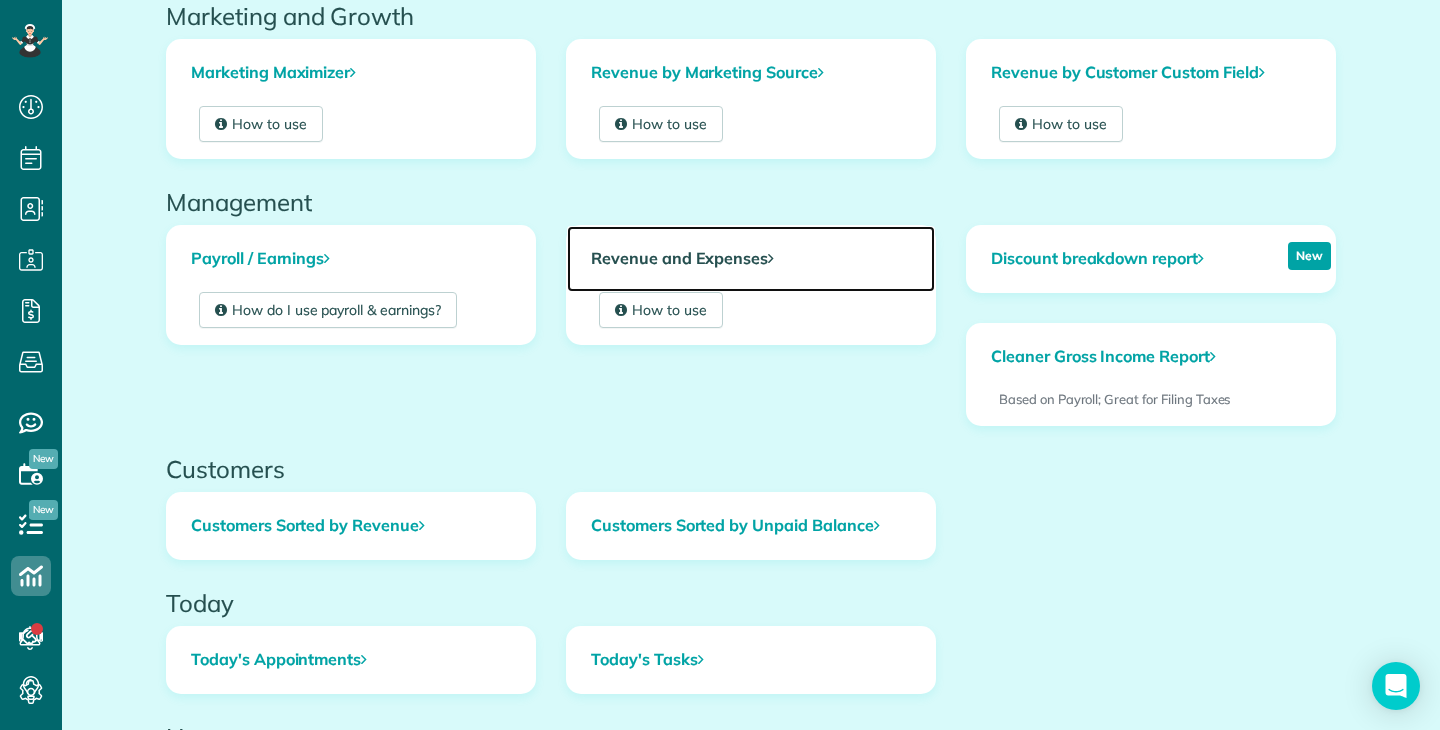 click on "Revenue and Expenses" at bounding box center (751, 259) 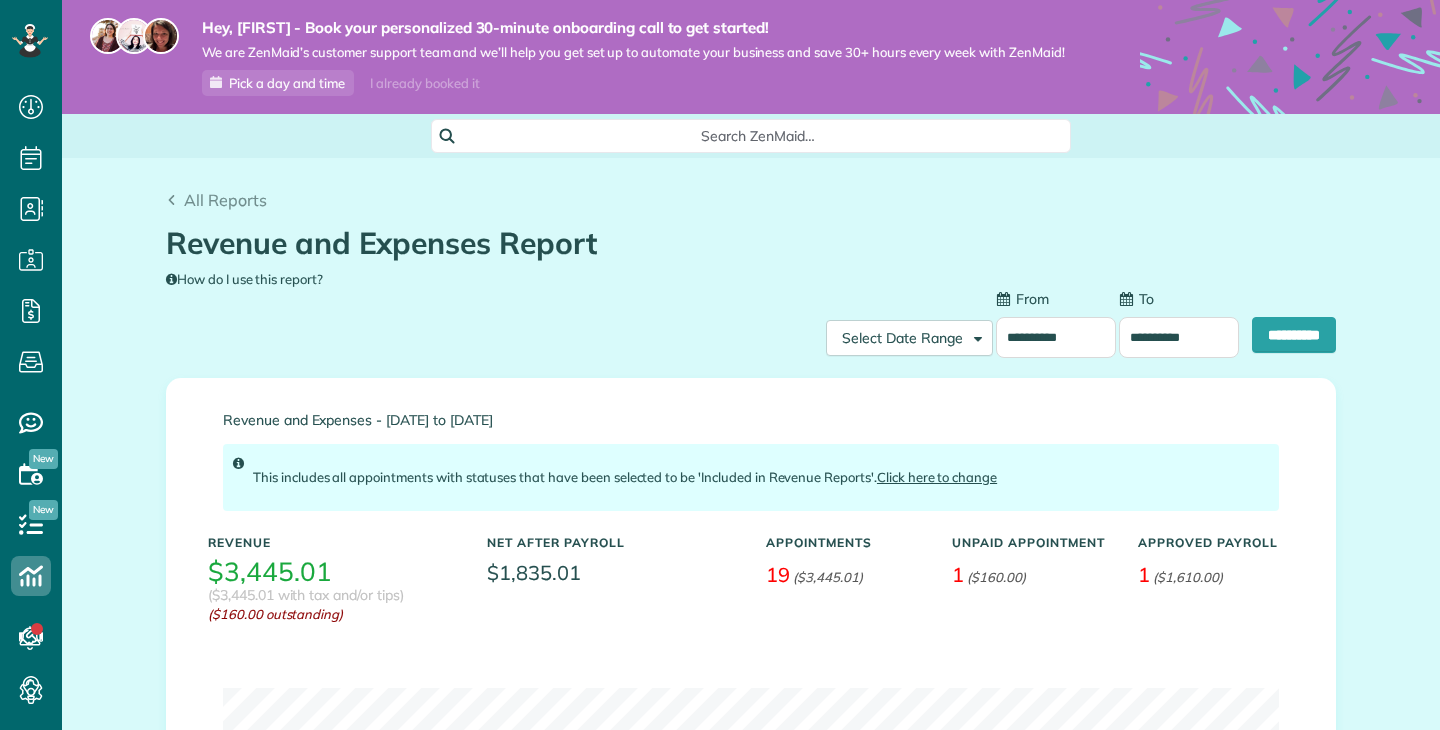 scroll, scrollTop: 0, scrollLeft: 0, axis: both 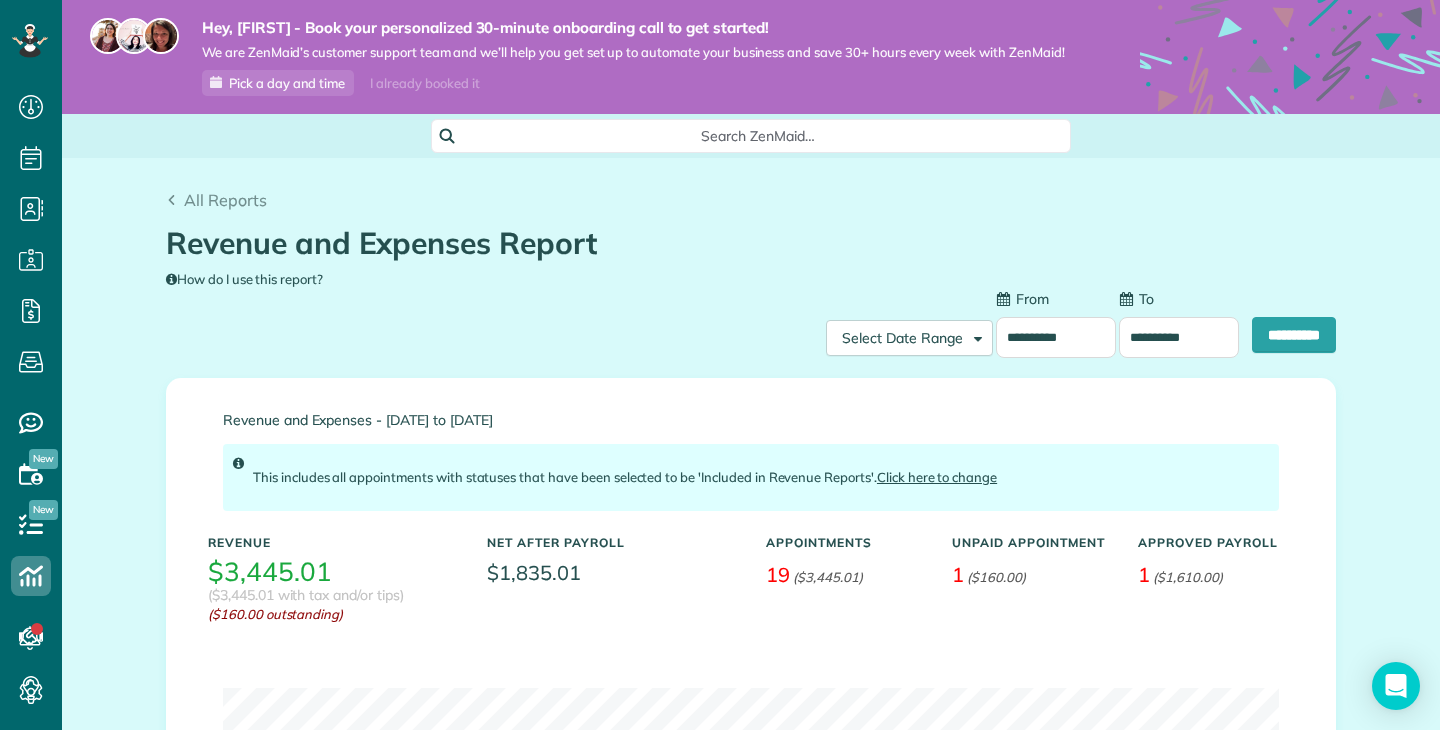 type on "**********" 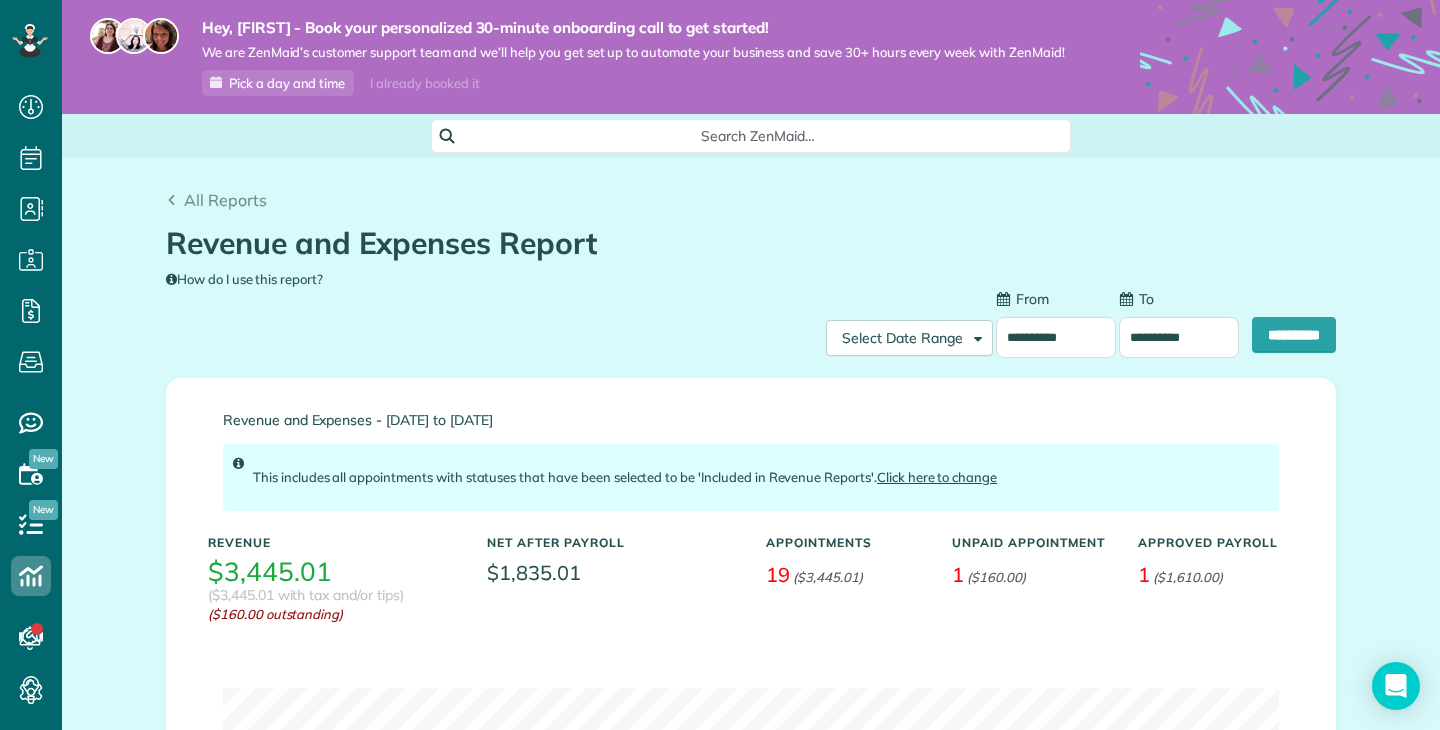 type on "**********" 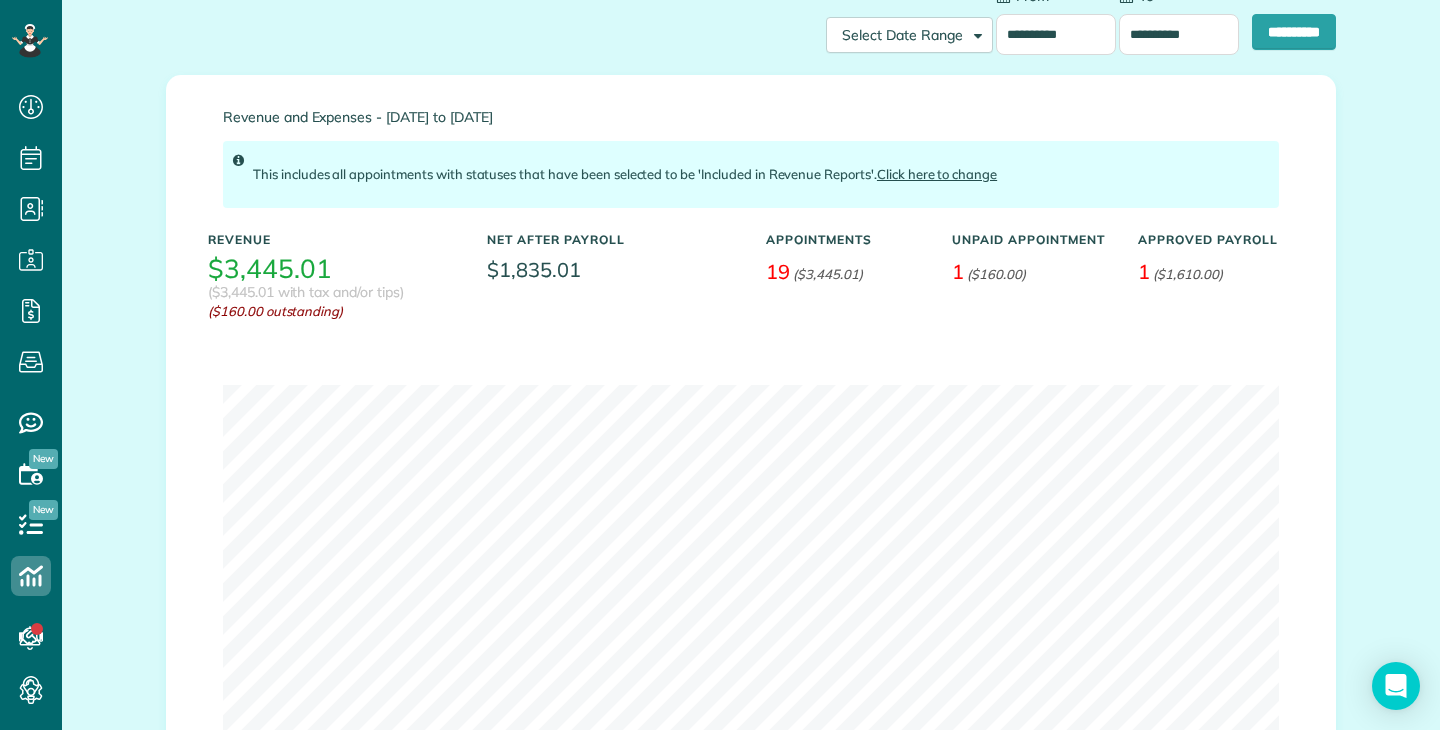 scroll, scrollTop: 313, scrollLeft: 0, axis: vertical 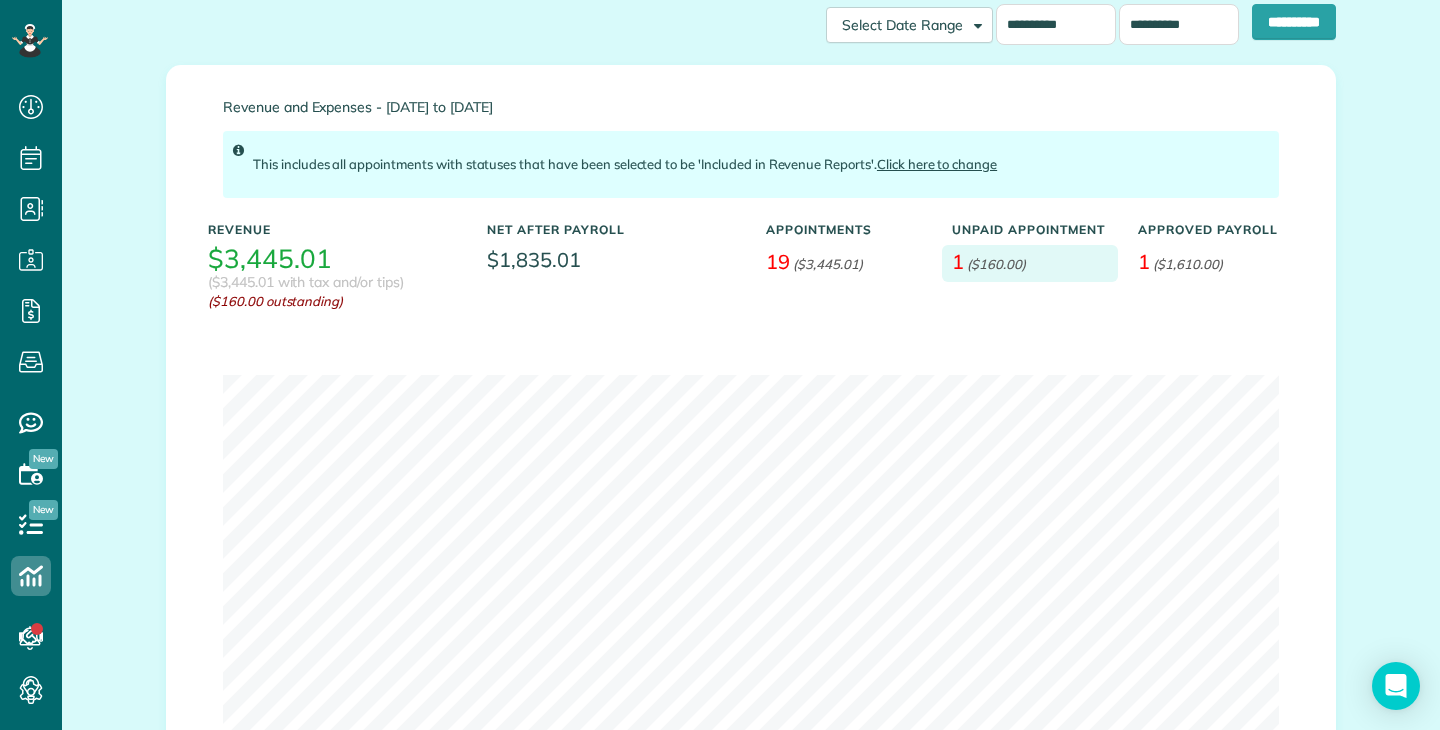 click on "($160.00)" at bounding box center [996, 264] 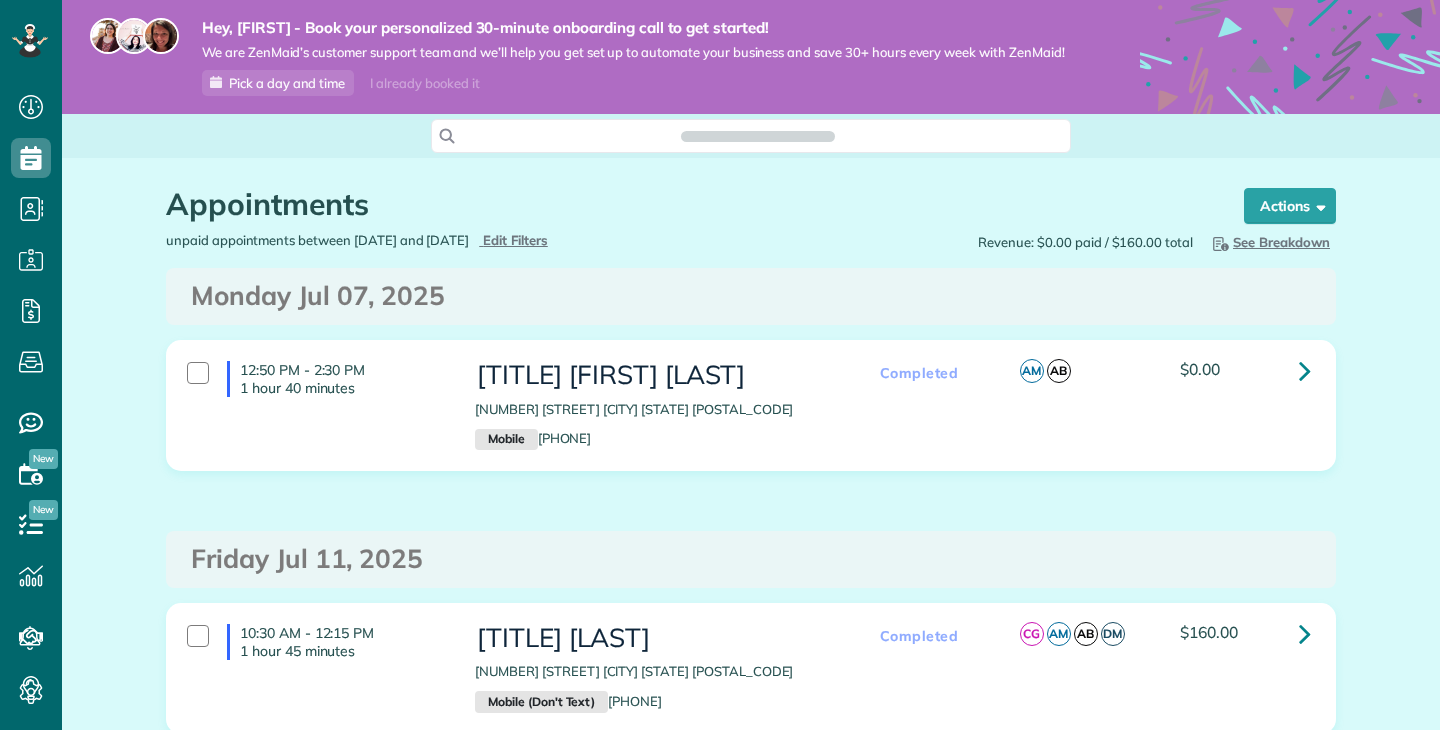 scroll, scrollTop: 0, scrollLeft: 0, axis: both 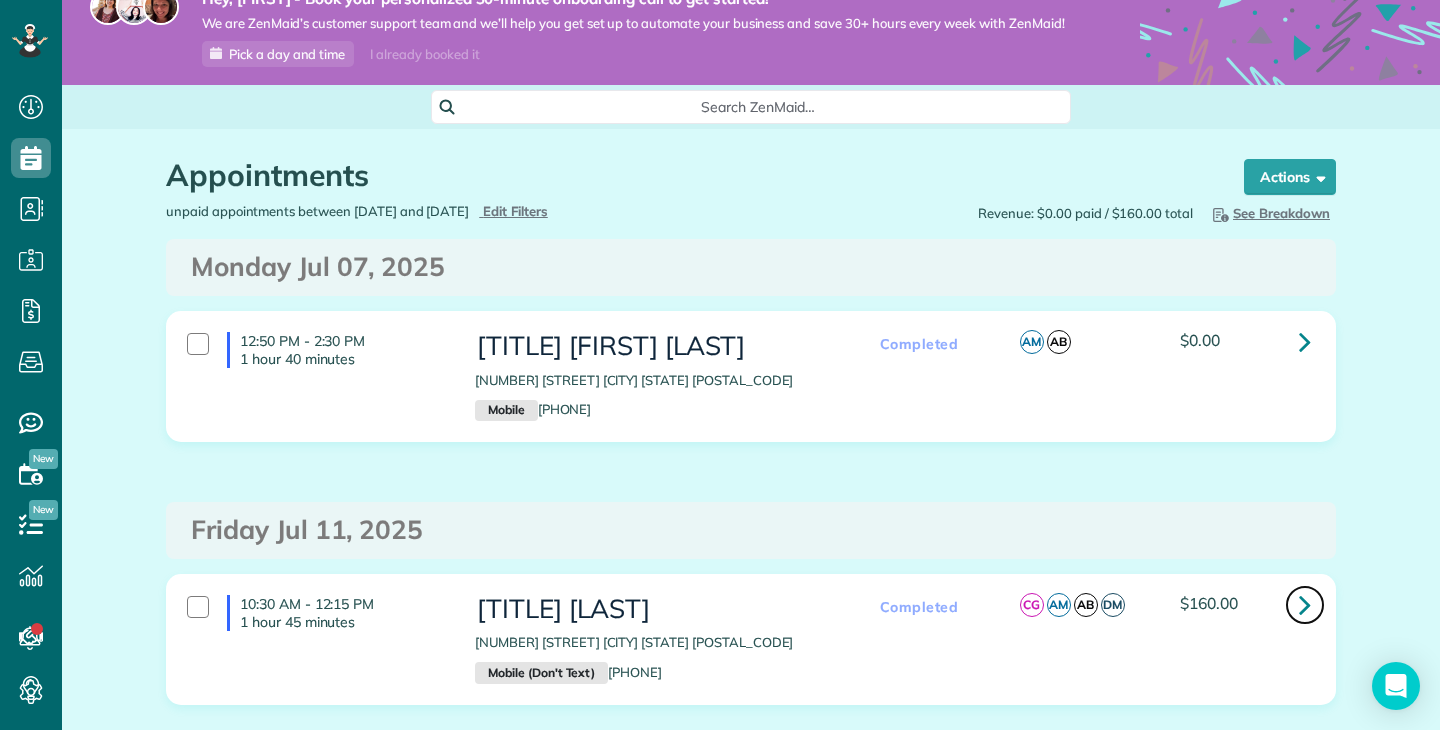 click at bounding box center (1305, 605) 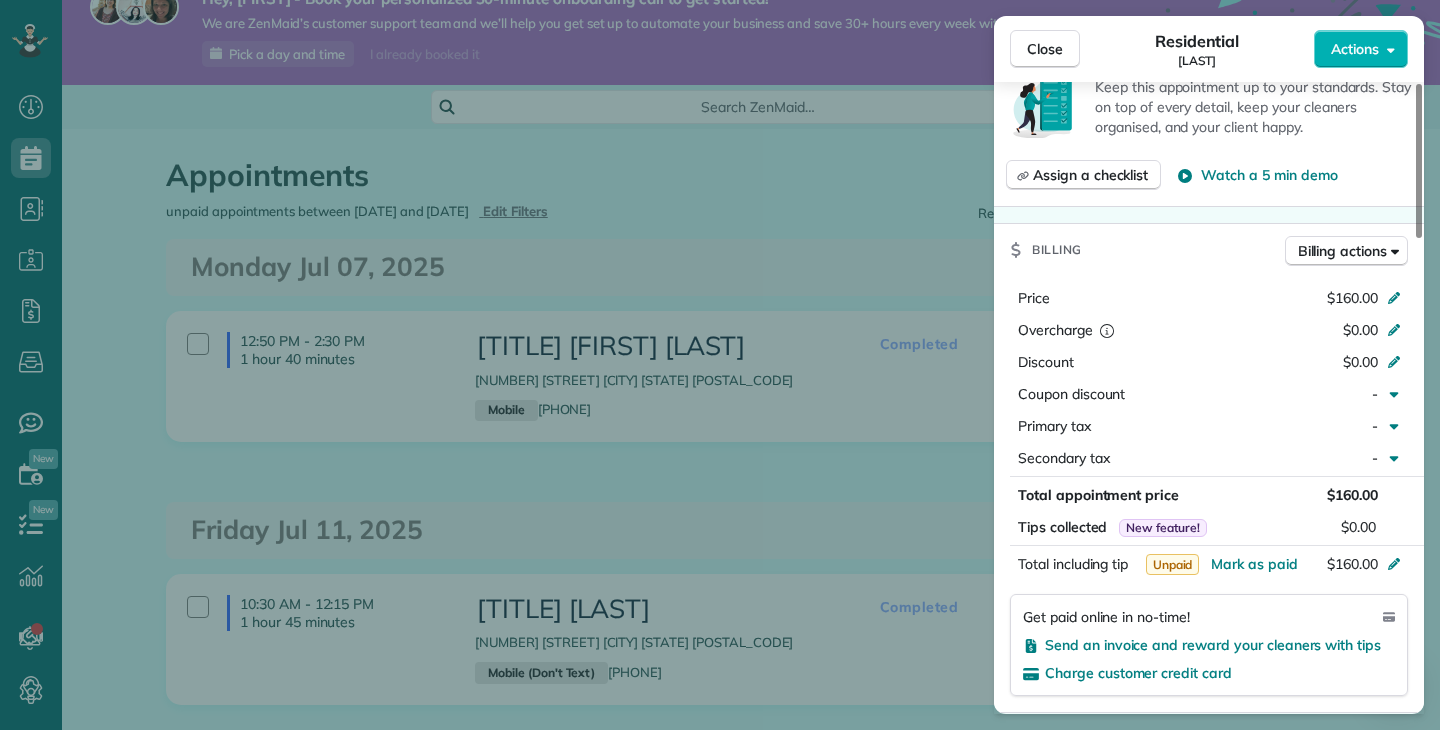 scroll, scrollTop: 970, scrollLeft: 0, axis: vertical 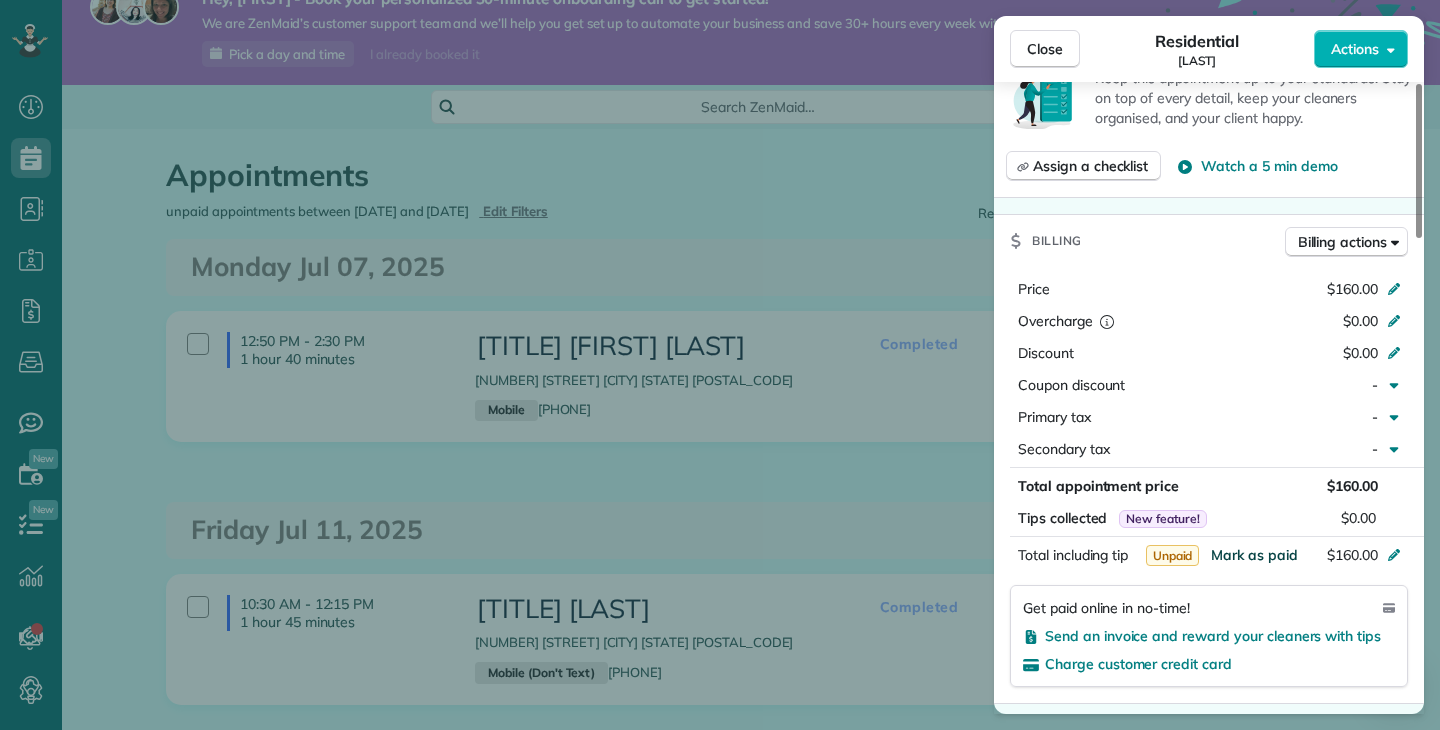 click on "Mark as paid" at bounding box center (1254, 555) 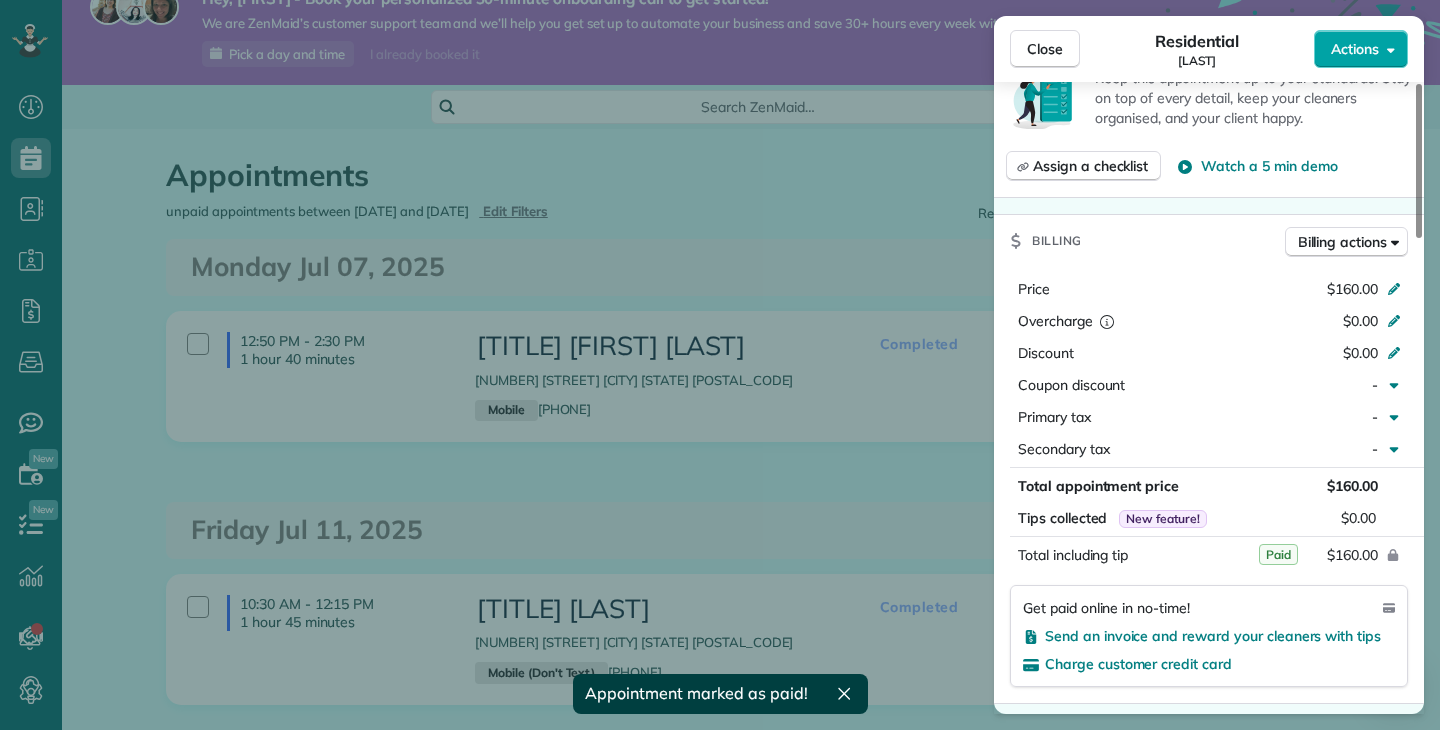 click on "Actions" at bounding box center (1355, 49) 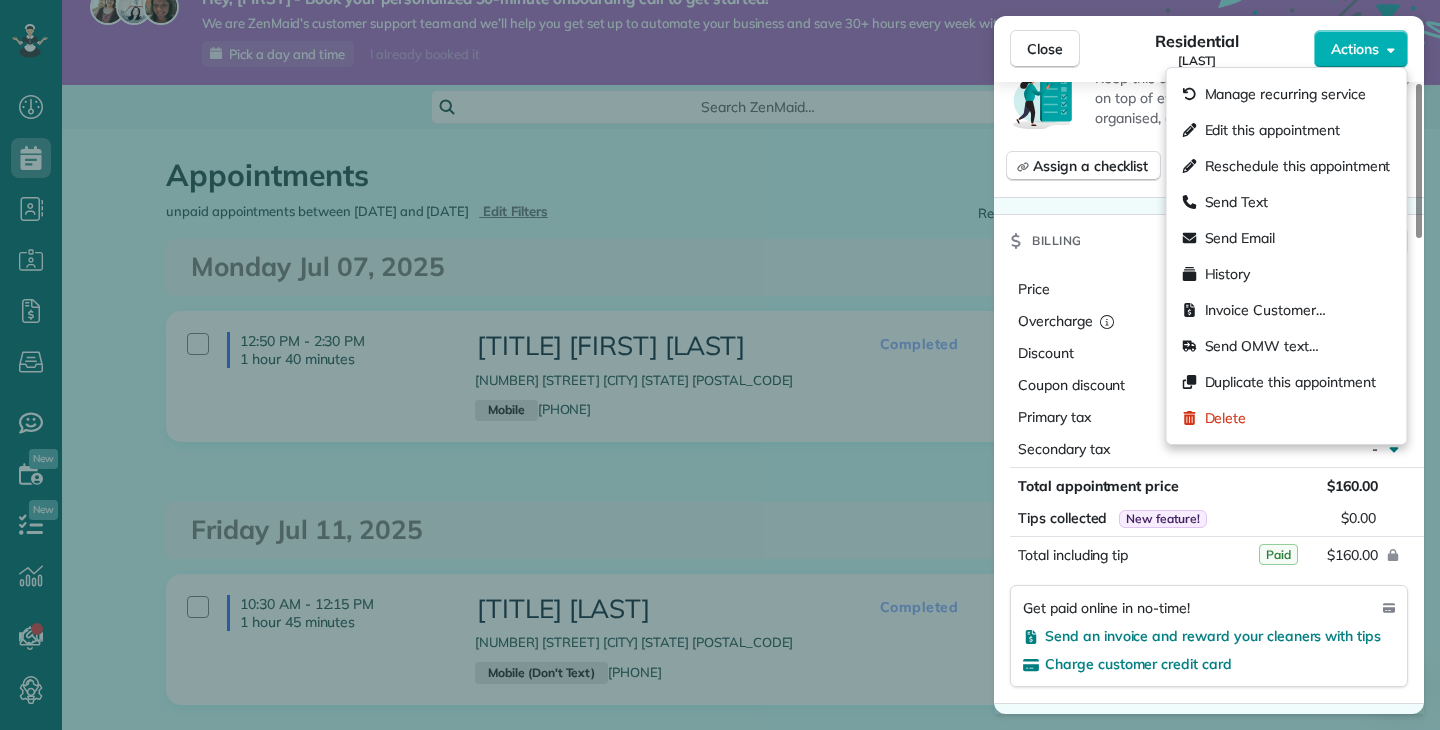 click on "Residential NIKETA" at bounding box center (1197, 49) 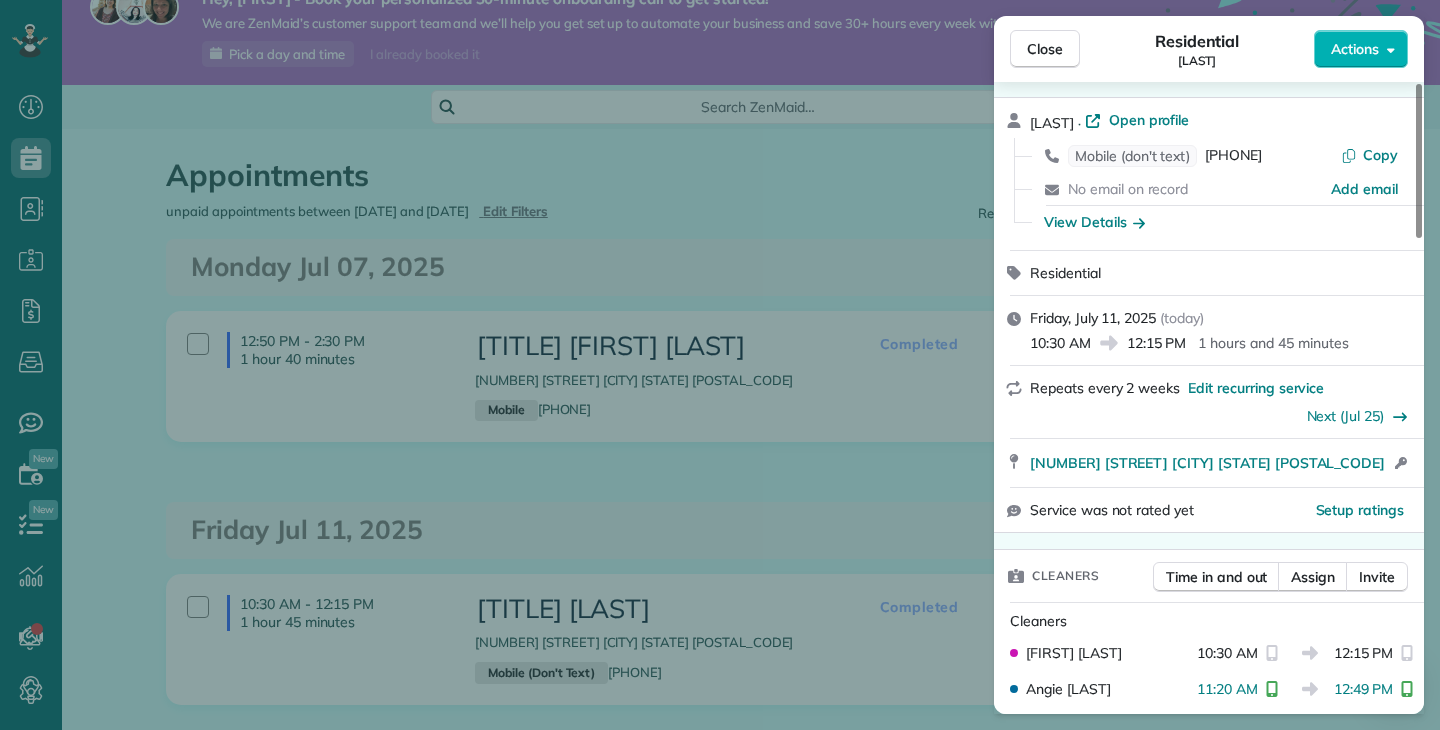 scroll, scrollTop: 0, scrollLeft: 0, axis: both 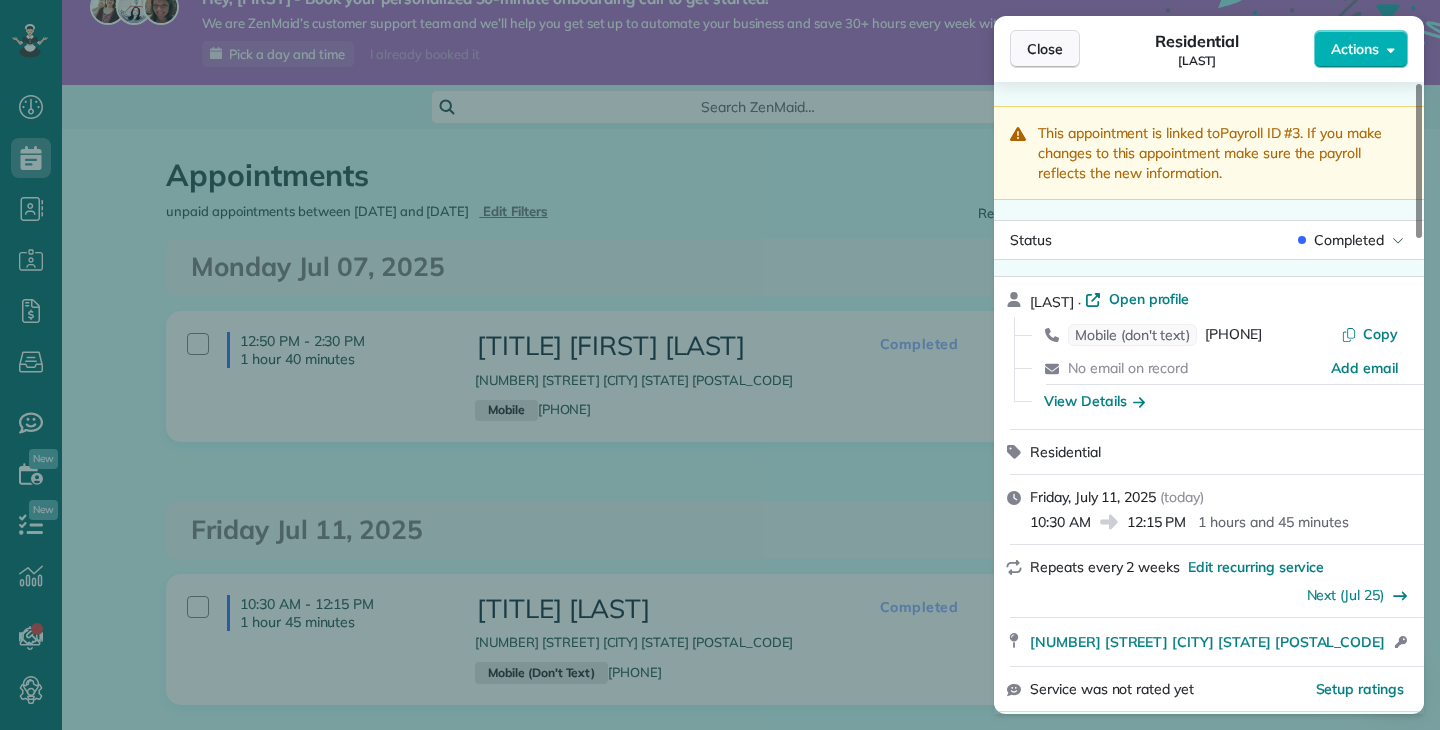 click on "Close" at bounding box center (1045, 49) 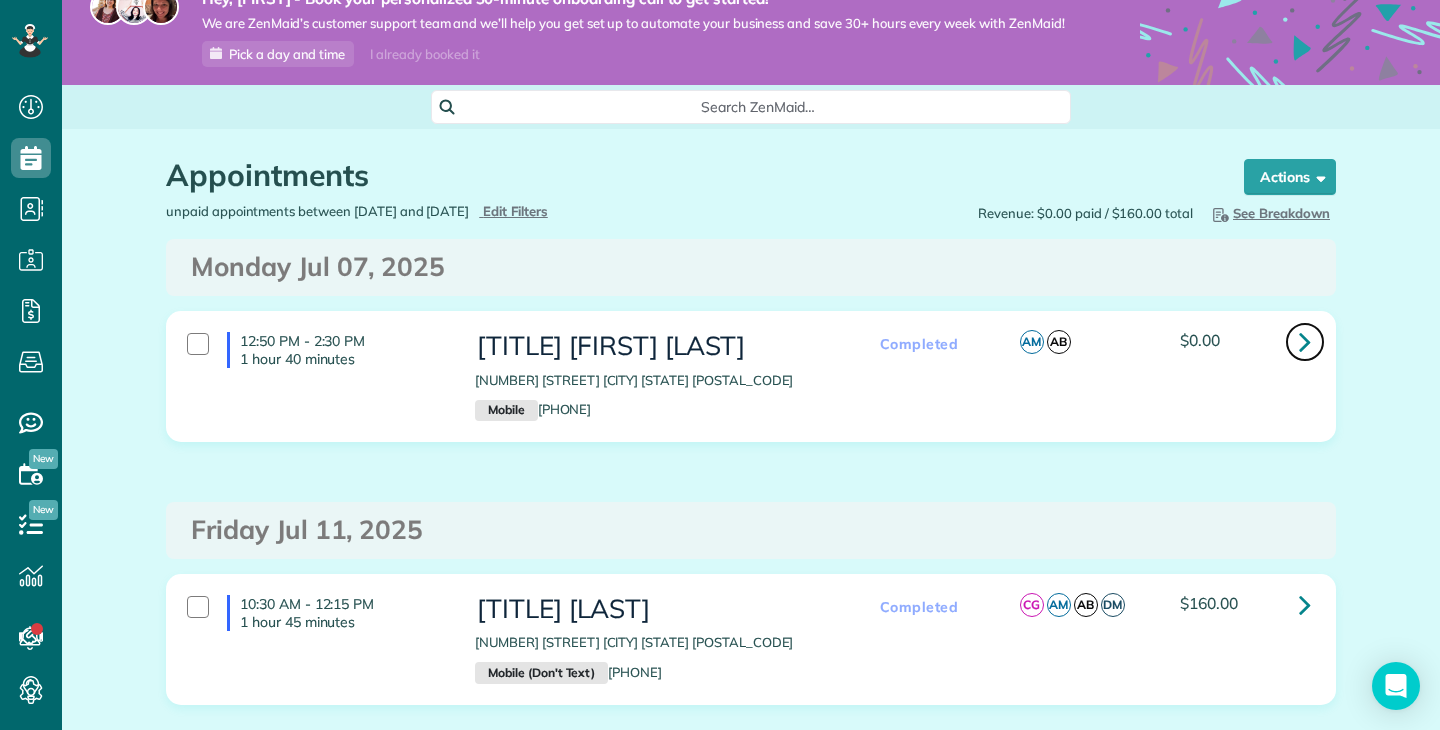 click at bounding box center [1305, 341] 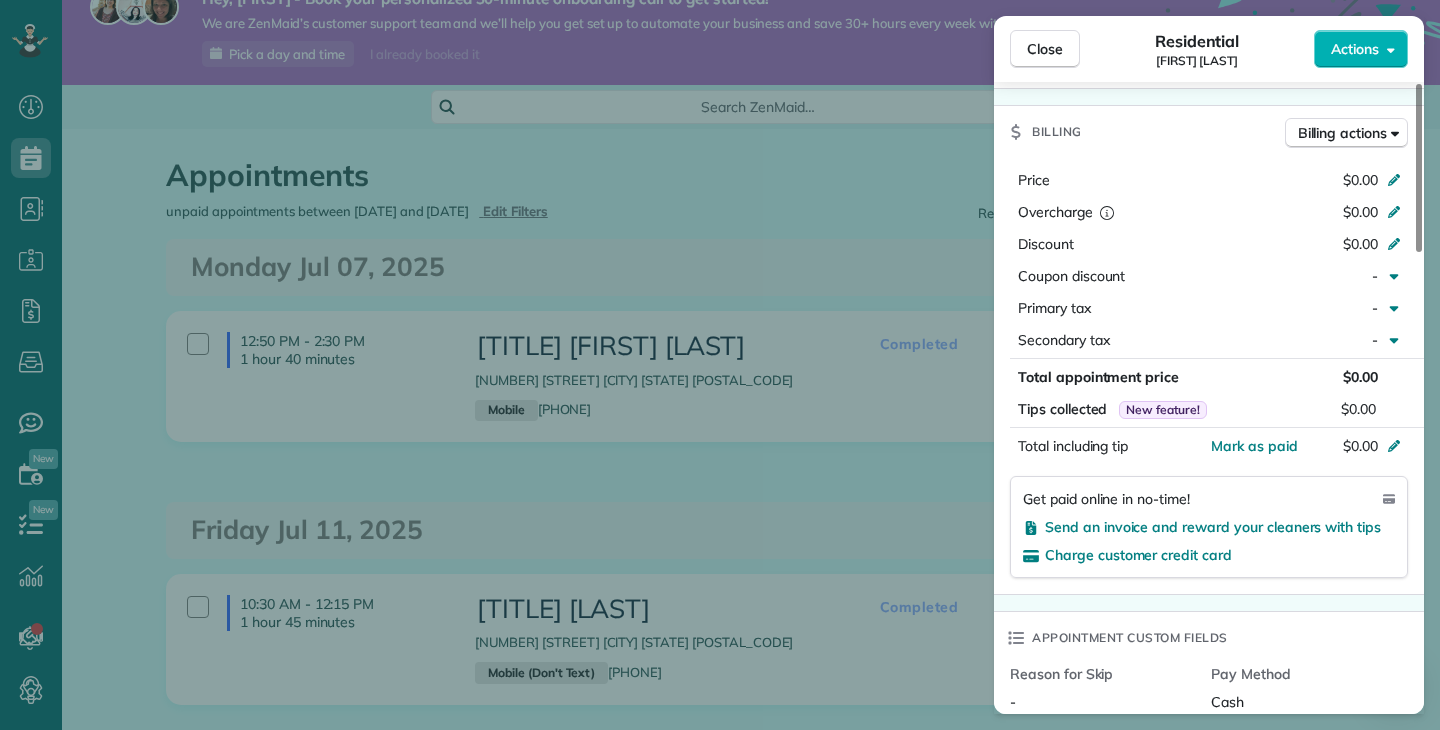 scroll, scrollTop: 1008, scrollLeft: 0, axis: vertical 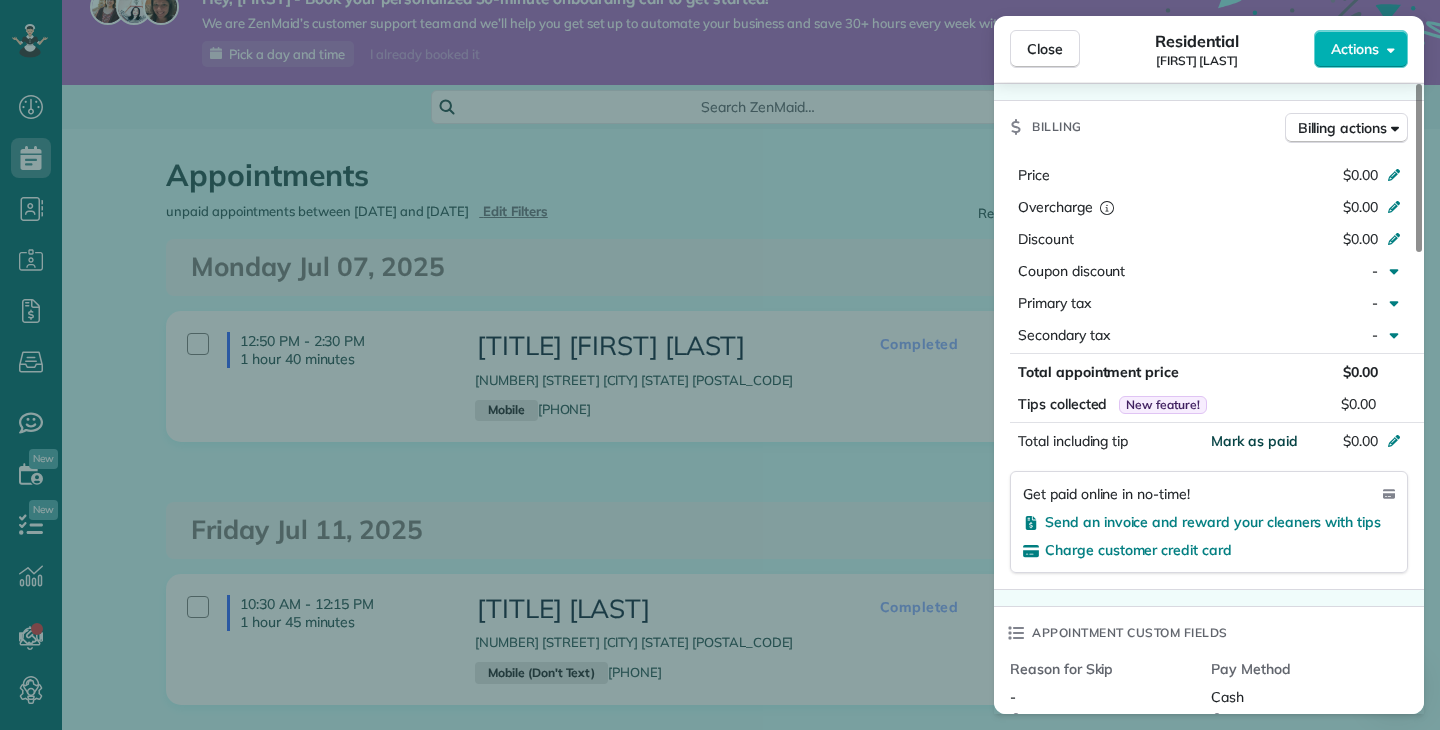 click on "Mark as paid" at bounding box center (1254, 441) 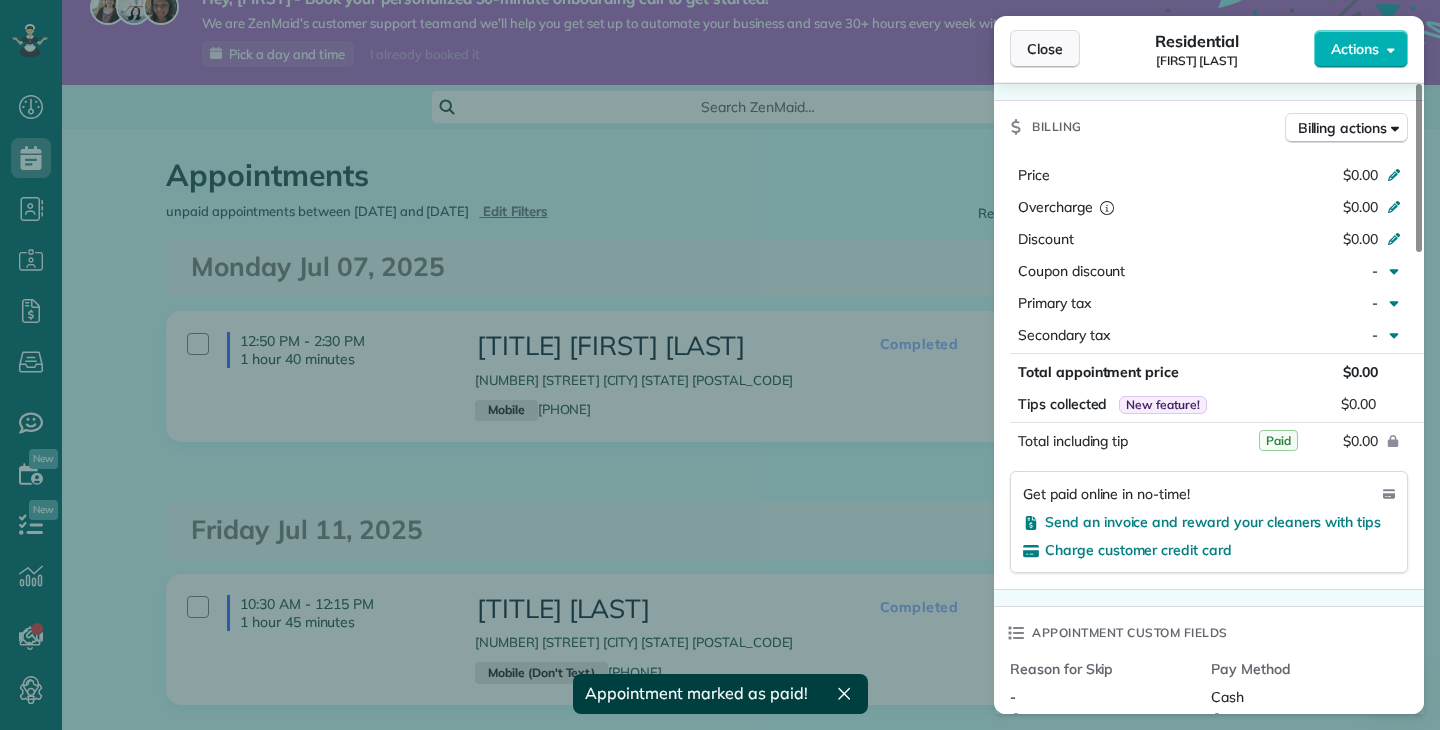 click on "Close" at bounding box center [1045, 49] 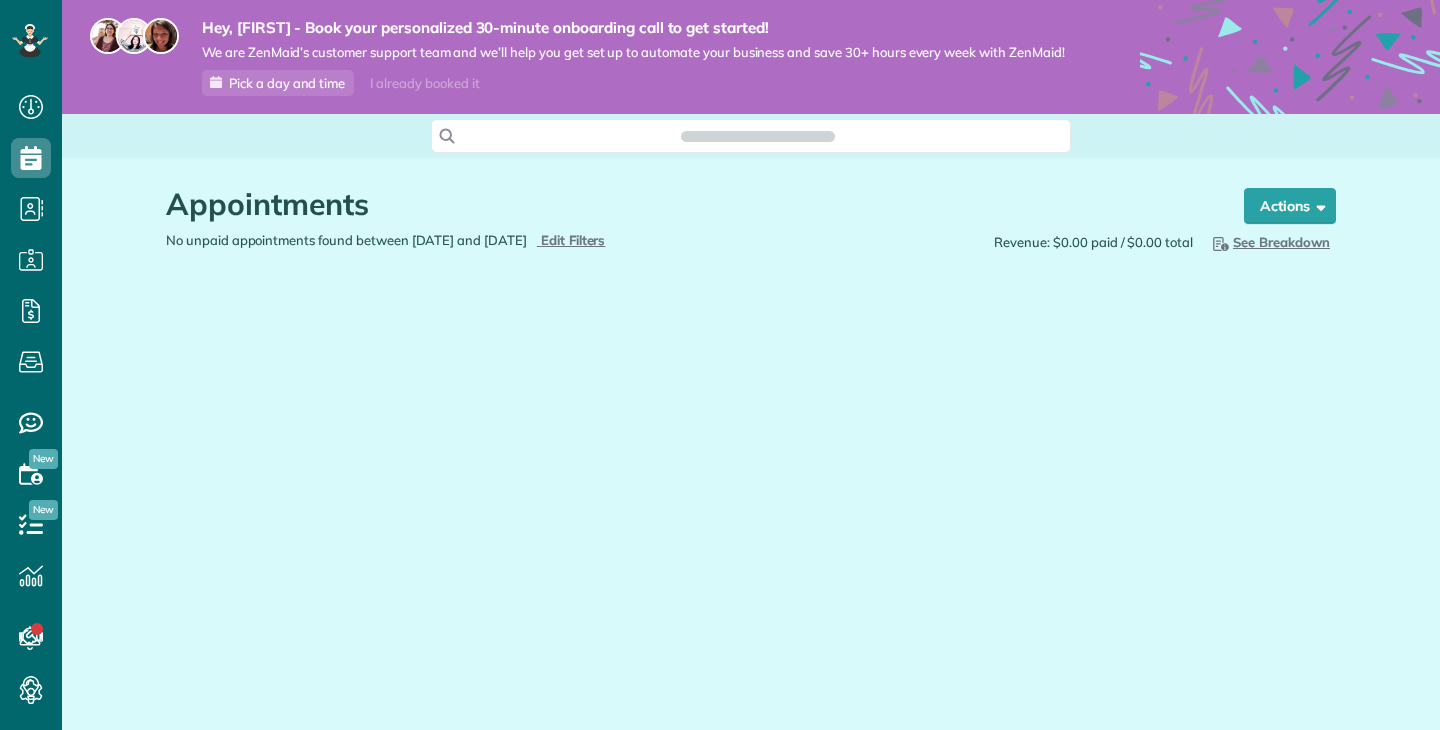 scroll, scrollTop: 0, scrollLeft: 0, axis: both 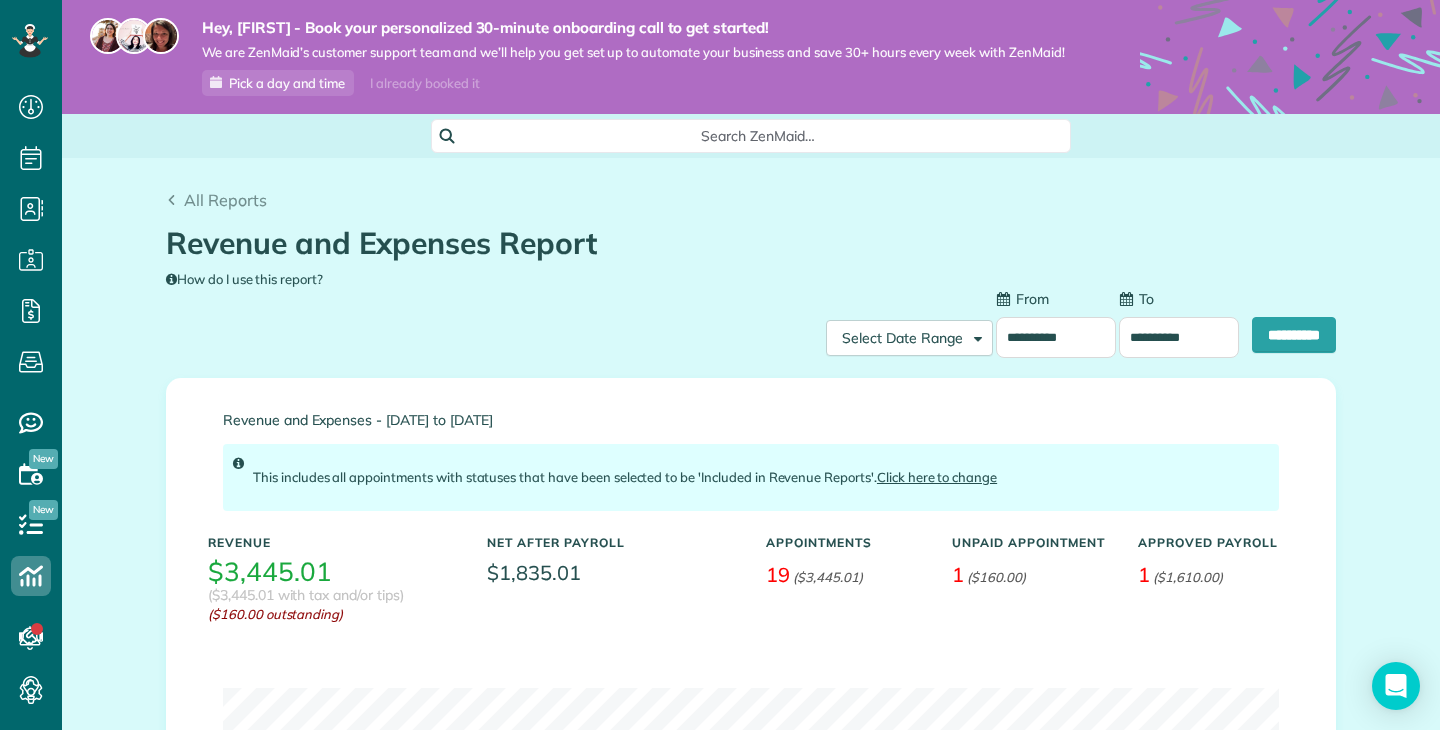 type on "**********" 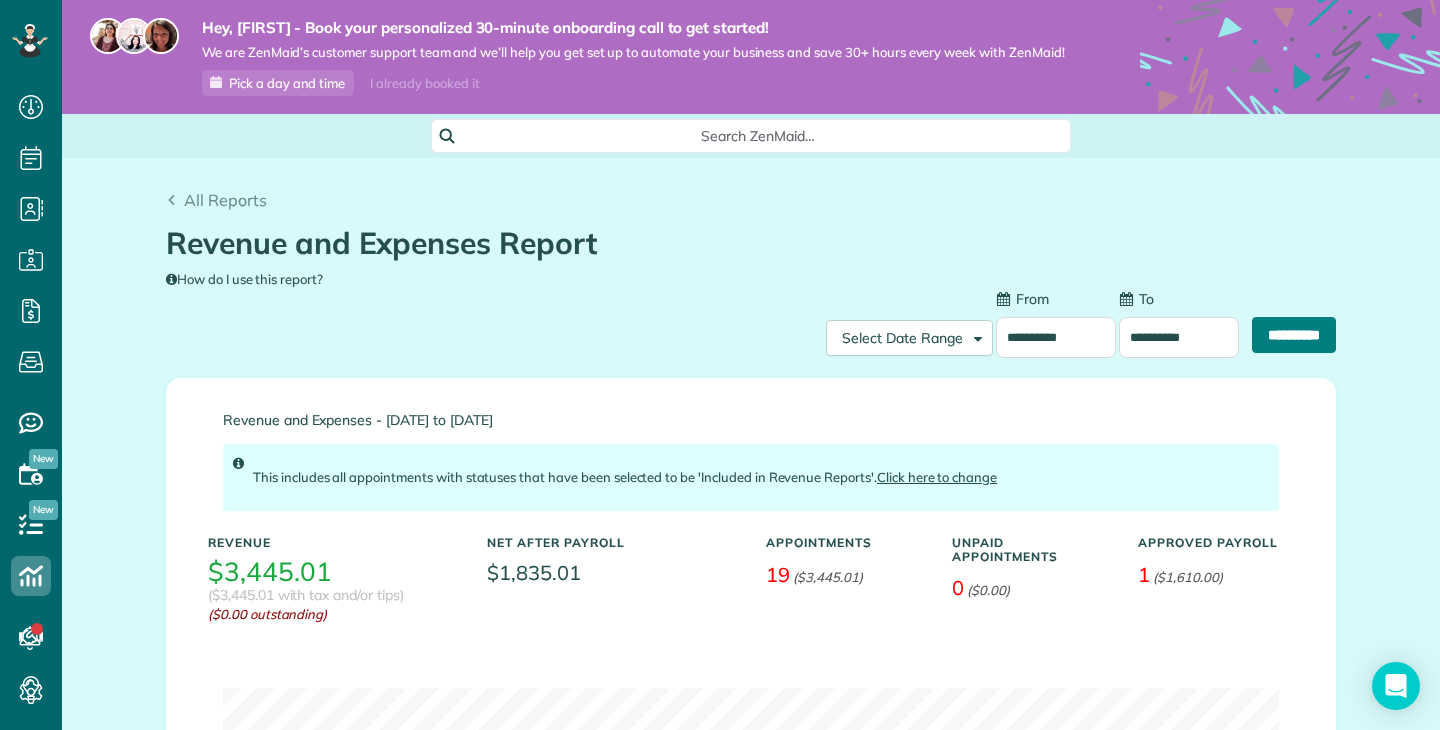 click on "**********" at bounding box center [1294, 335] 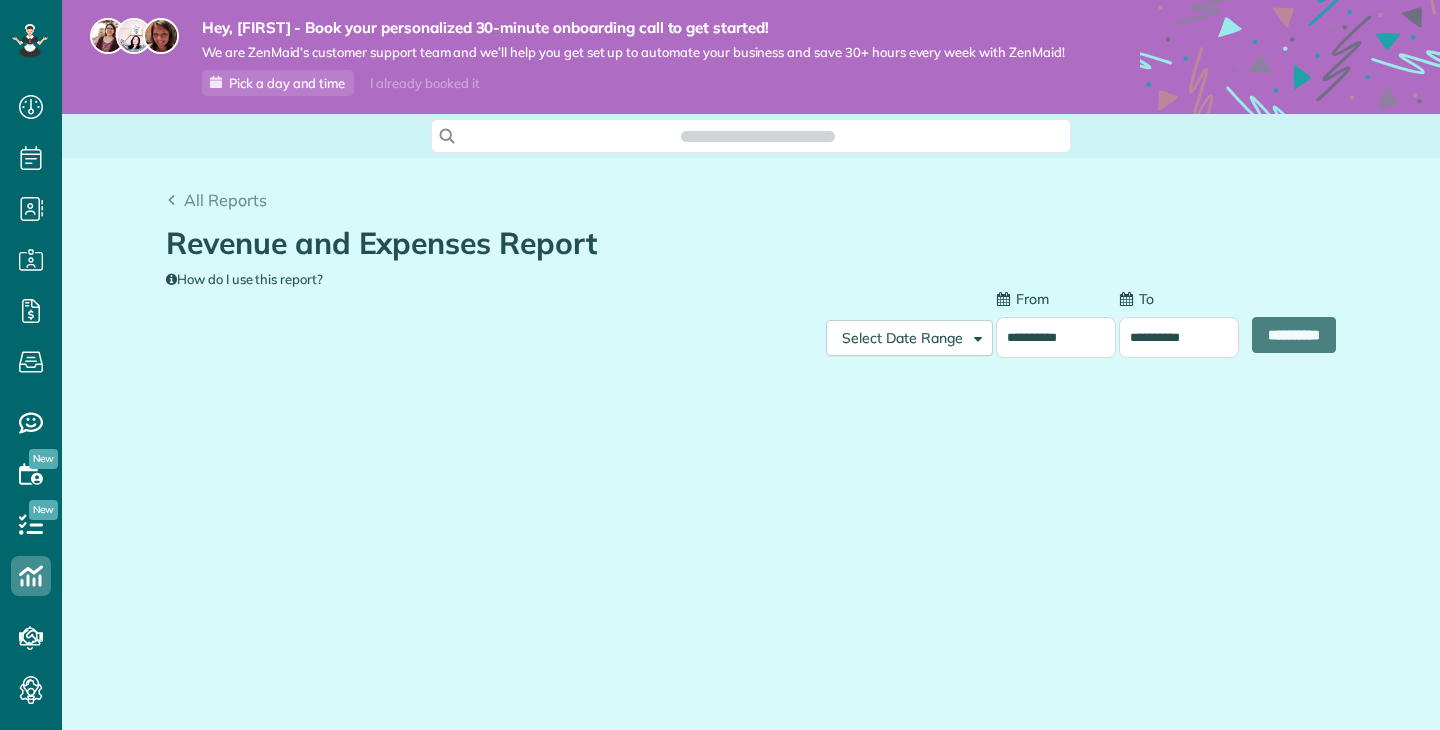 scroll, scrollTop: 0, scrollLeft: 0, axis: both 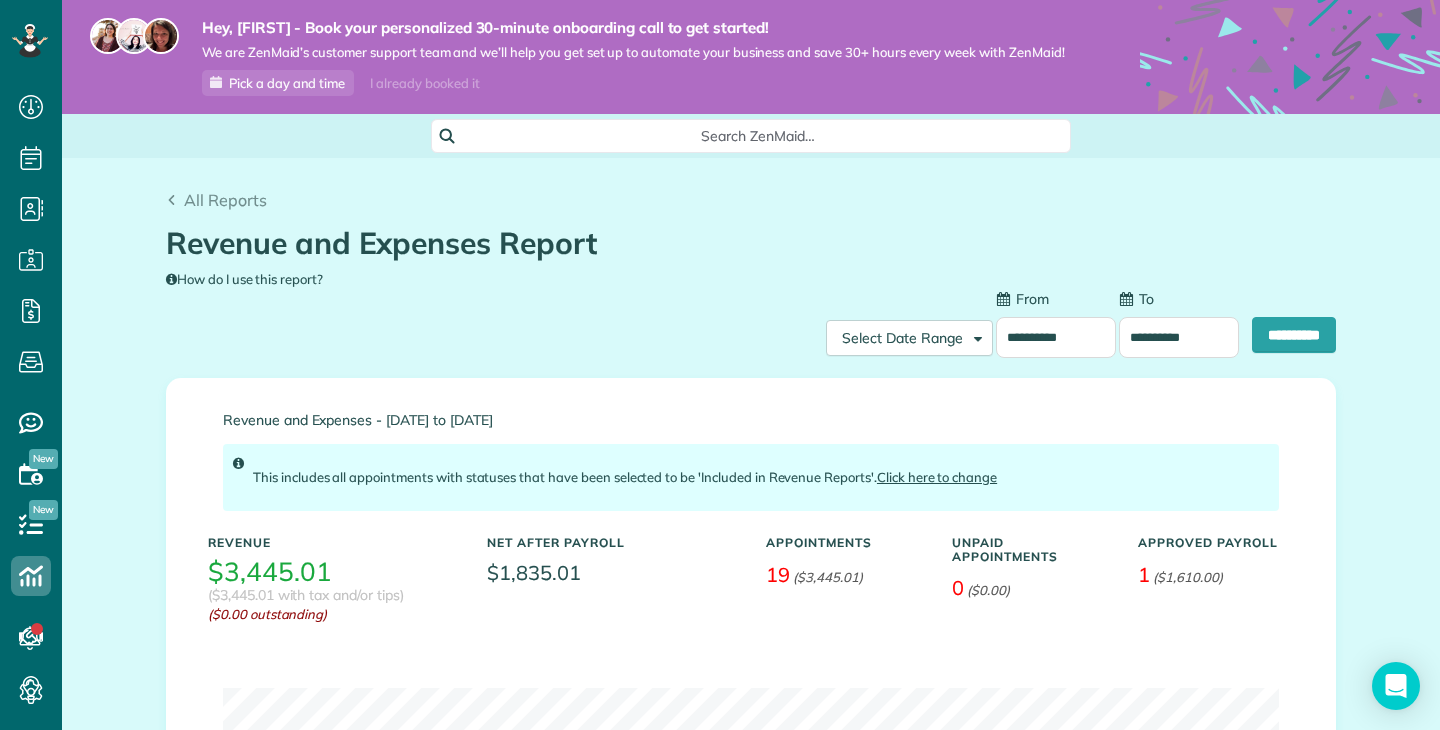 type on "**********" 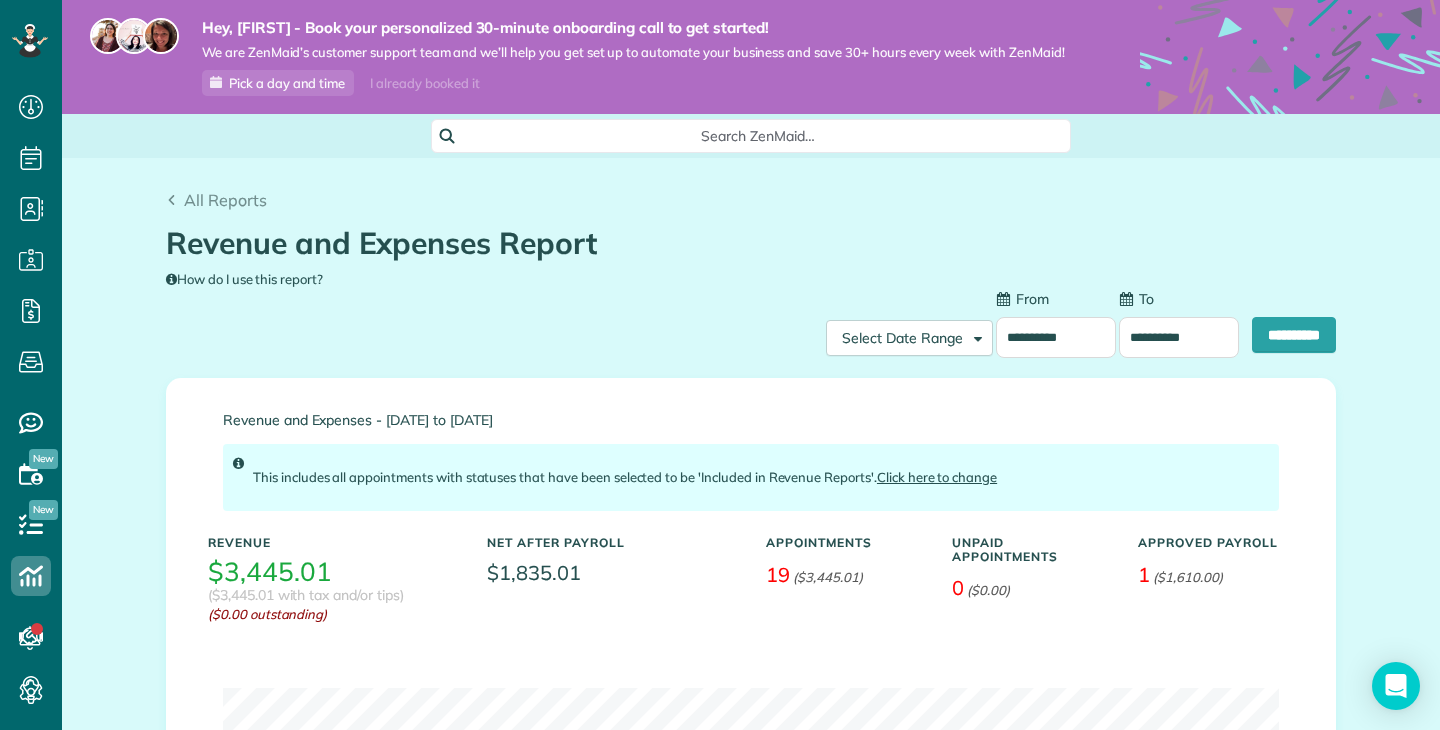 type on "**********" 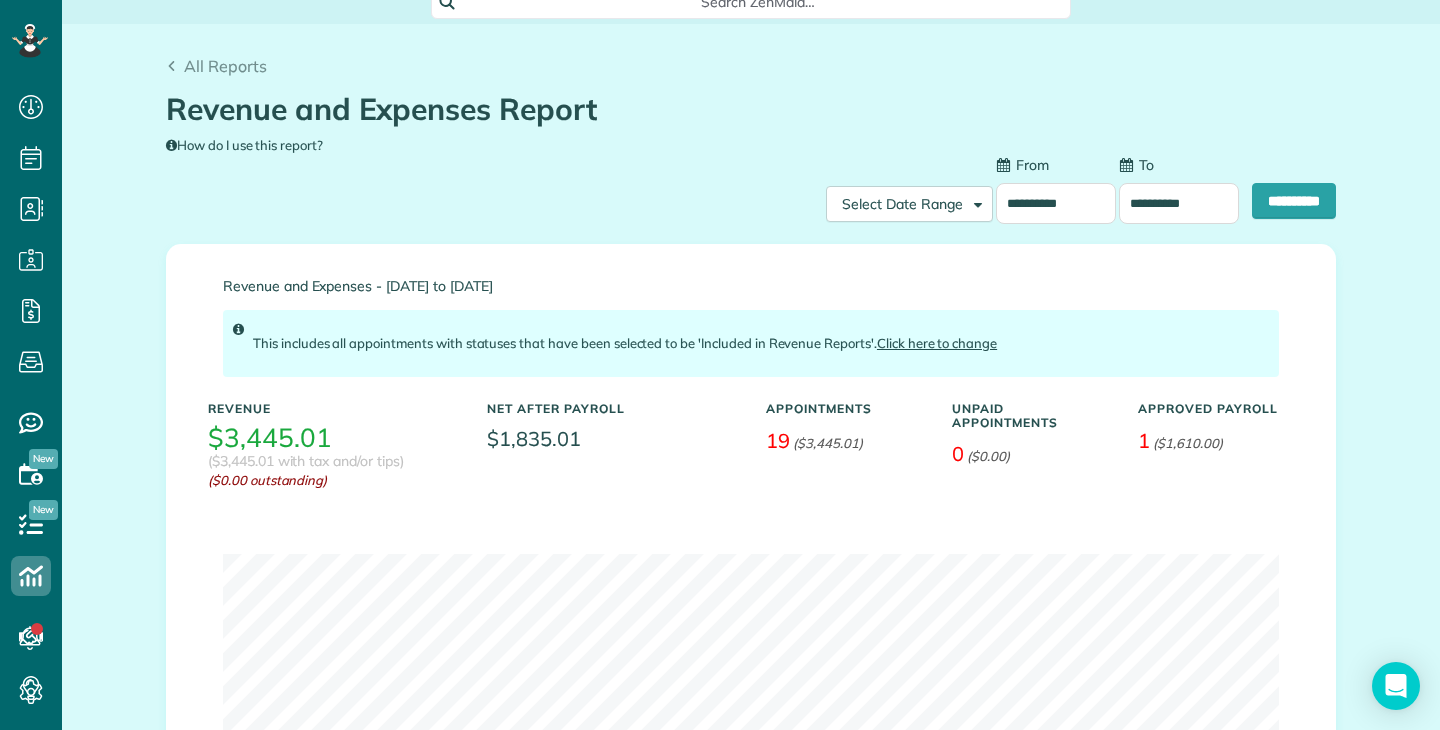 scroll, scrollTop: 133, scrollLeft: 0, axis: vertical 